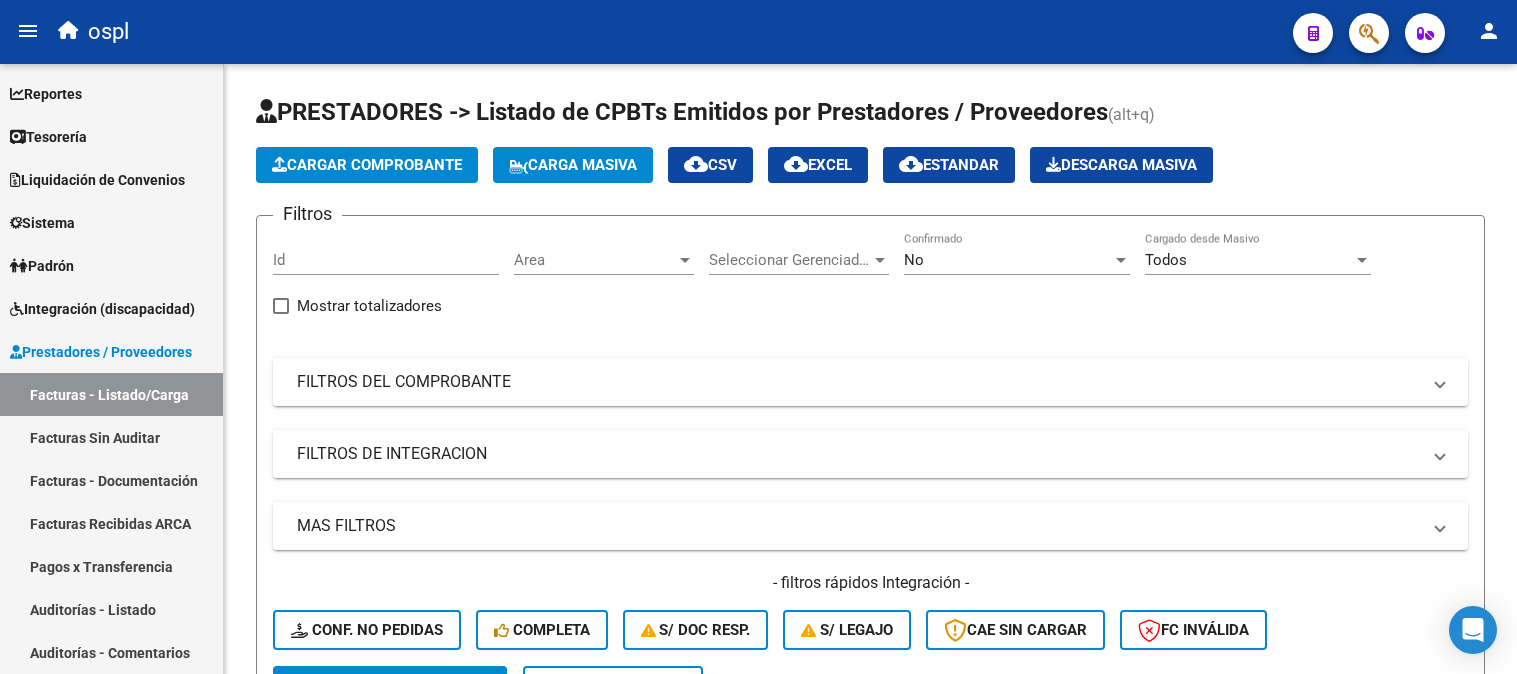scroll, scrollTop: 0, scrollLeft: 0, axis: both 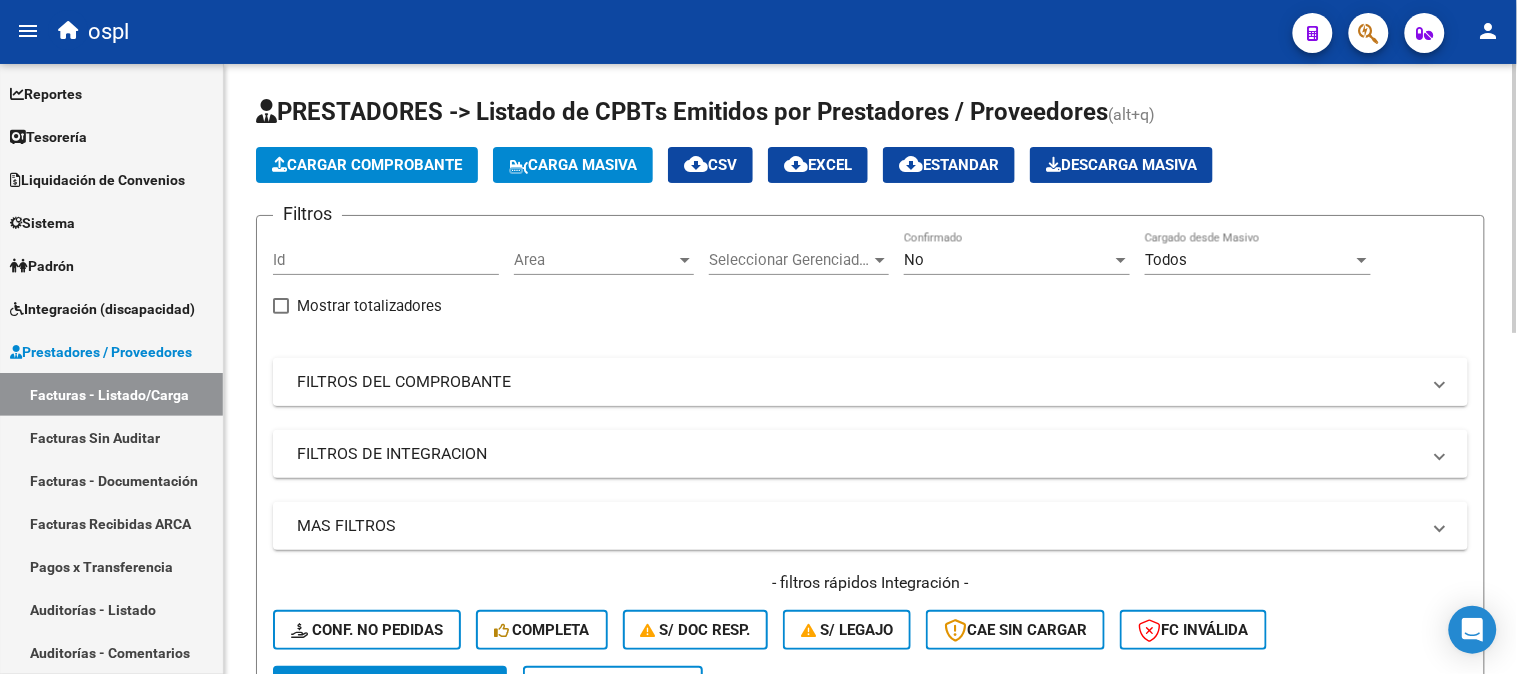 click on "FILTROS DEL COMPROBANTE" at bounding box center (858, 382) 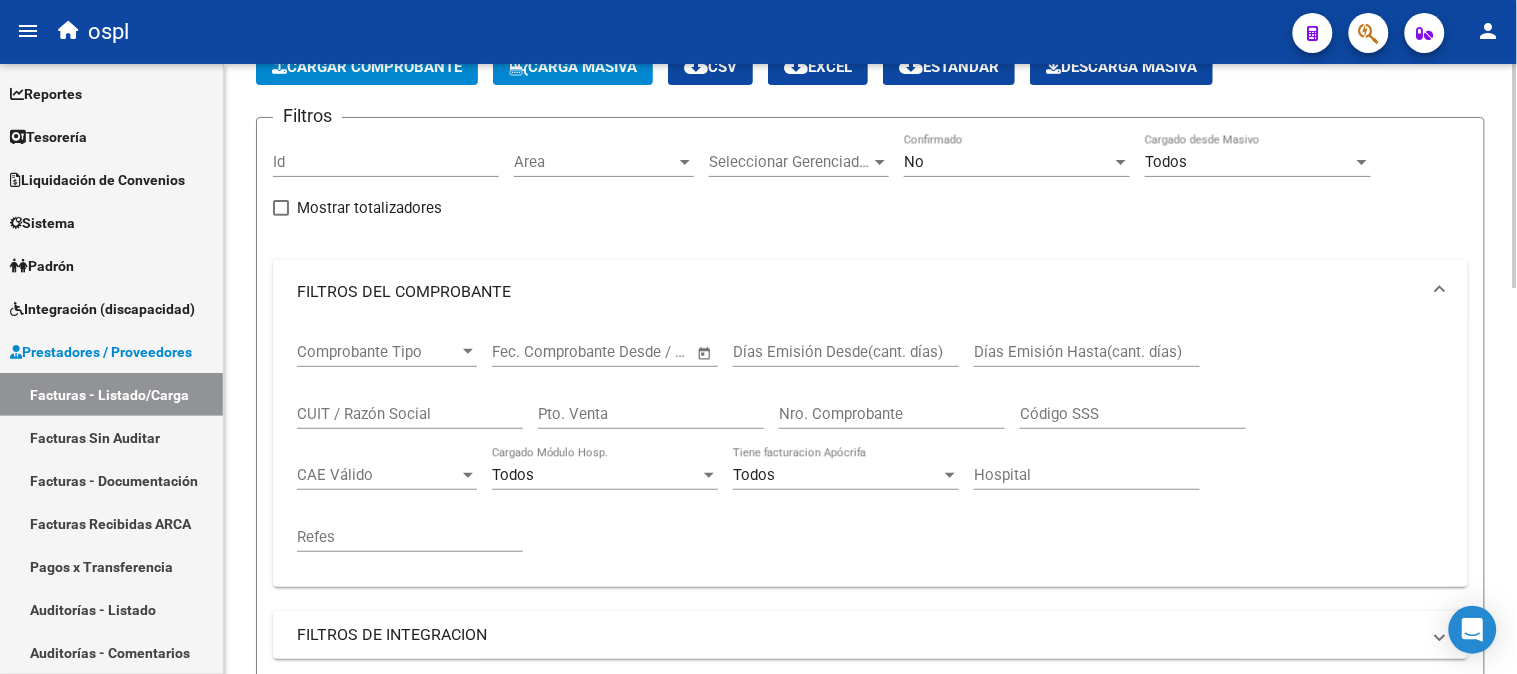 scroll, scrollTop: 111, scrollLeft: 0, axis: vertical 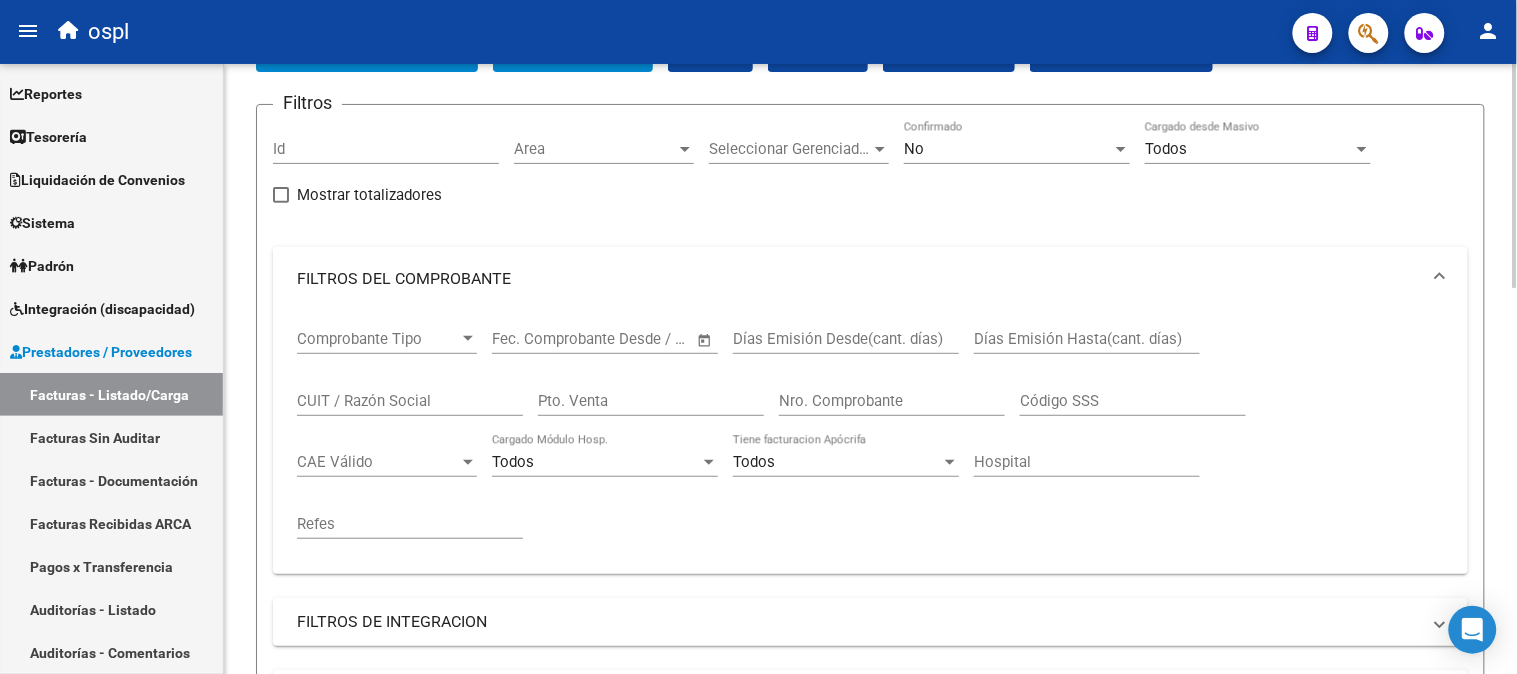 click on "No" at bounding box center (1008, 149) 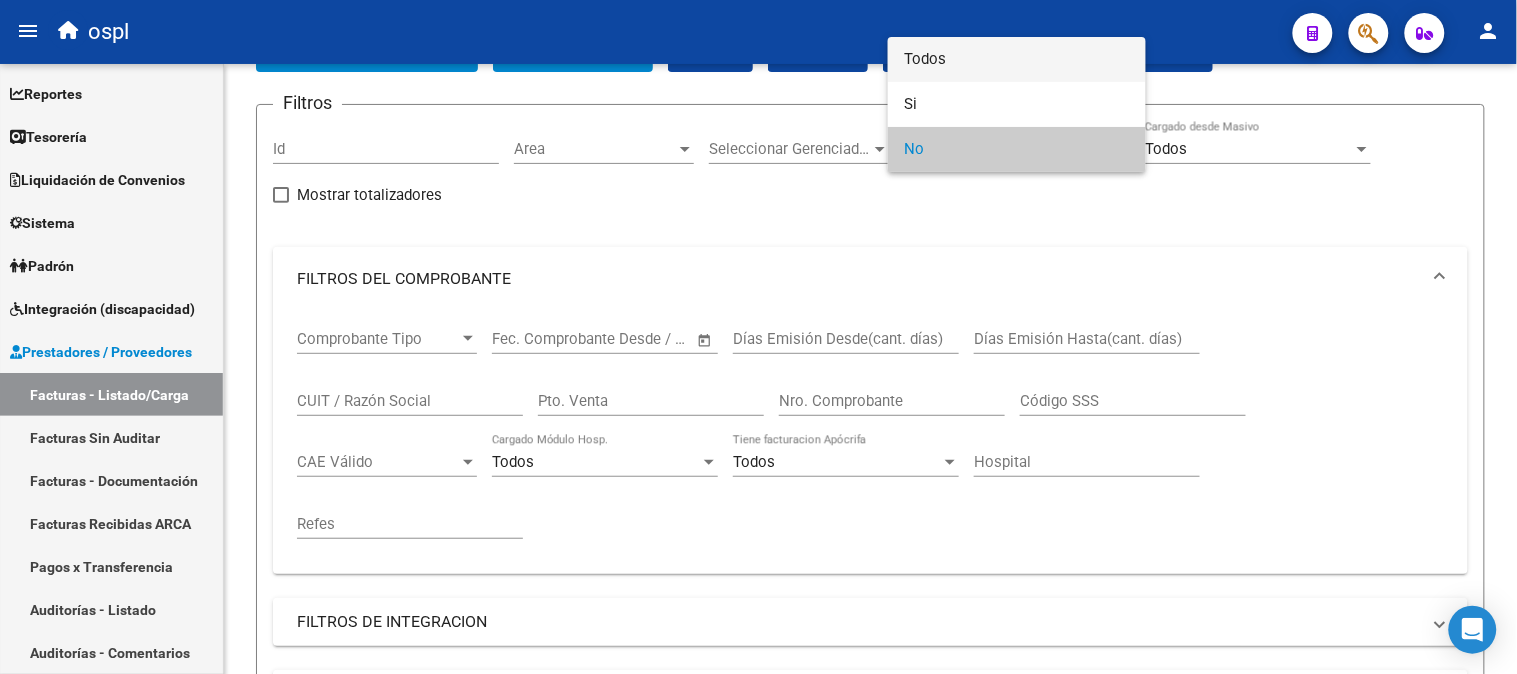 click on "Todos" at bounding box center [1017, 59] 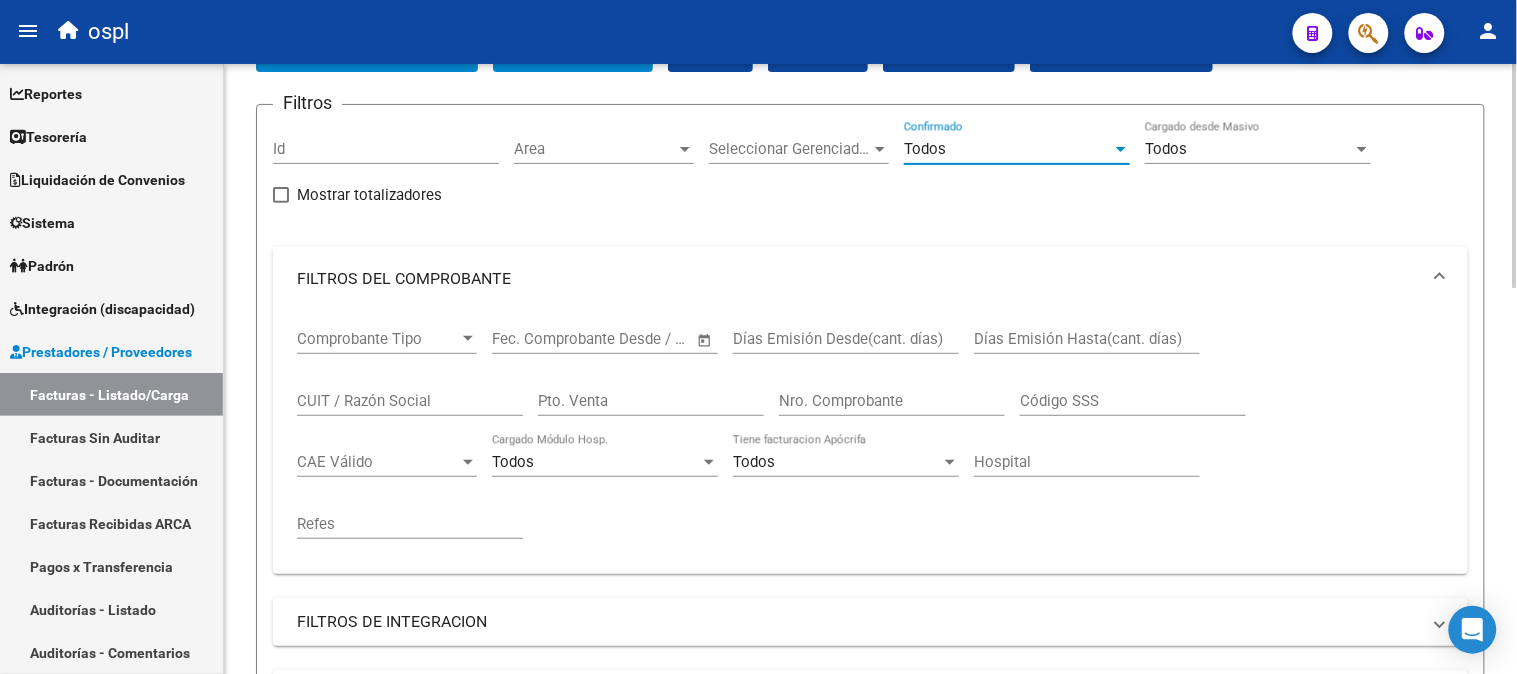 scroll, scrollTop: 222, scrollLeft: 0, axis: vertical 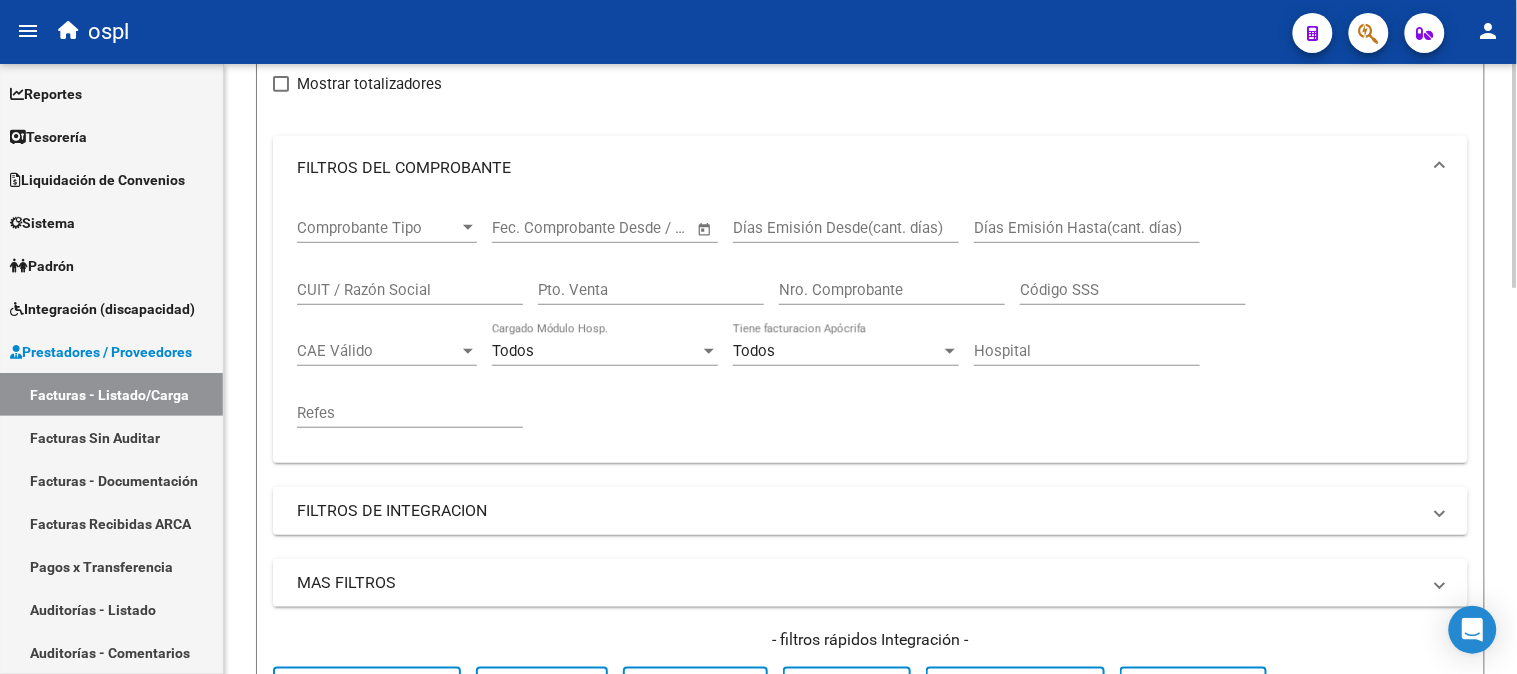 click on "Todos" at bounding box center [596, 351] 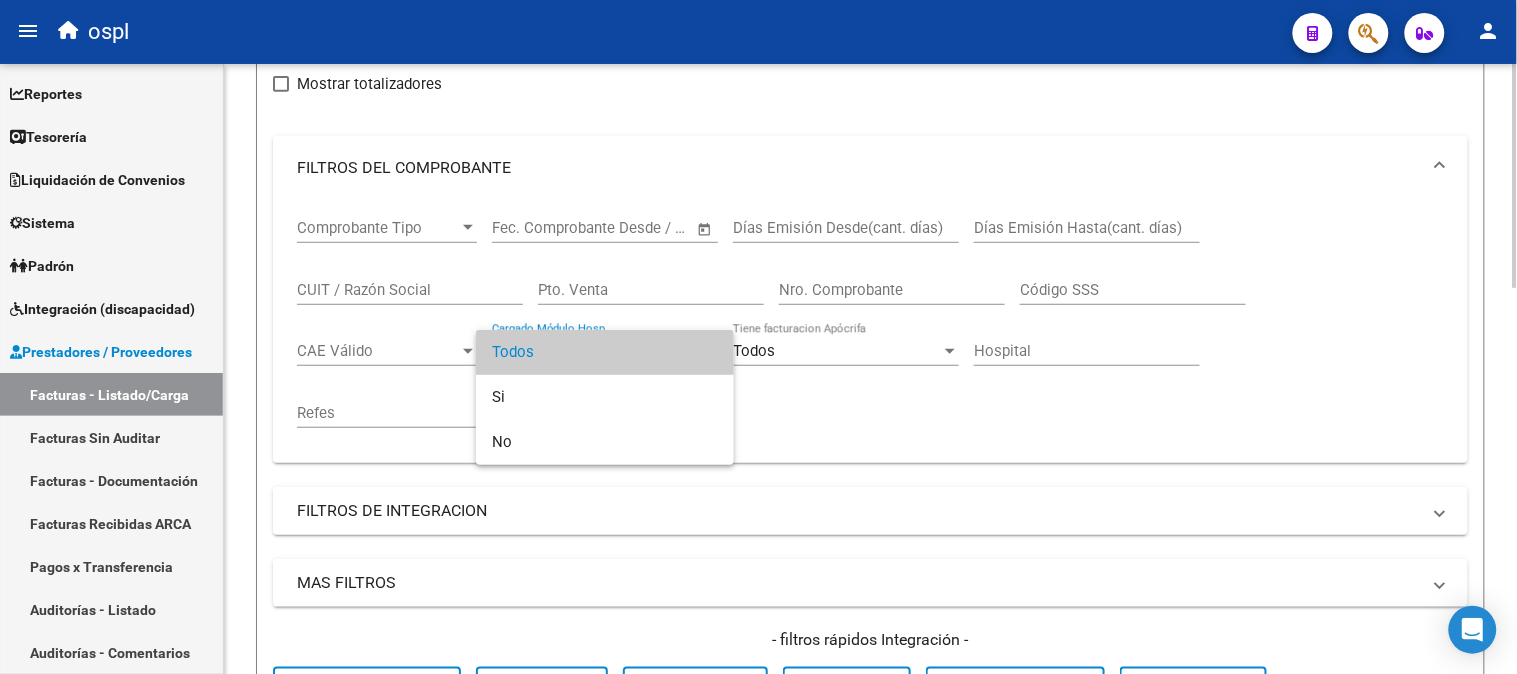 click on "Todos" at bounding box center (605, 352) 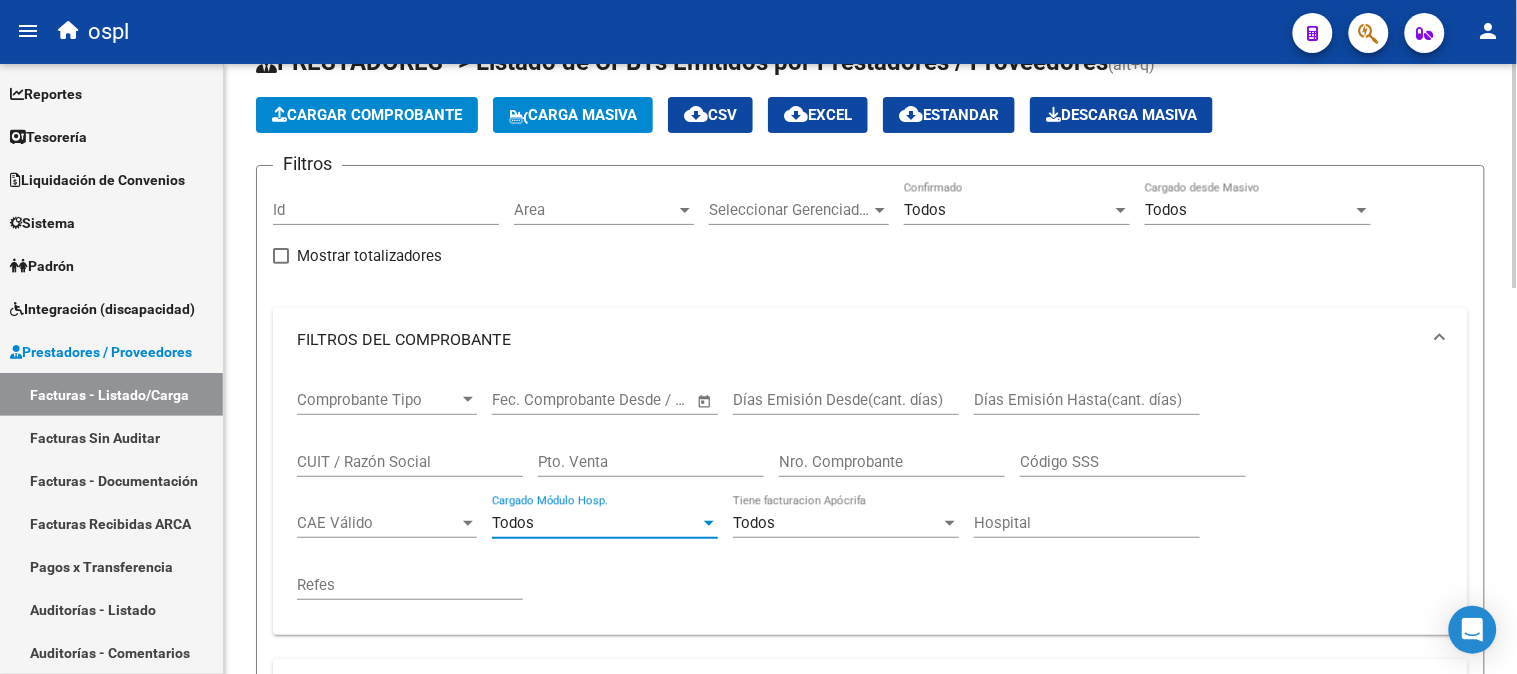 scroll, scrollTop: 0, scrollLeft: 0, axis: both 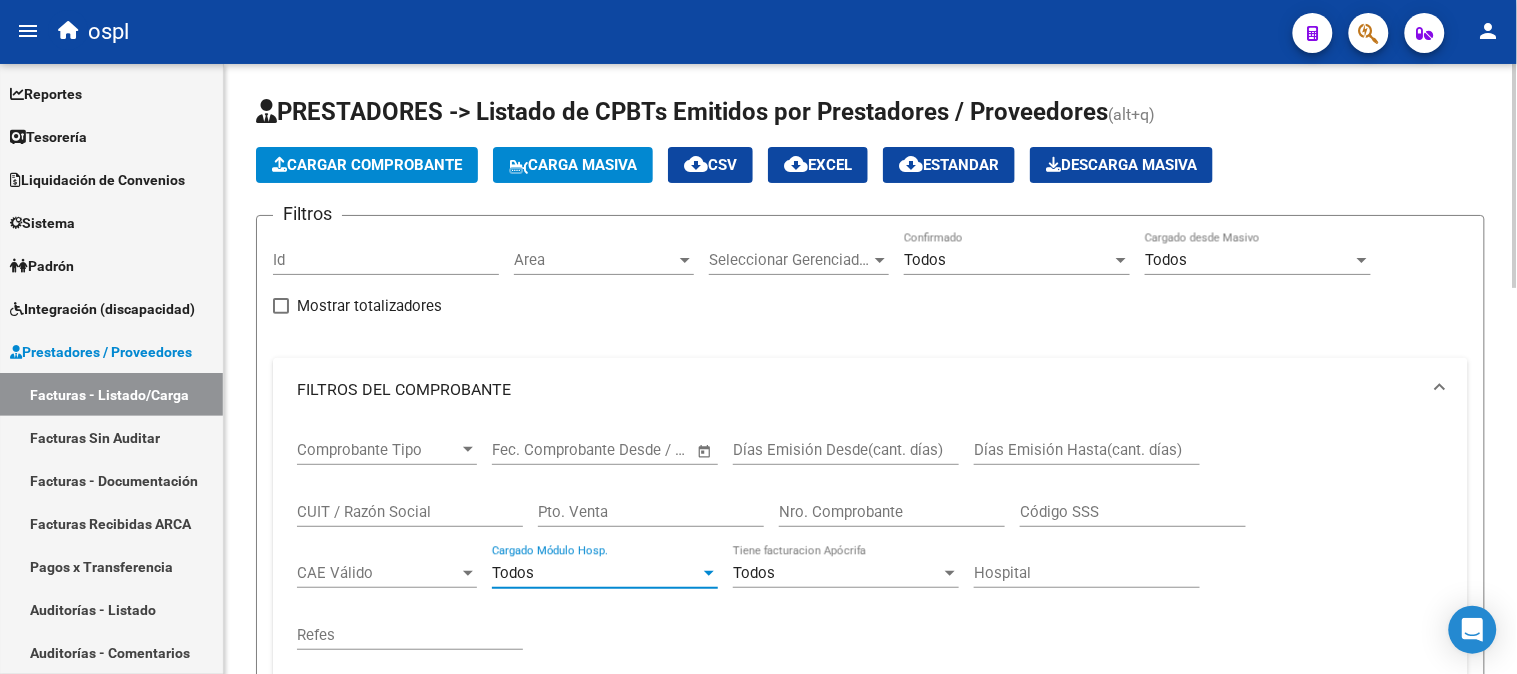 click on "Seleccionar Gerenciador" at bounding box center [790, 260] 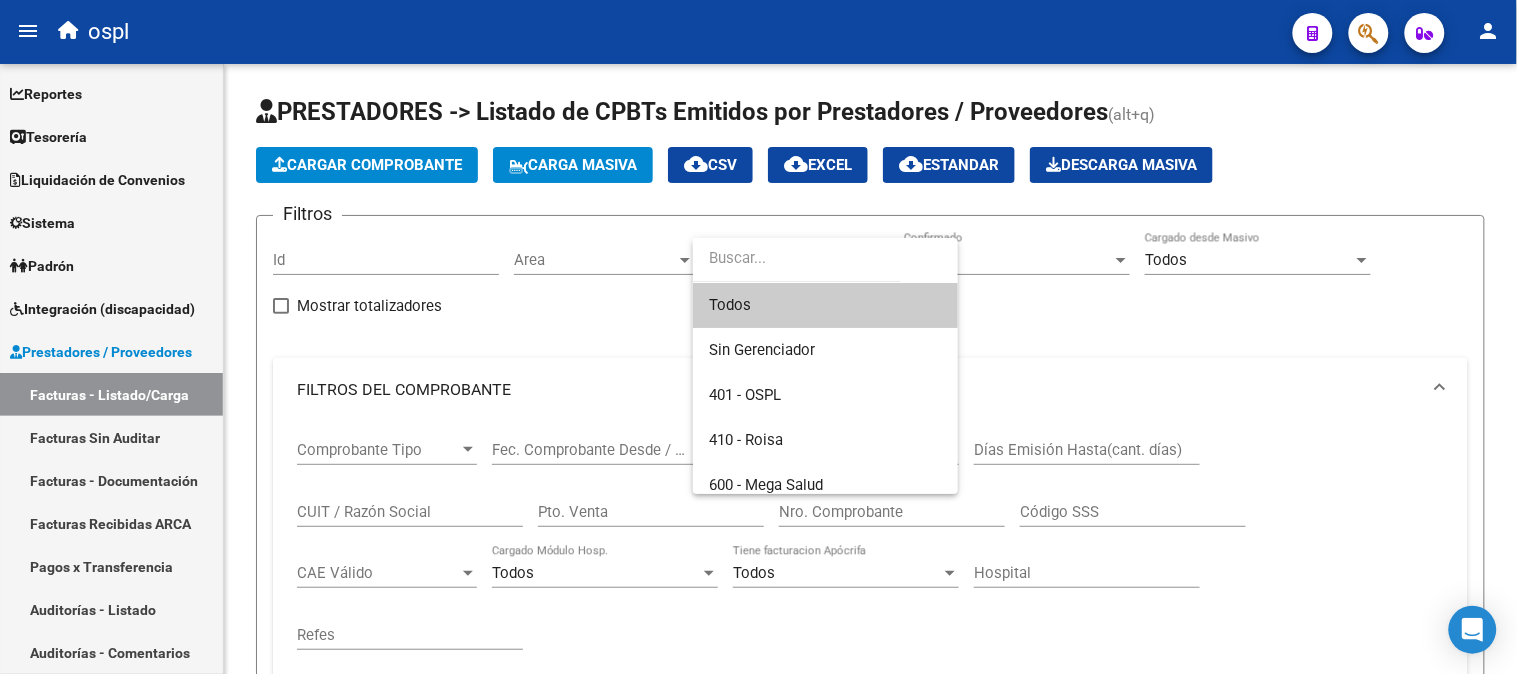 click at bounding box center [797, 258] 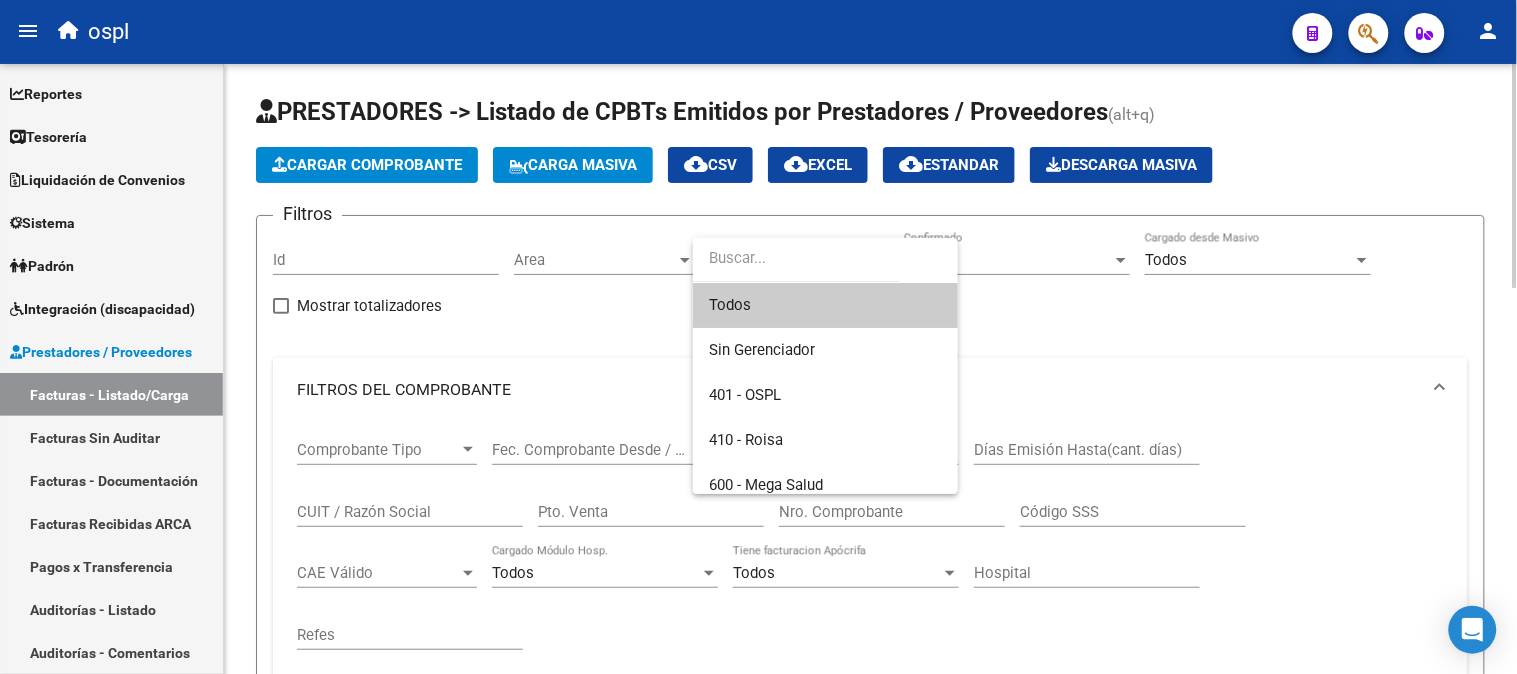 click at bounding box center (758, 337) 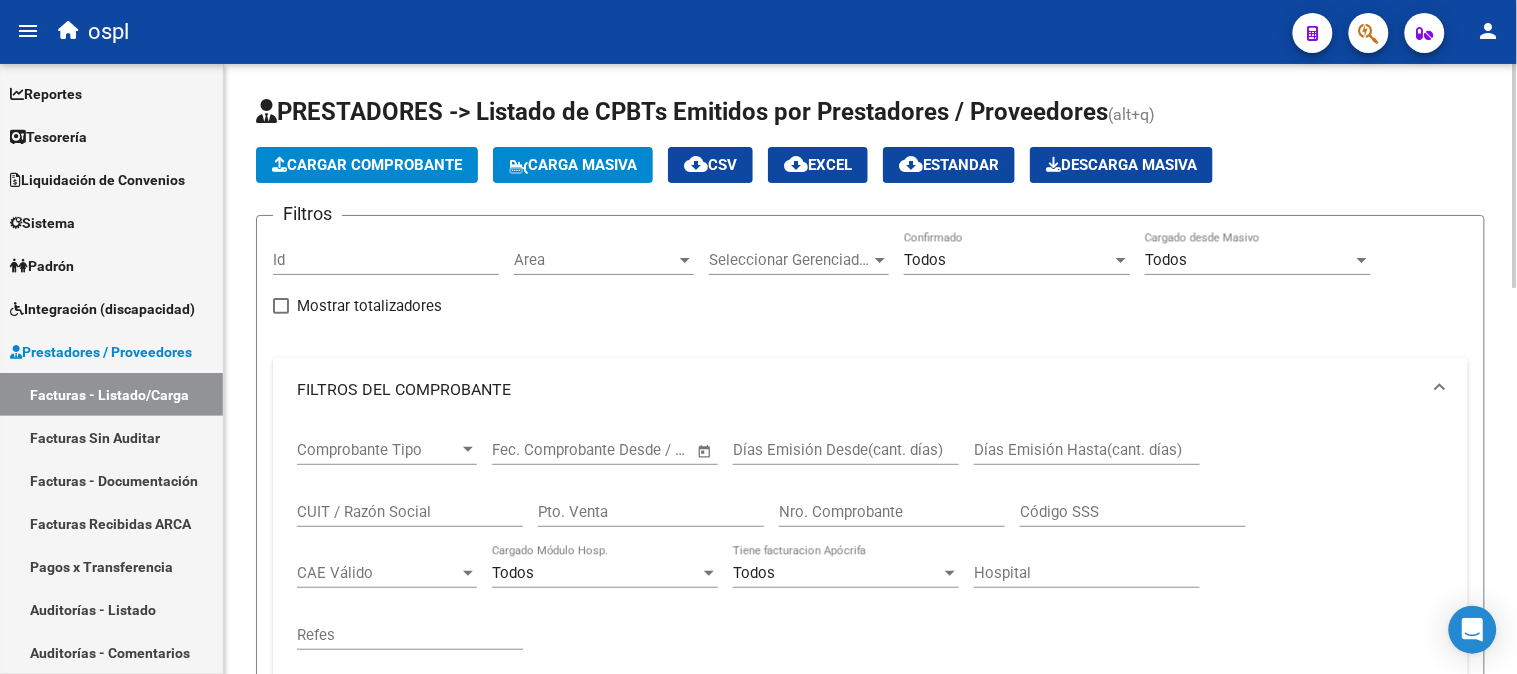 click on "Area" at bounding box center (595, 260) 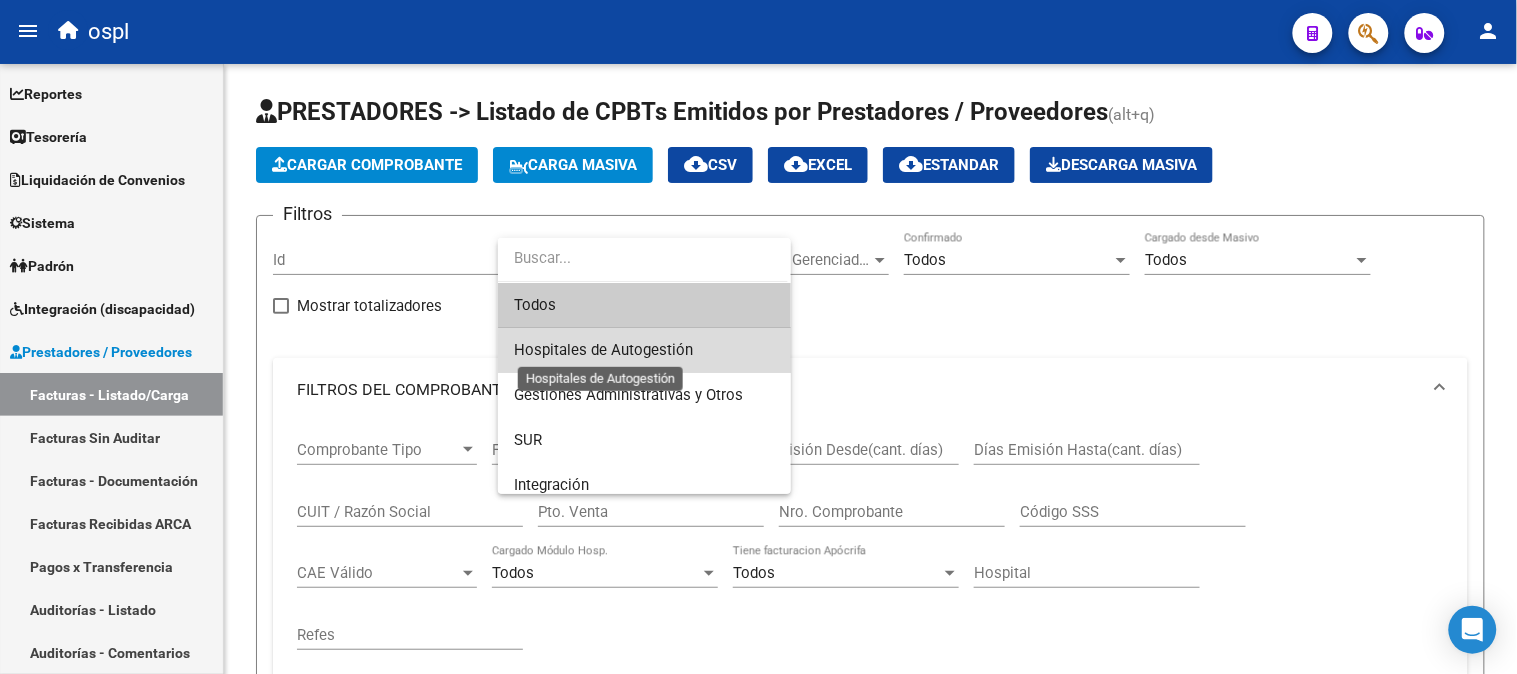 click on "Hospitales de Autogestión" at bounding box center [603, 350] 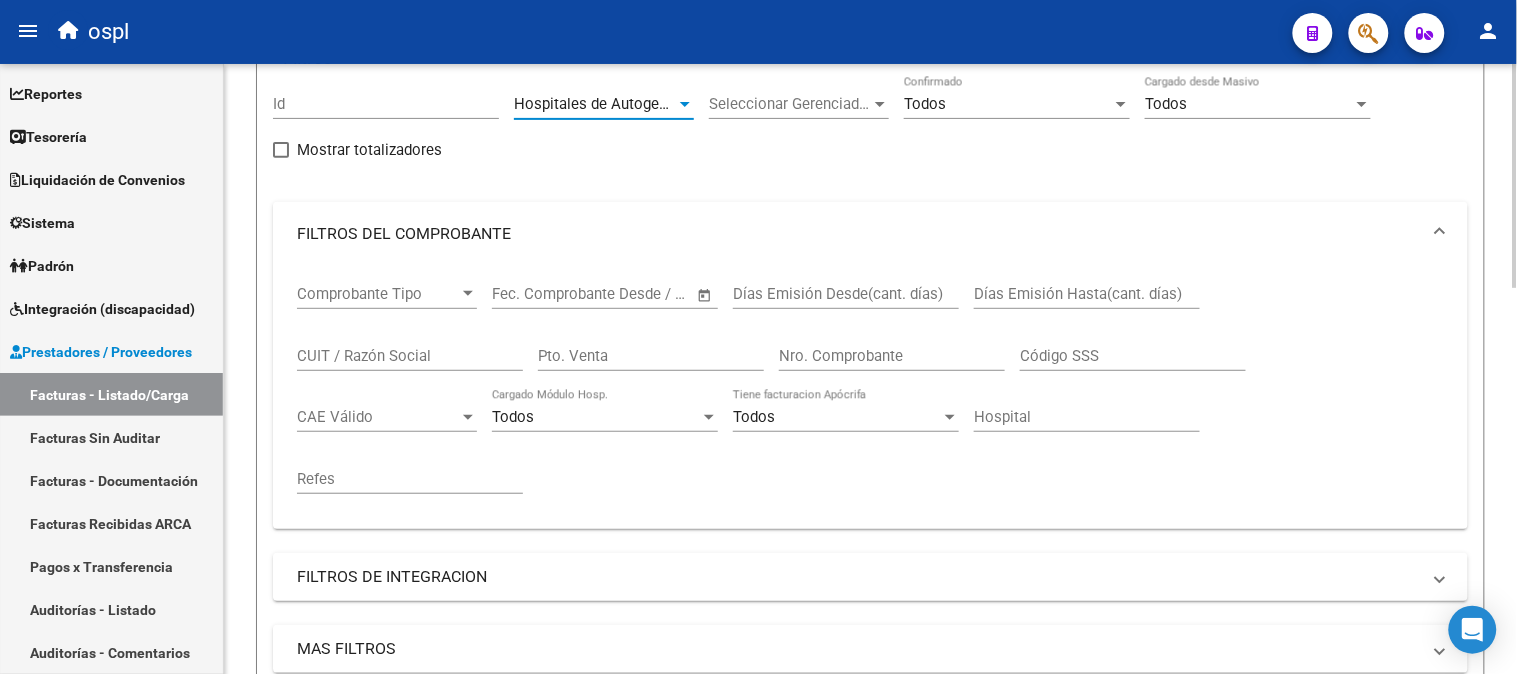 scroll, scrollTop: 0, scrollLeft: 0, axis: both 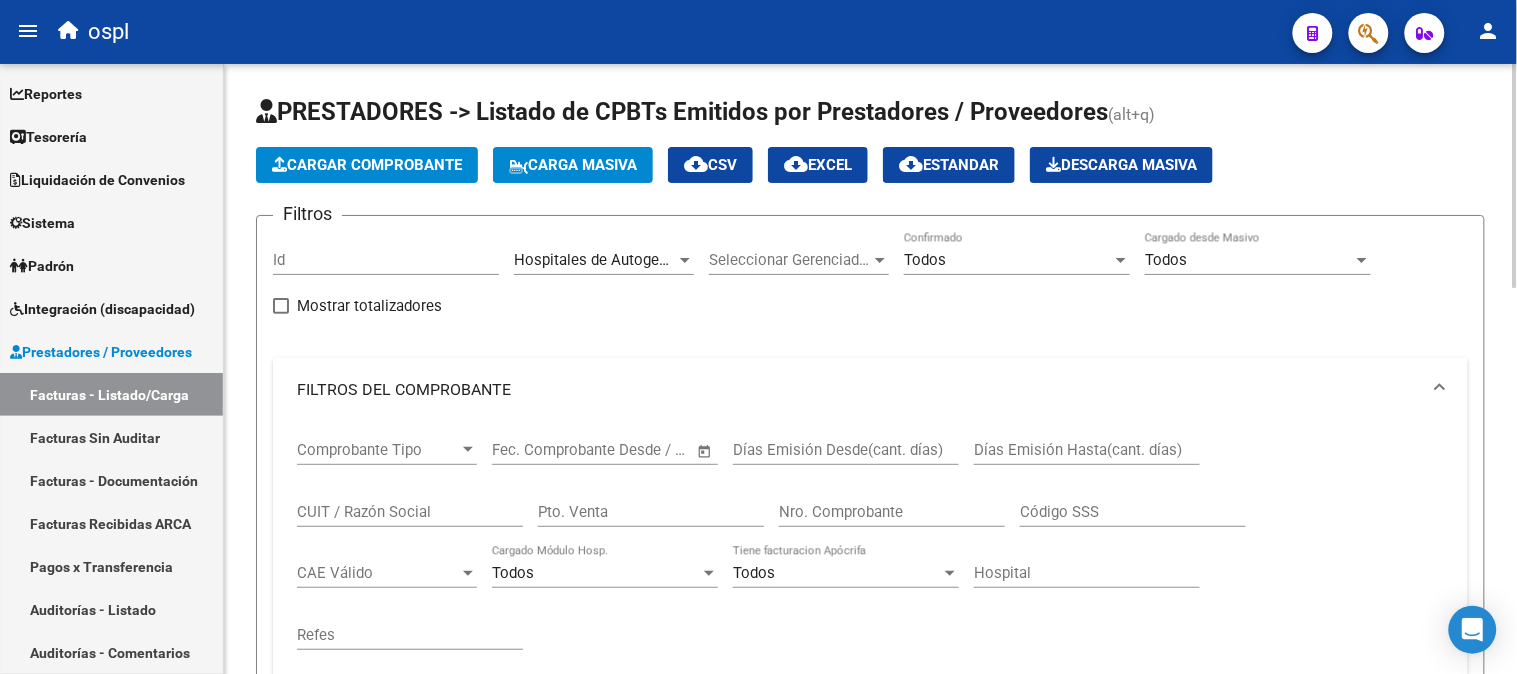 drag, startPoint x: 326, startPoint y: 177, endPoint x: 486, endPoint y: 467, distance: 331.2099 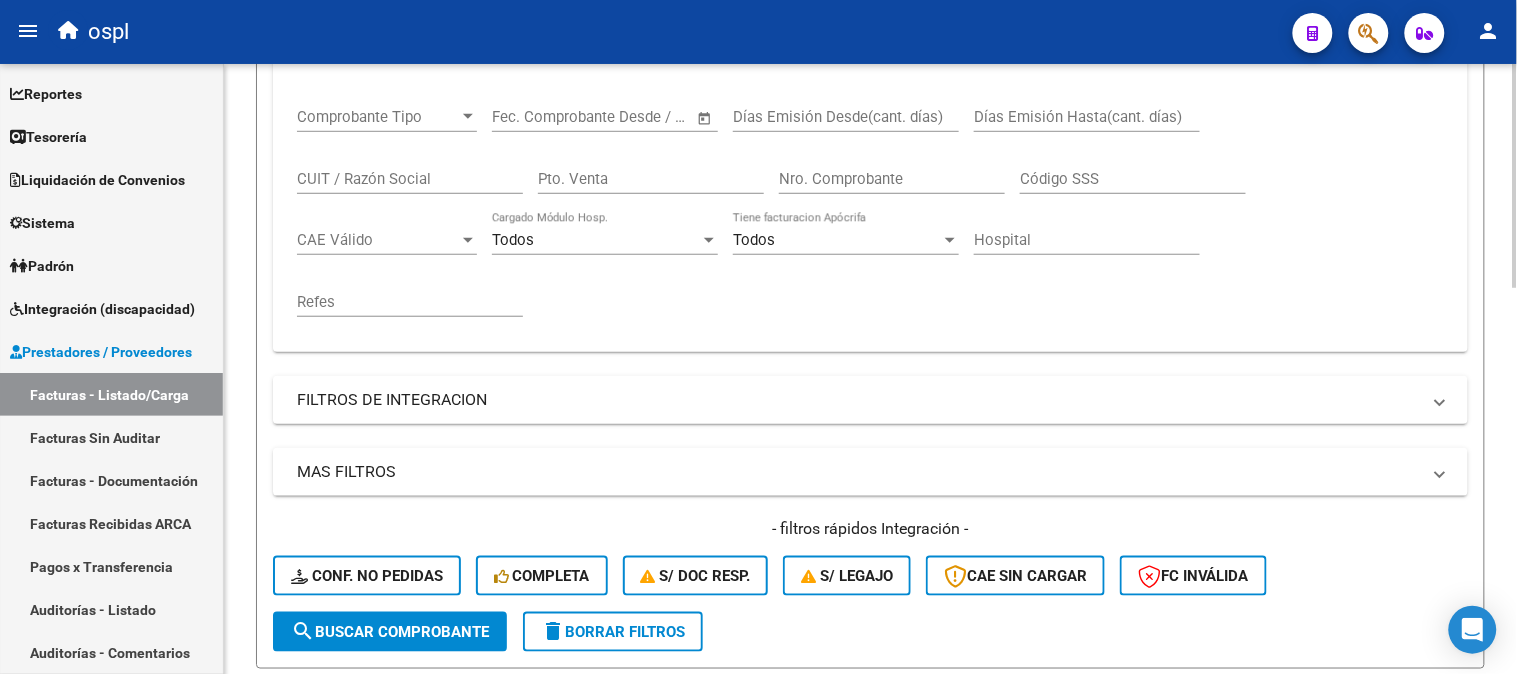 scroll, scrollTop: 444, scrollLeft: 0, axis: vertical 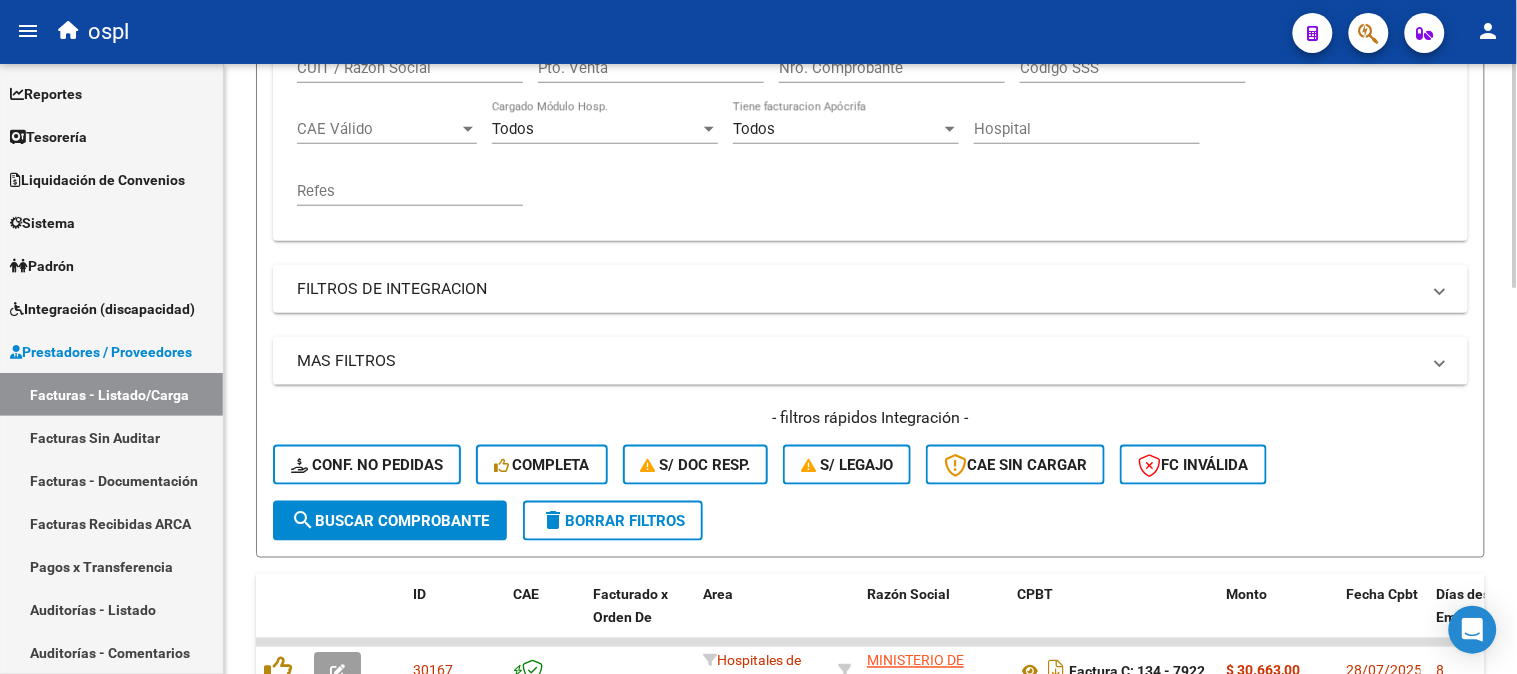 click on "search  Buscar Comprobante" 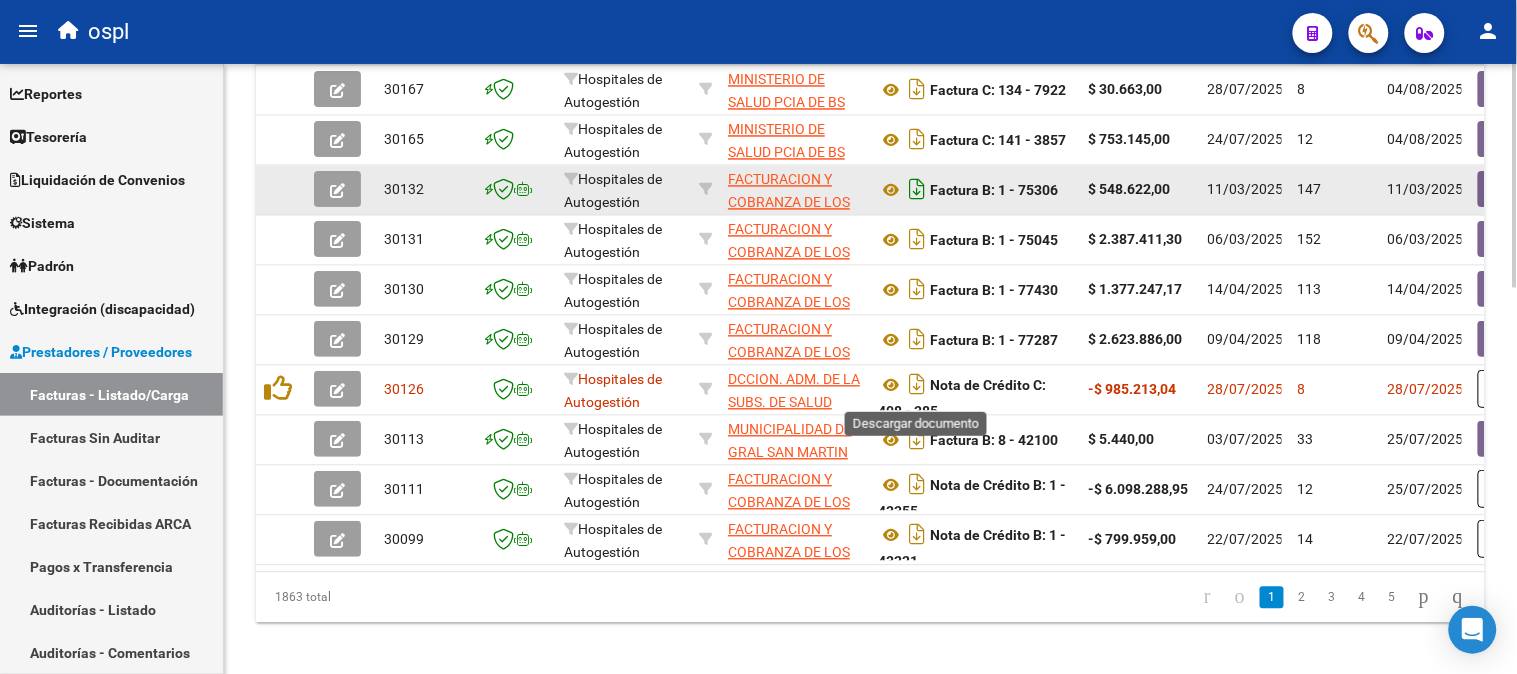 scroll, scrollTop: 1053, scrollLeft: 0, axis: vertical 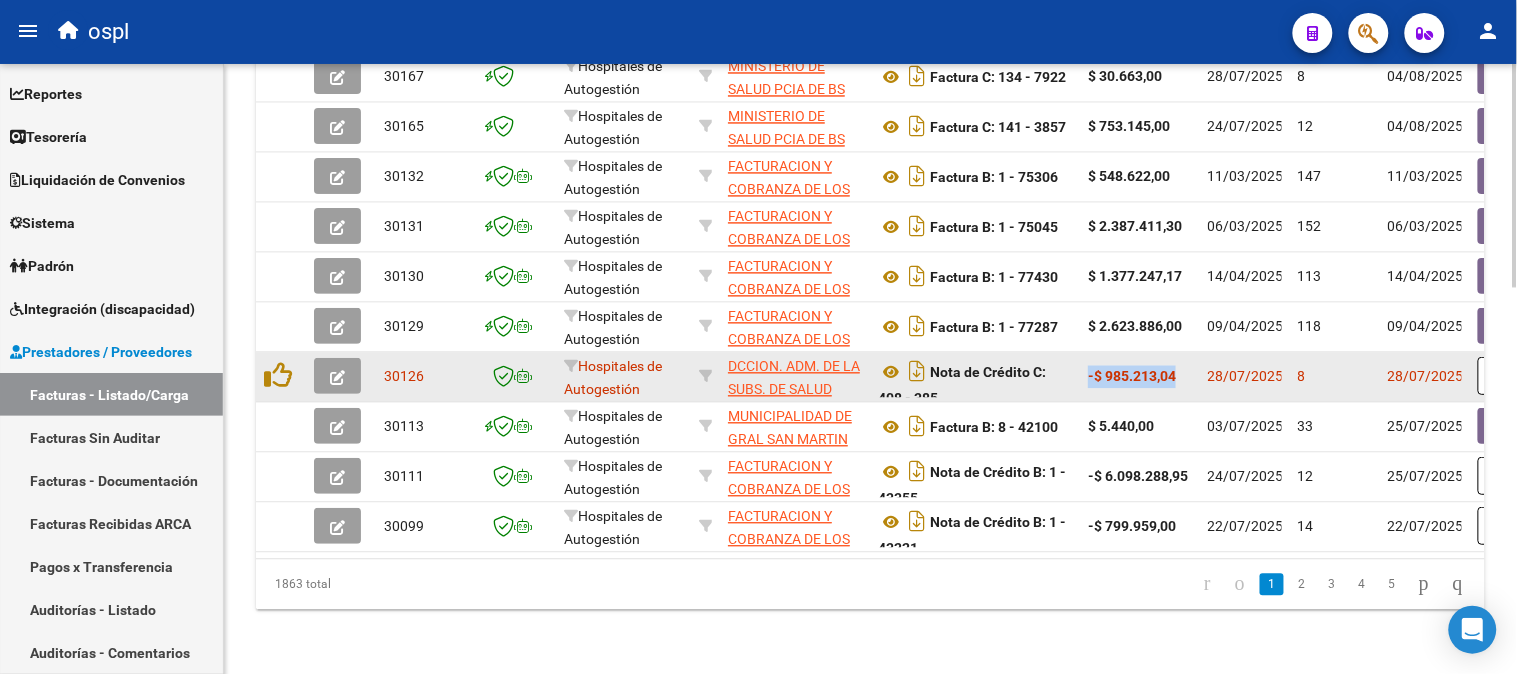 drag, startPoint x: 1090, startPoint y: 353, endPoint x: 1187, endPoint y: 360, distance: 97.25225 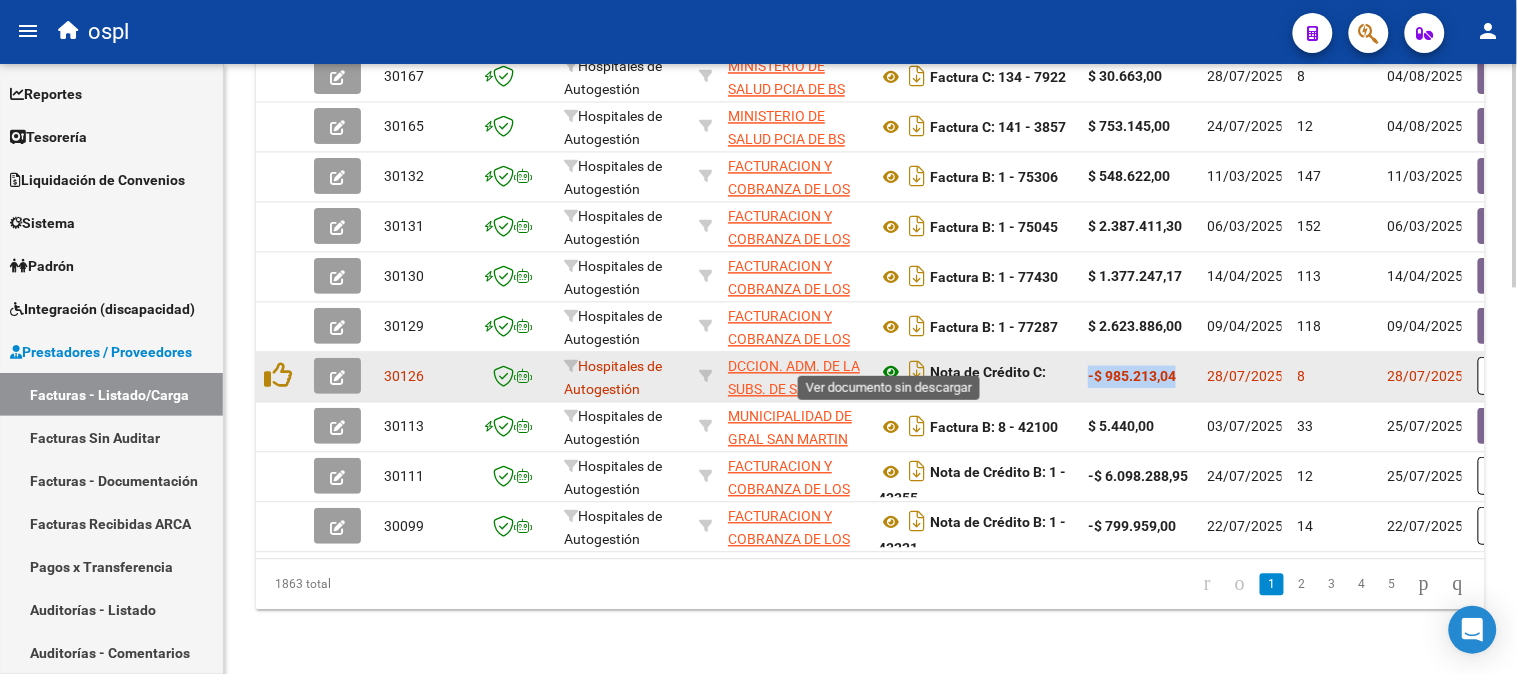 click 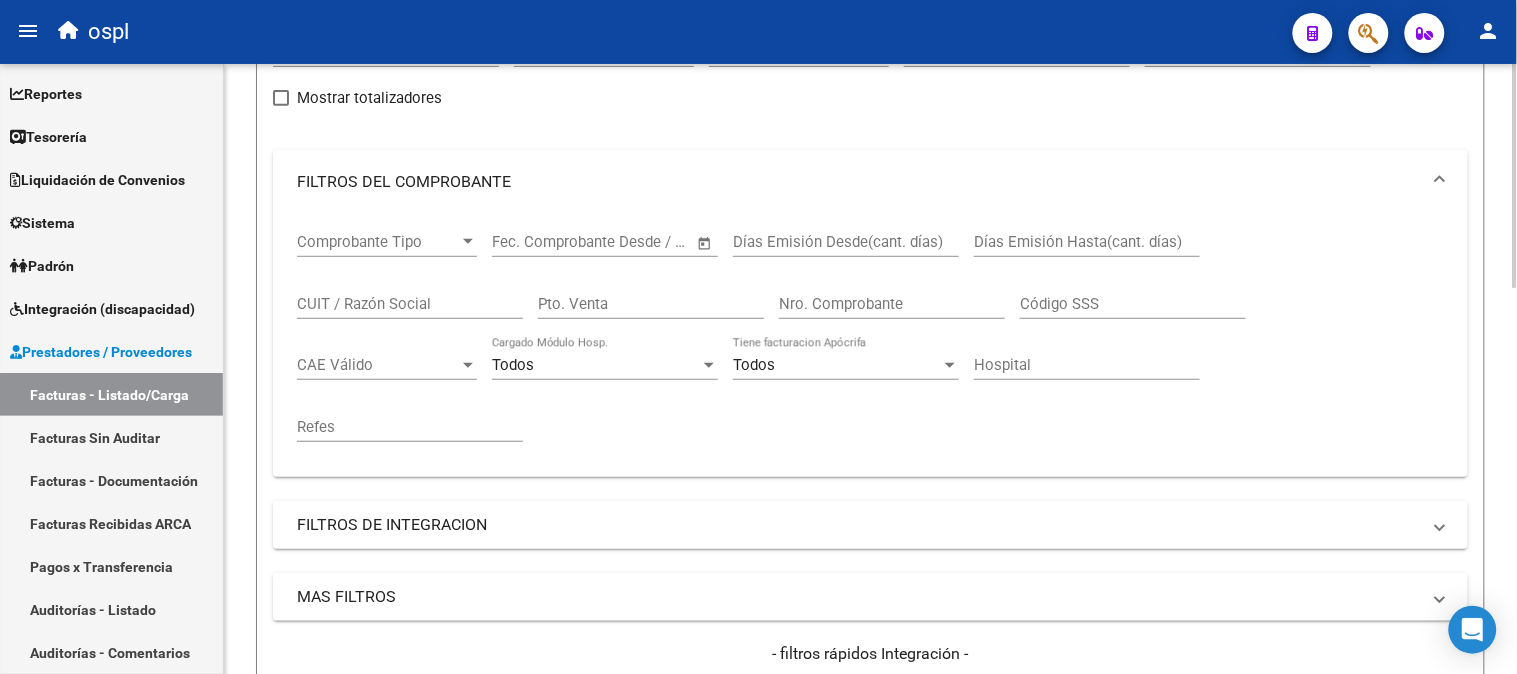scroll, scrollTop: 164, scrollLeft: 0, axis: vertical 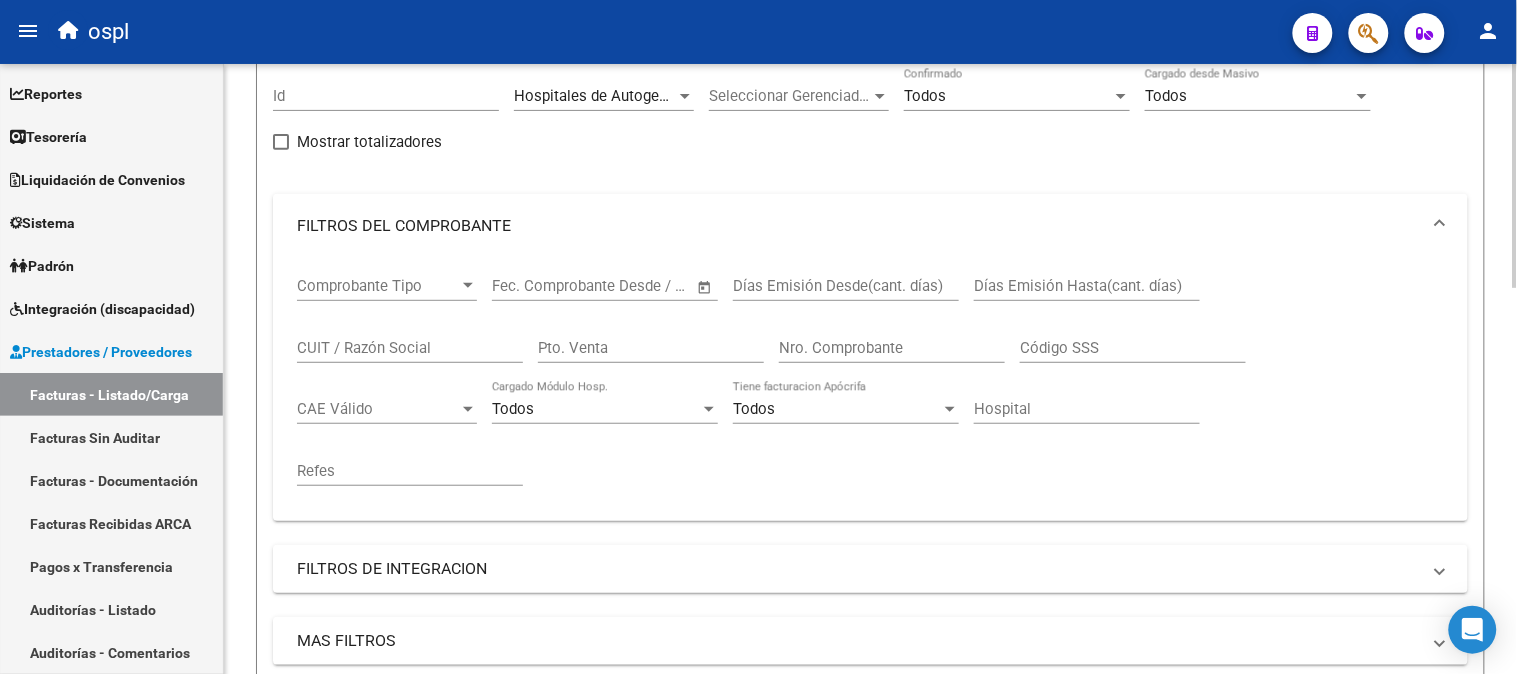 click on "CUIT / Razón Social" 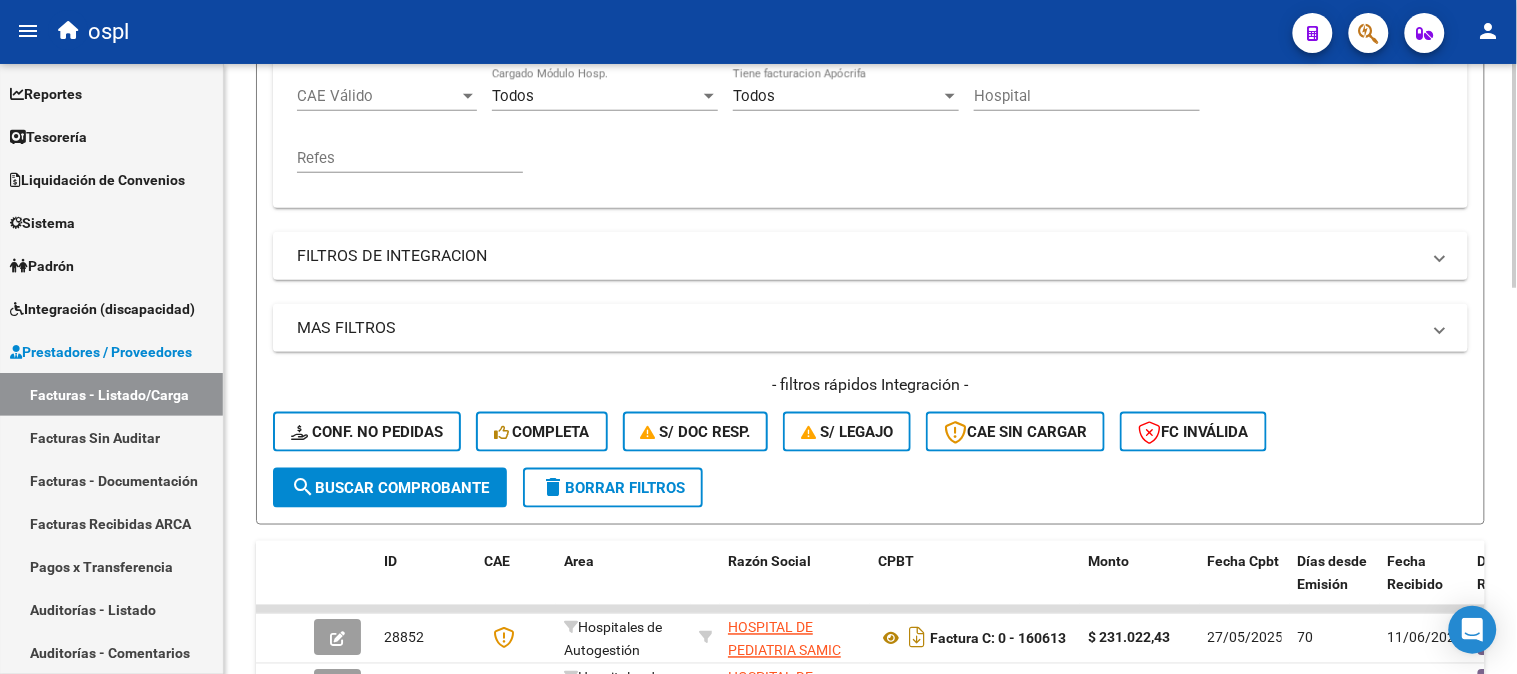 scroll, scrollTop: 720, scrollLeft: 0, axis: vertical 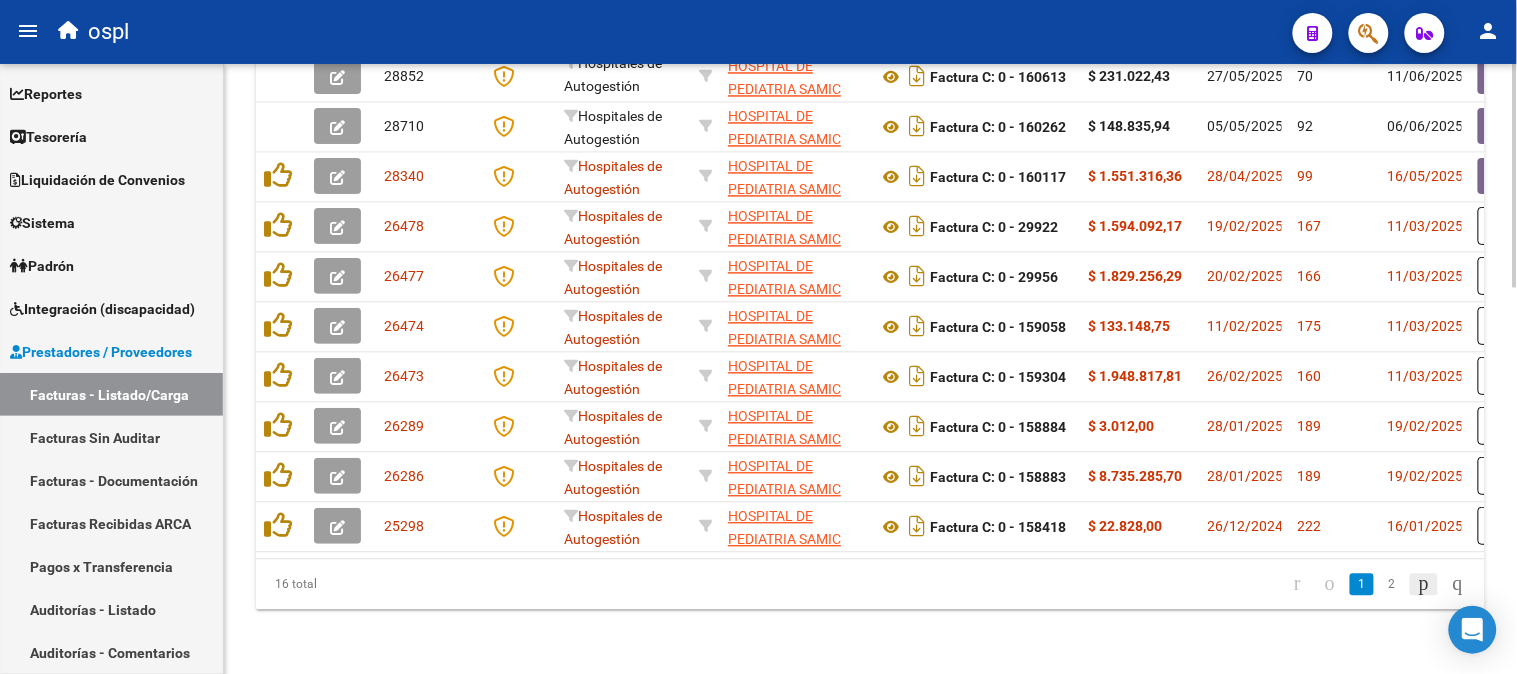 click 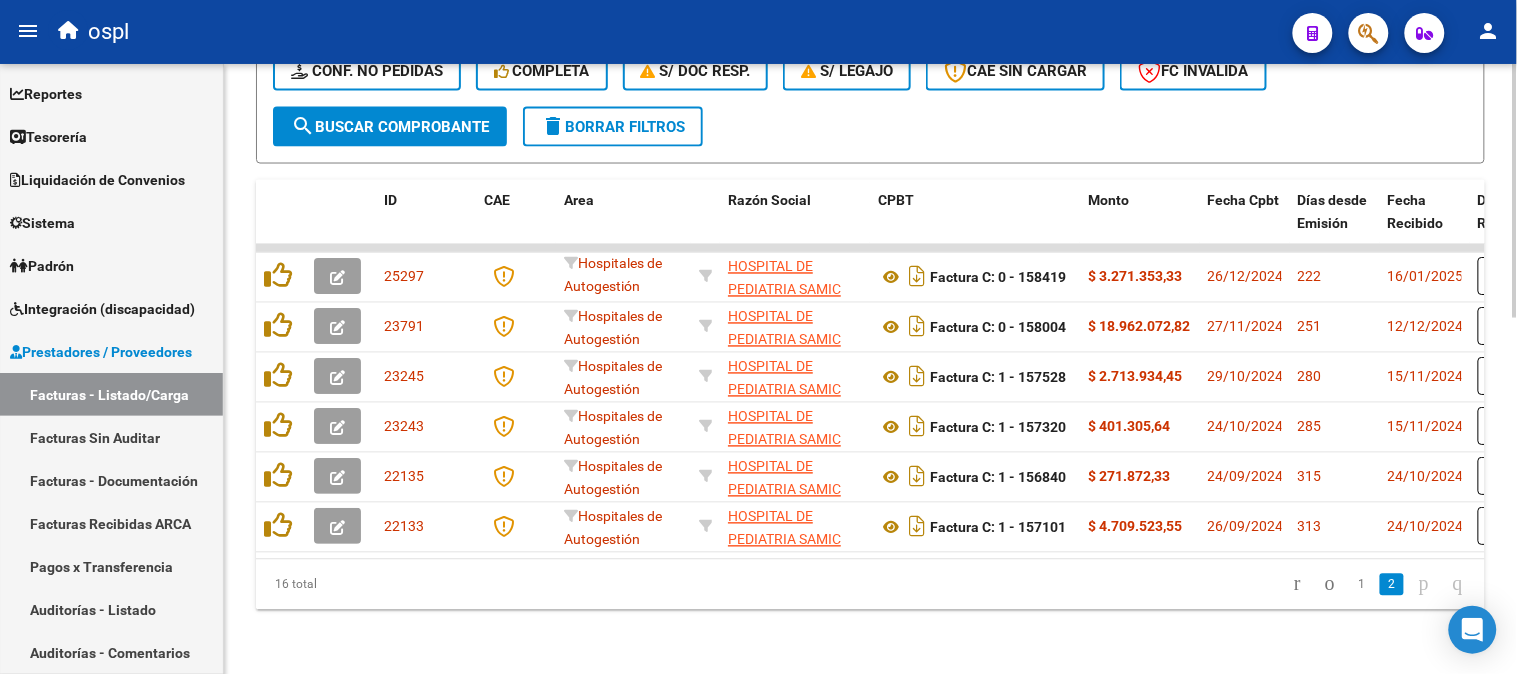 scroll, scrollTop: 853, scrollLeft: 0, axis: vertical 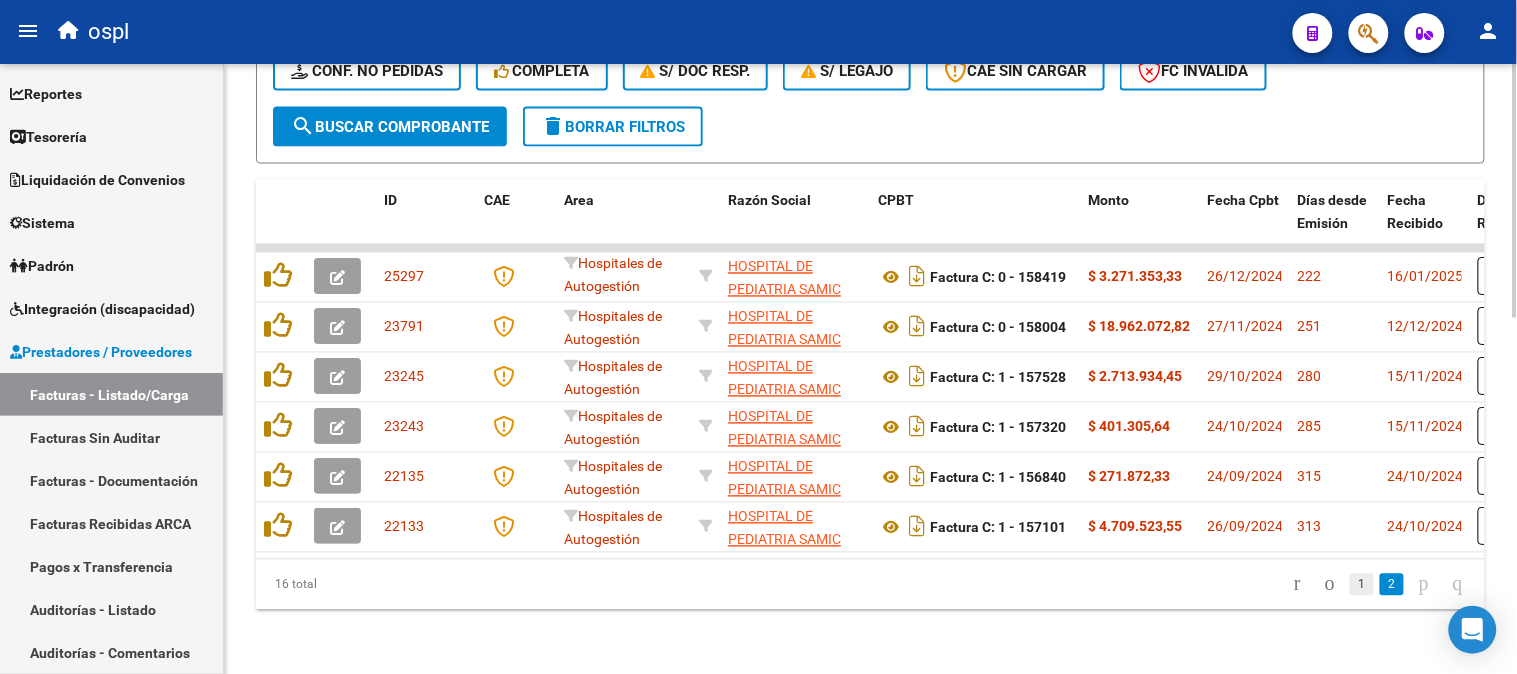 click on "1" 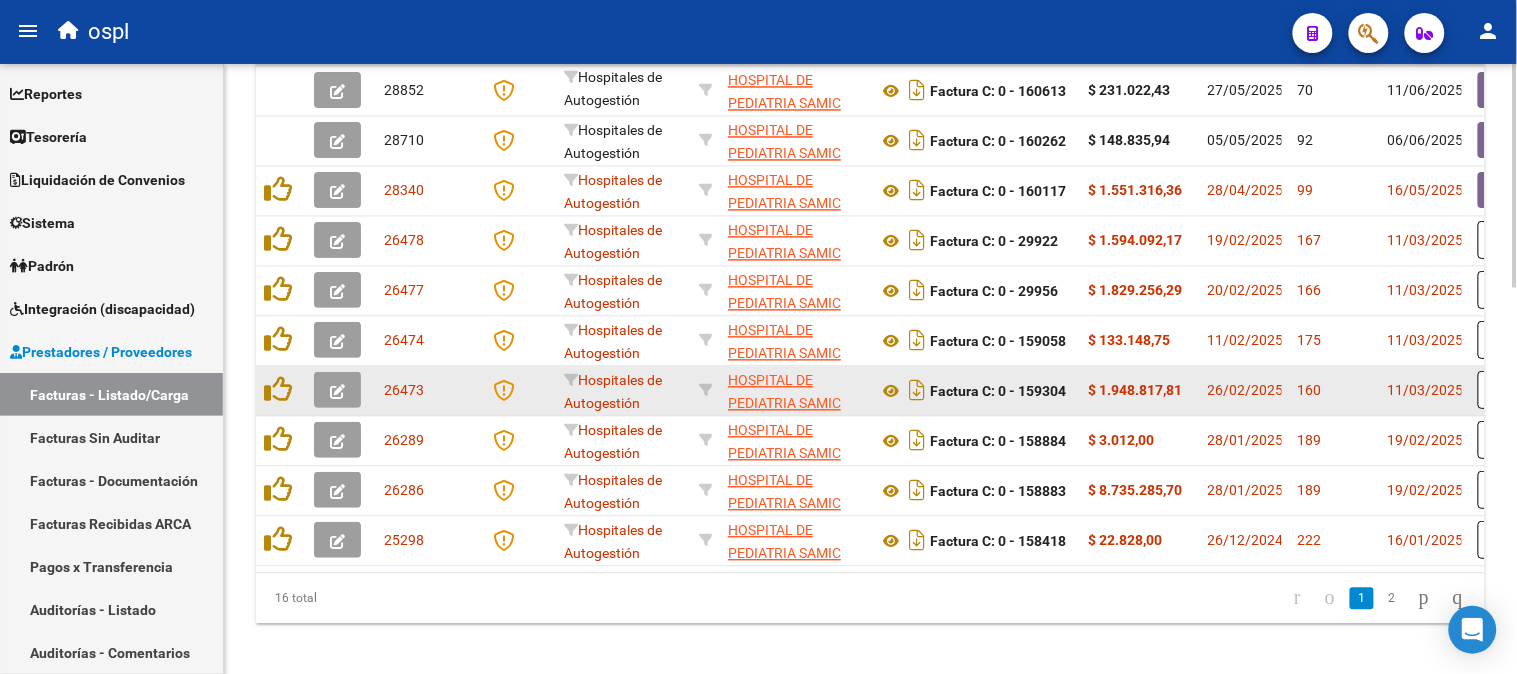 scroll, scrollTop: 1053, scrollLeft: 0, axis: vertical 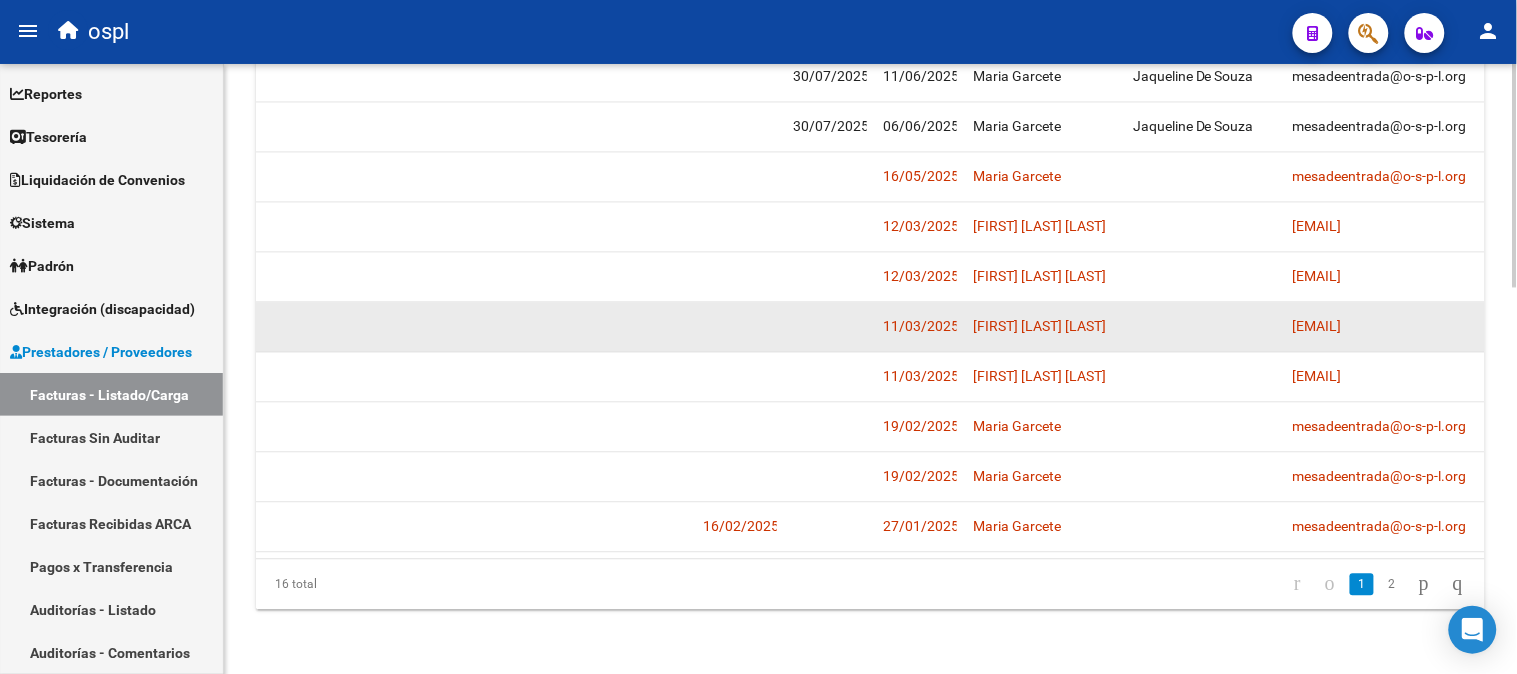 drag, startPoint x: 974, startPoint y: 330, endPoint x: 1118, endPoint y: 323, distance: 144.17004 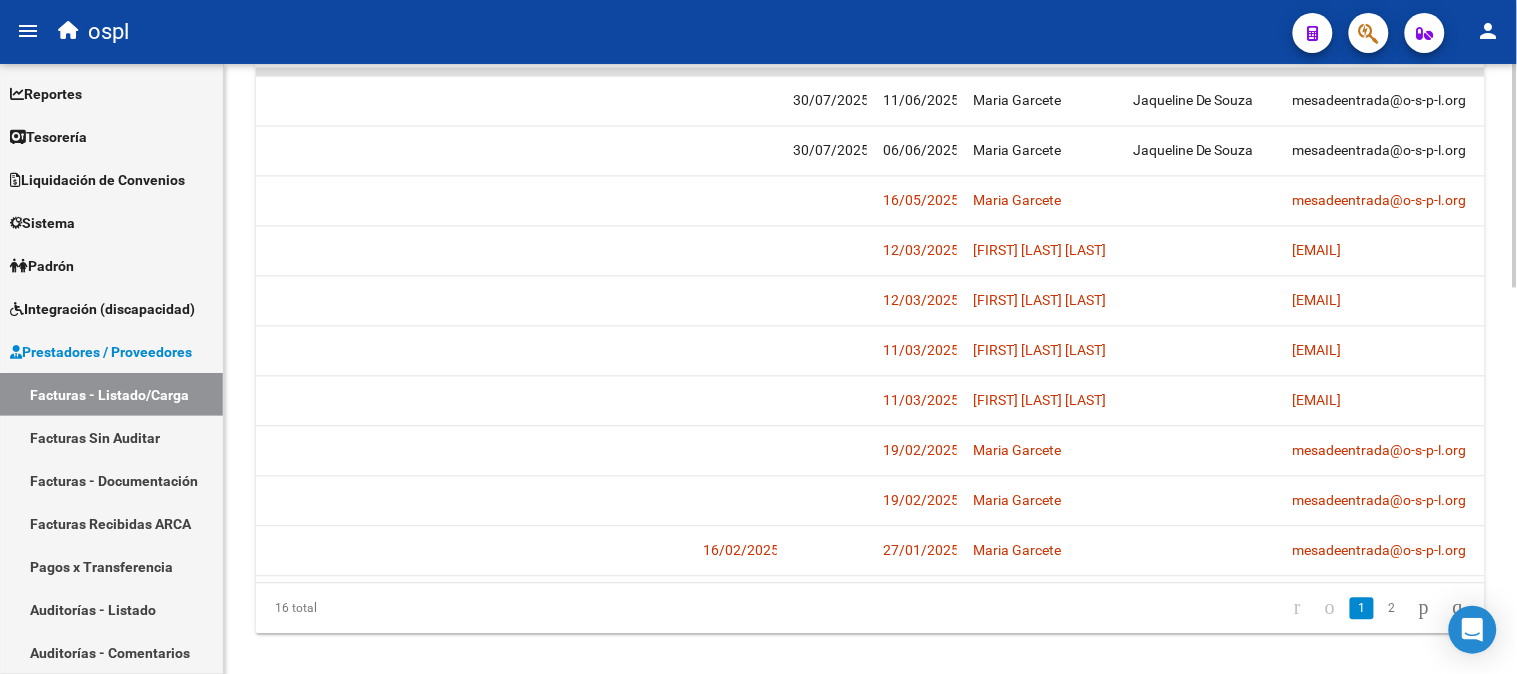 scroll, scrollTop: 1053, scrollLeft: 0, axis: vertical 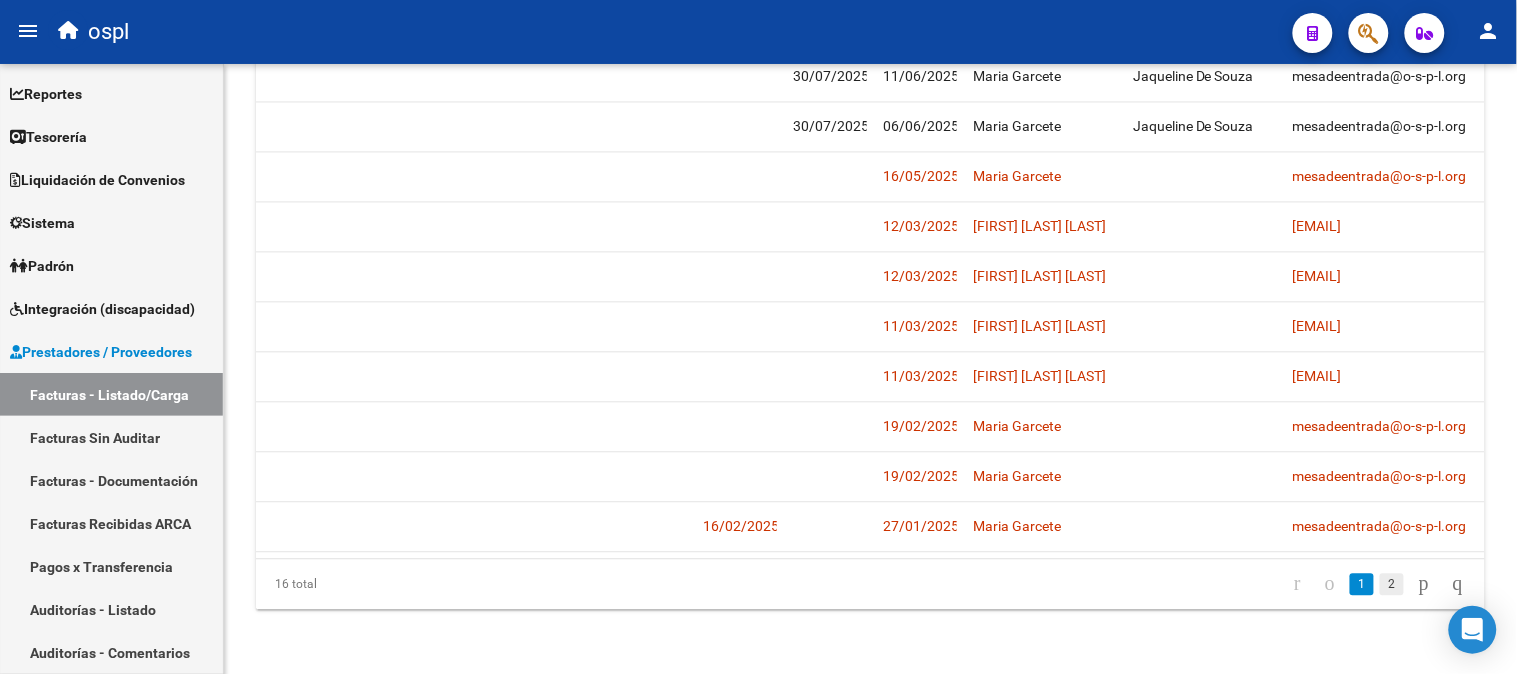 click on "2" 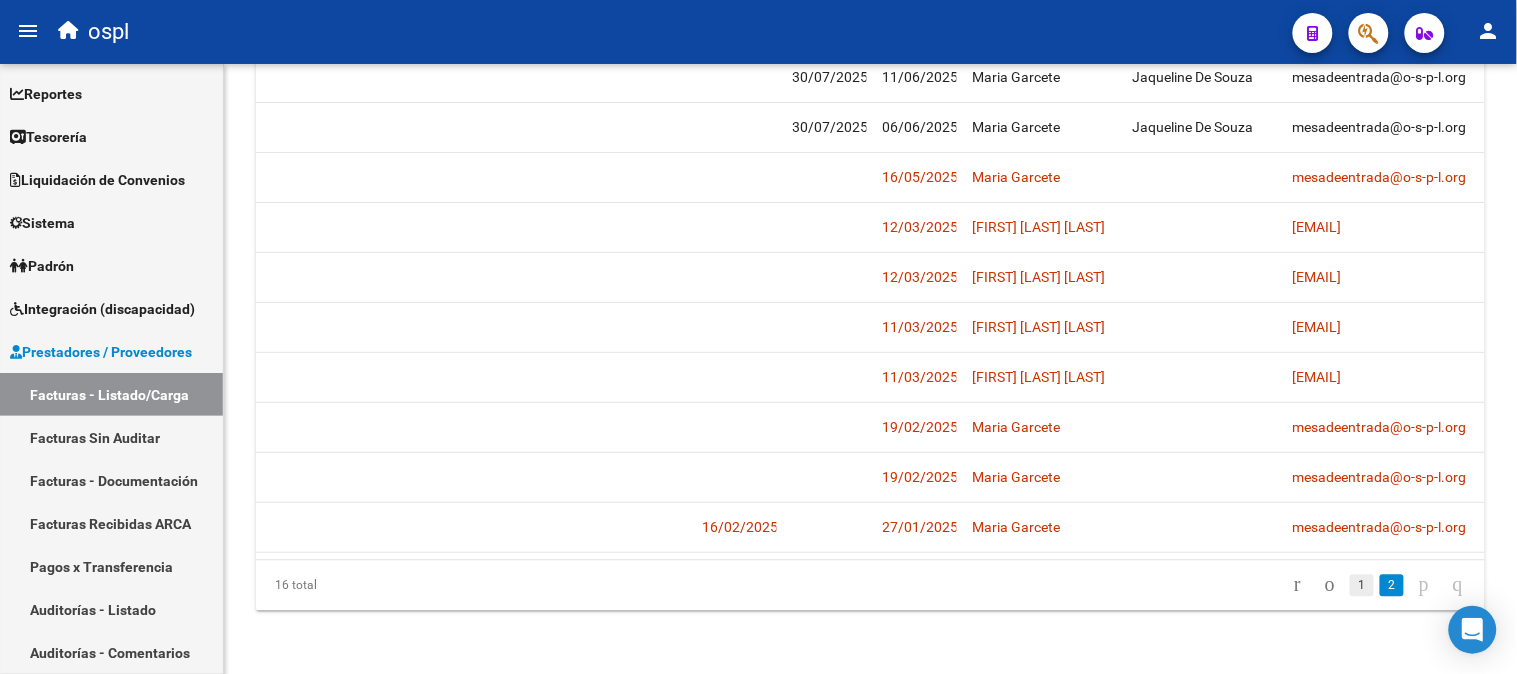 scroll, scrollTop: 853, scrollLeft: 0, axis: vertical 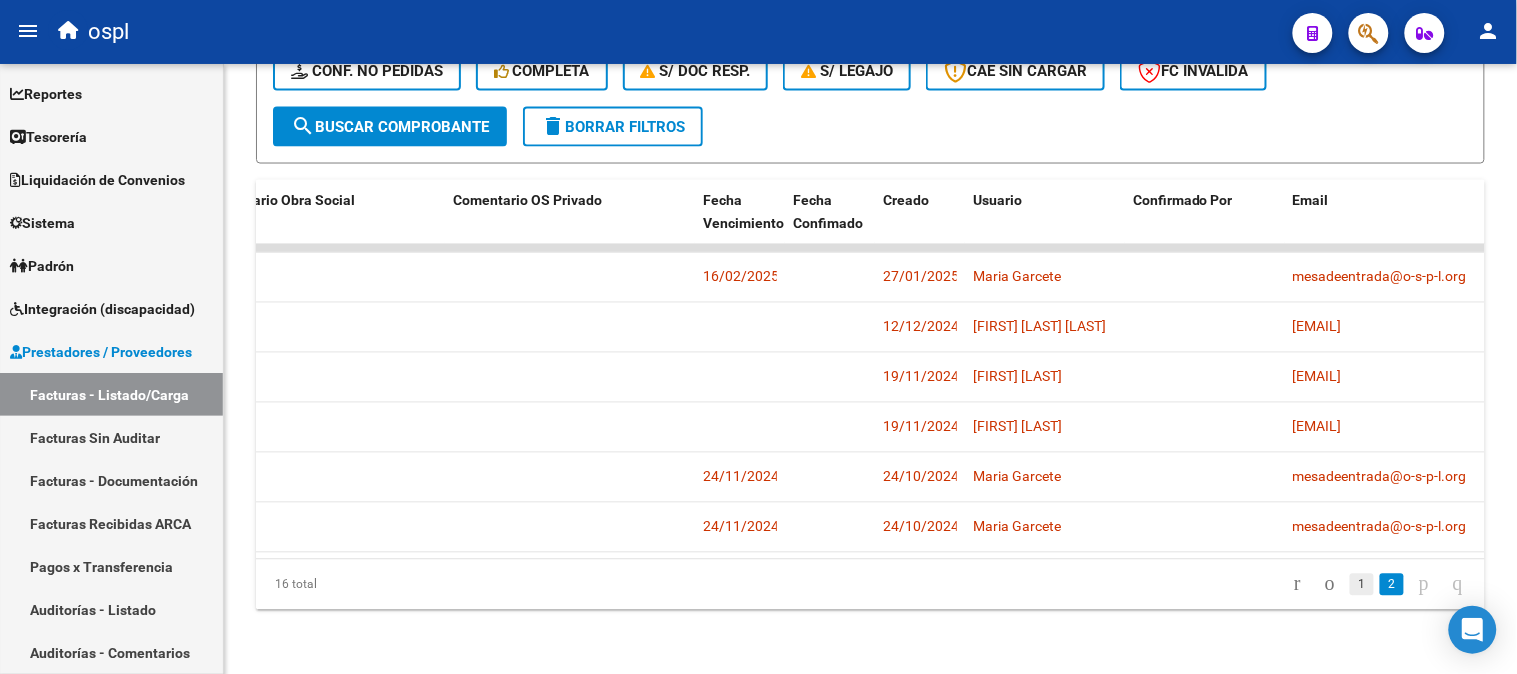 click on "1" 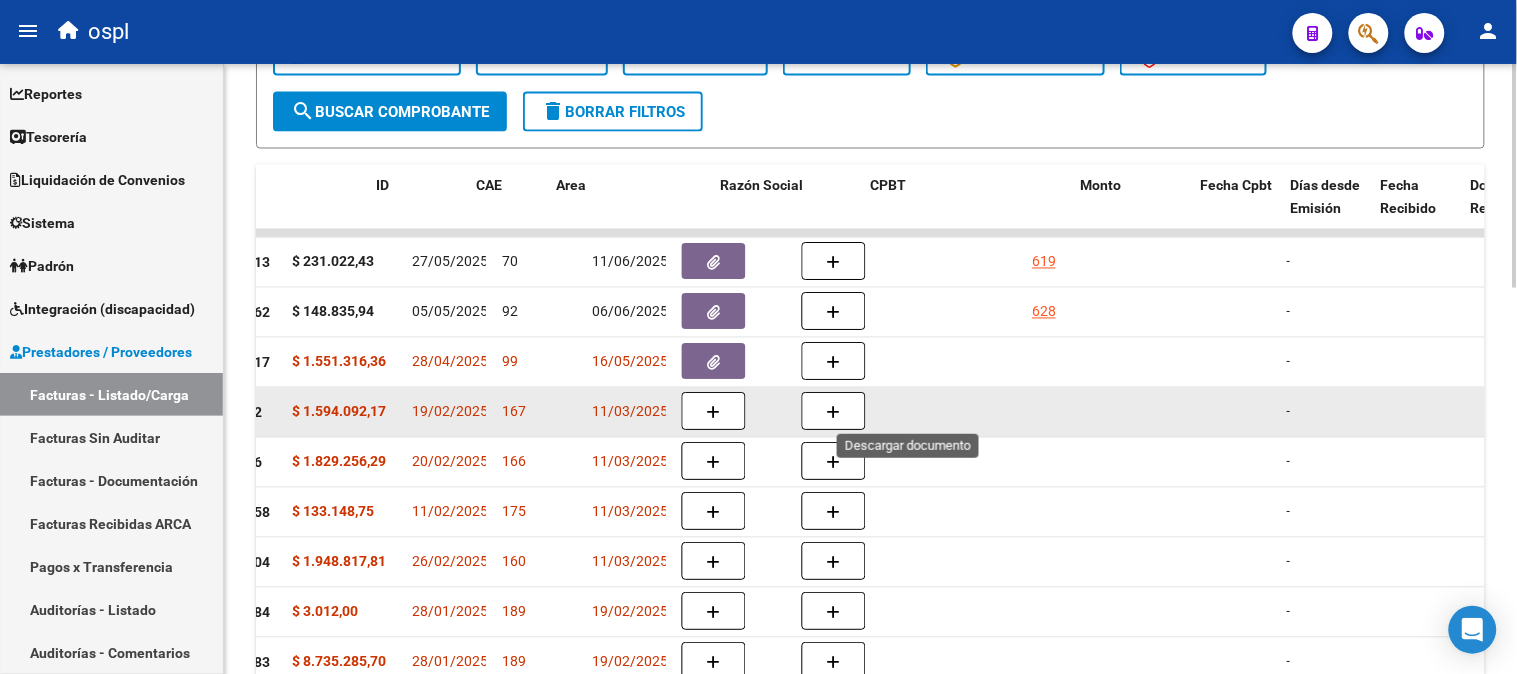 scroll, scrollTop: 0, scrollLeft: 0, axis: both 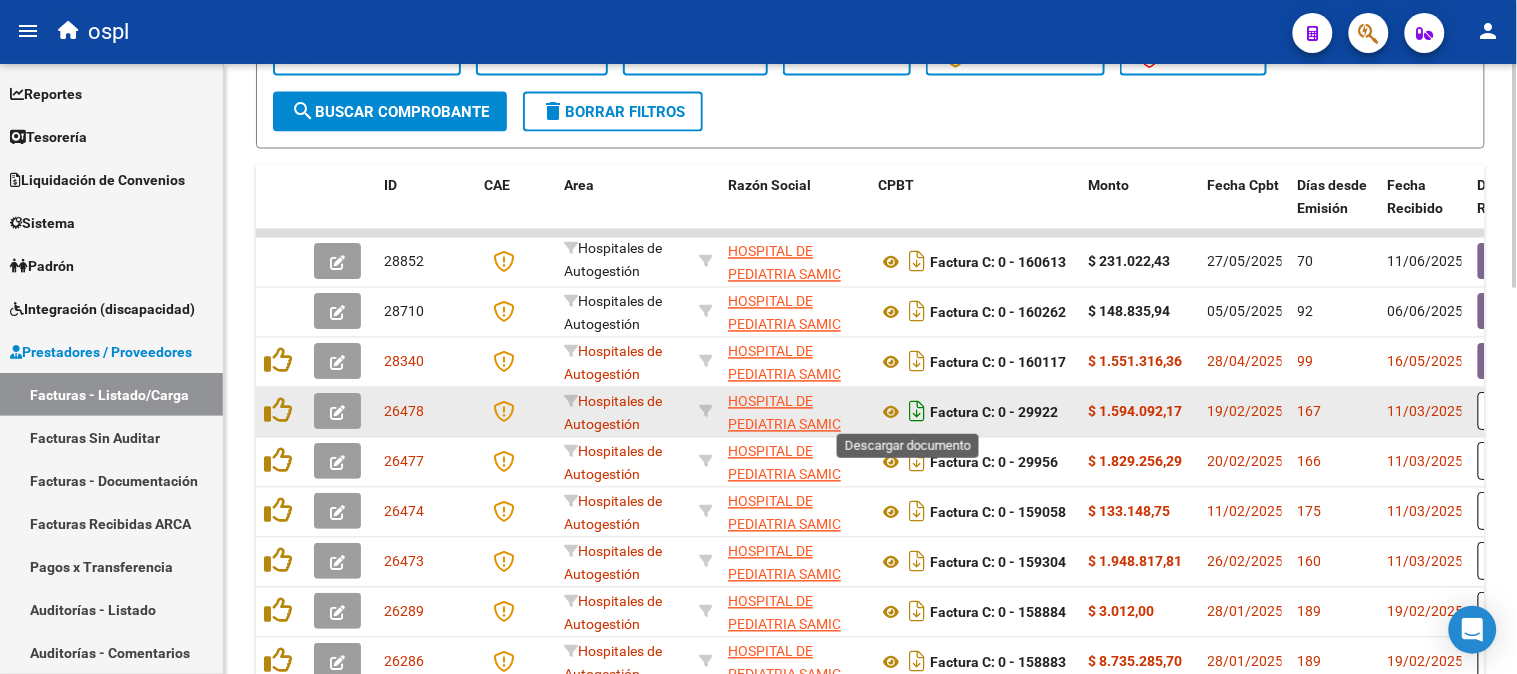 drag, startPoint x: 1255, startPoint y: 428, endPoint x: 903, endPoint y: 397, distance: 353.36243 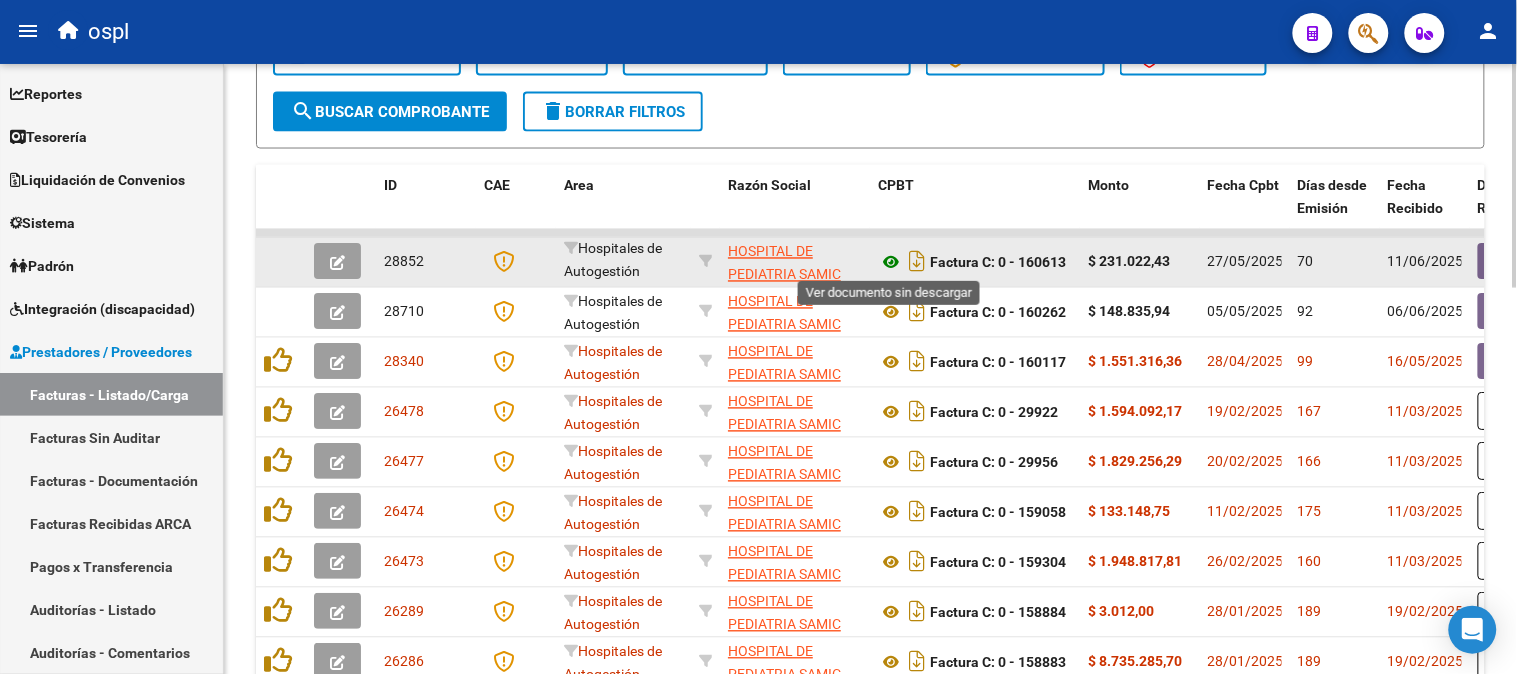 click 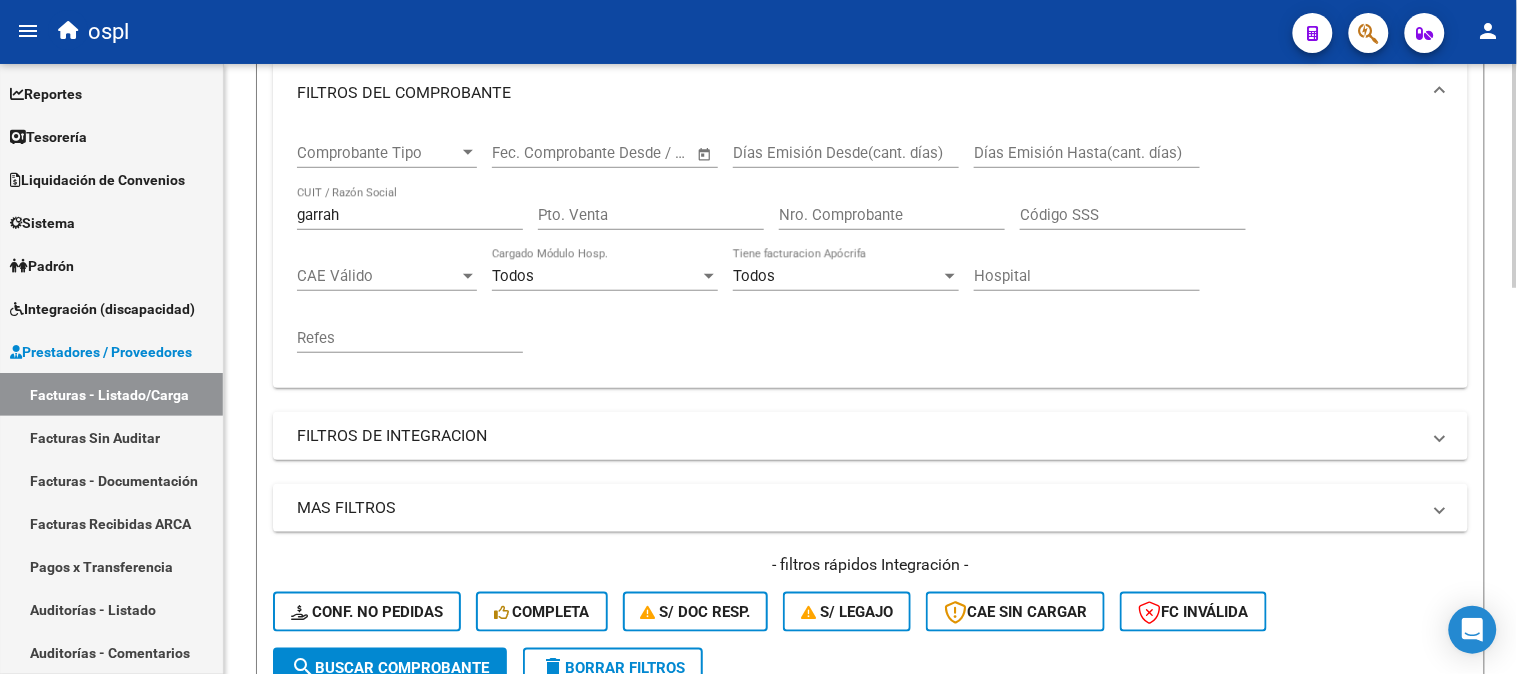 scroll, scrollTop: 75, scrollLeft: 0, axis: vertical 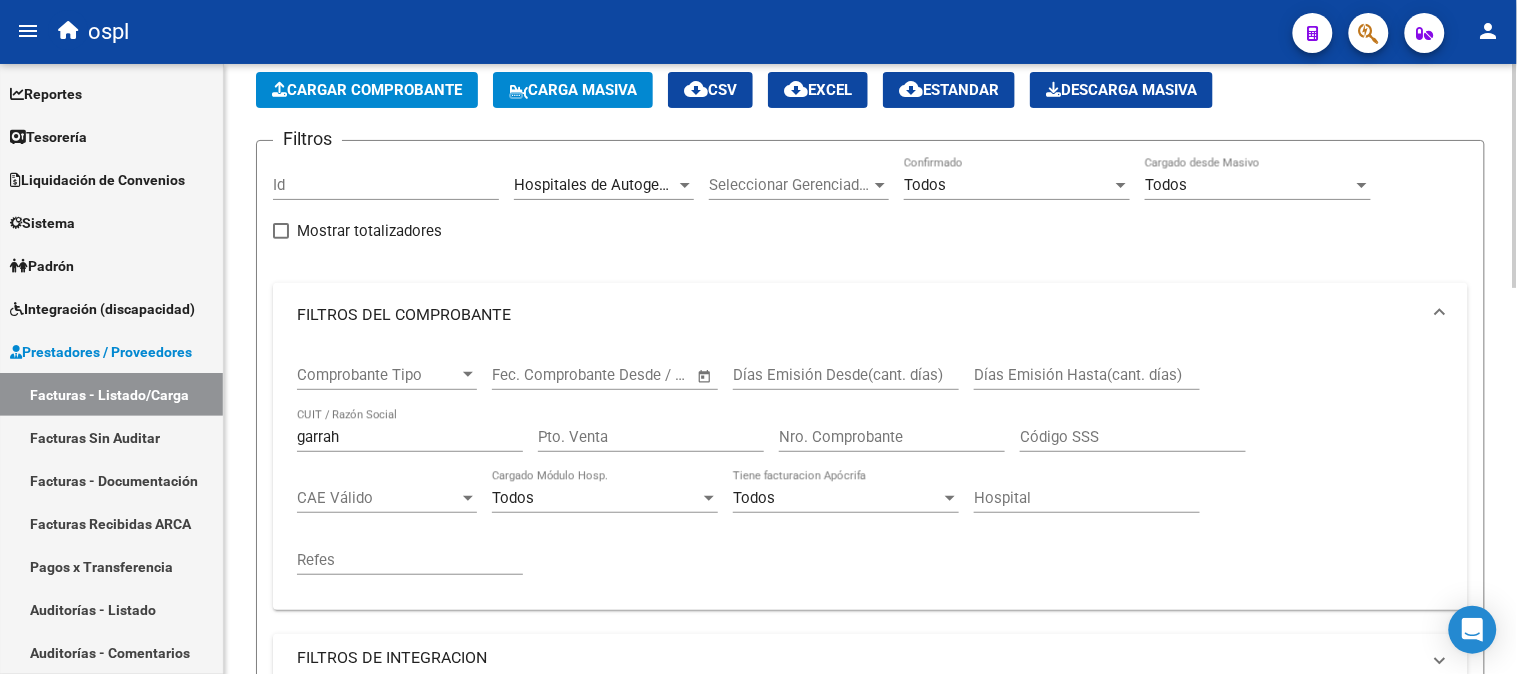 click on "Hospitales de Autogestión Area" 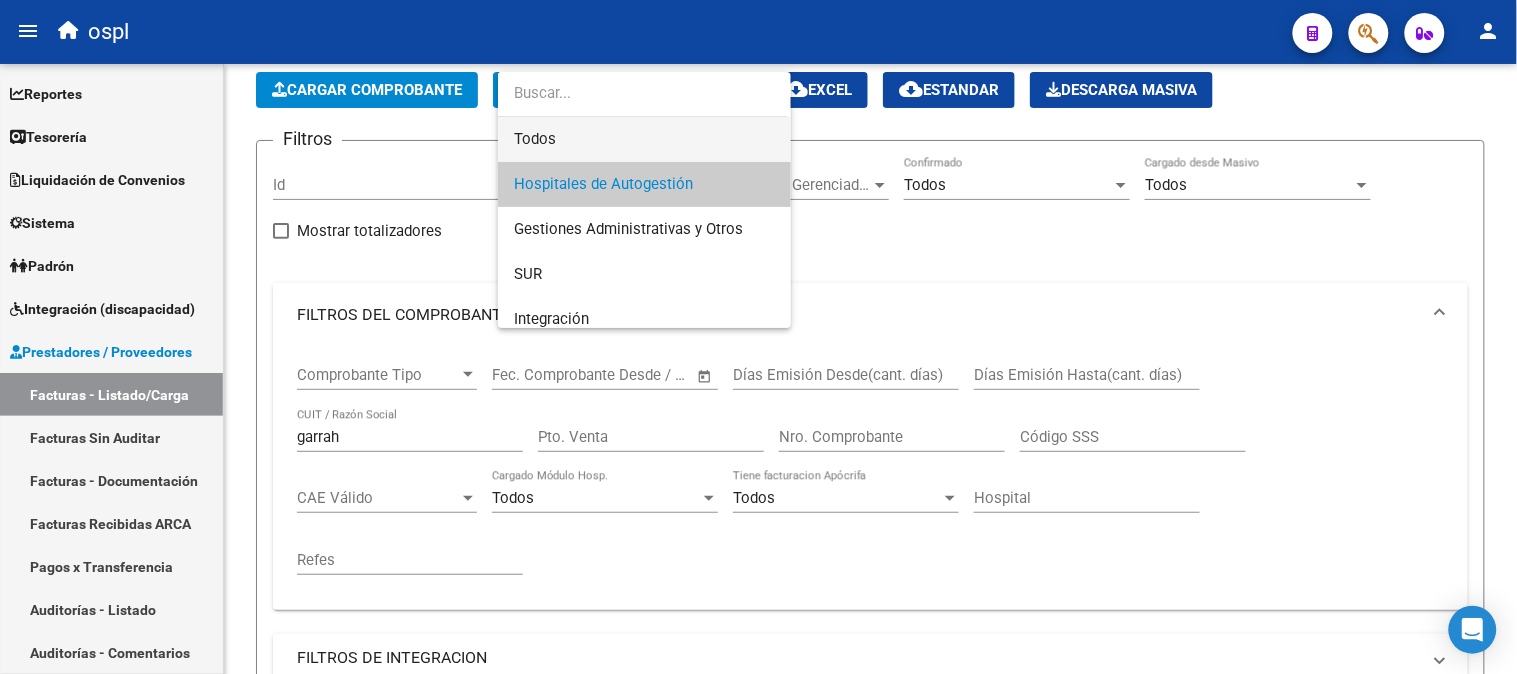 click on "Todos" at bounding box center (644, 139) 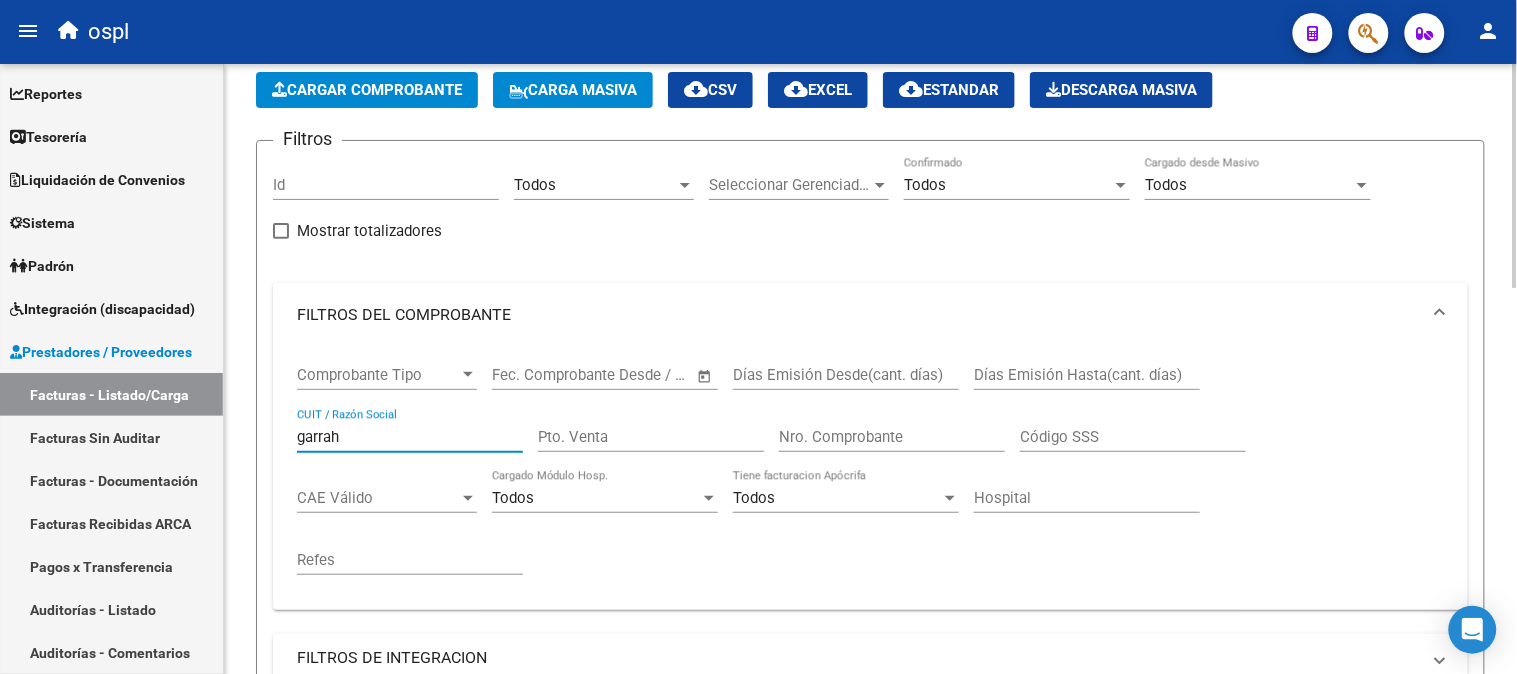 drag, startPoint x: 420, startPoint y: 430, endPoint x: 237, endPoint y: 422, distance: 183.17477 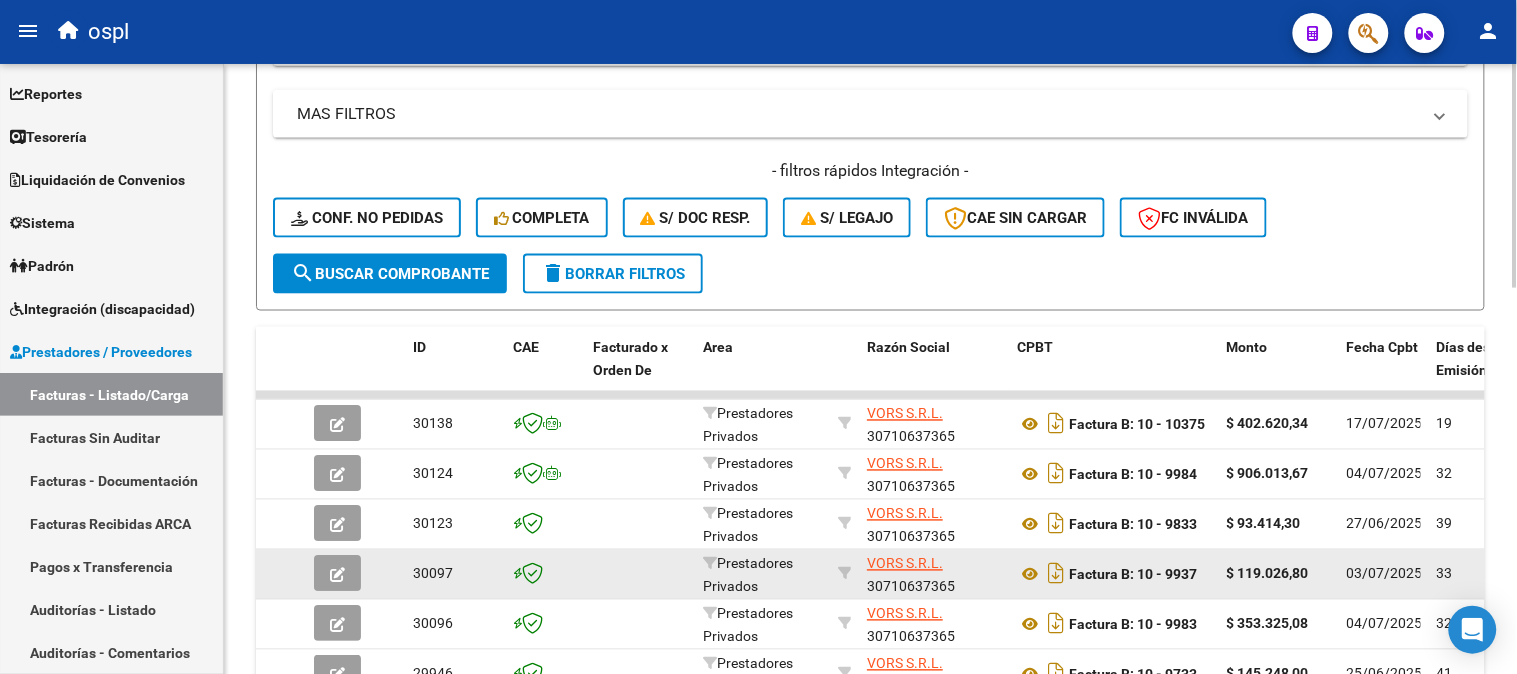 scroll, scrollTop: 853, scrollLeft: 0, axis: vertical 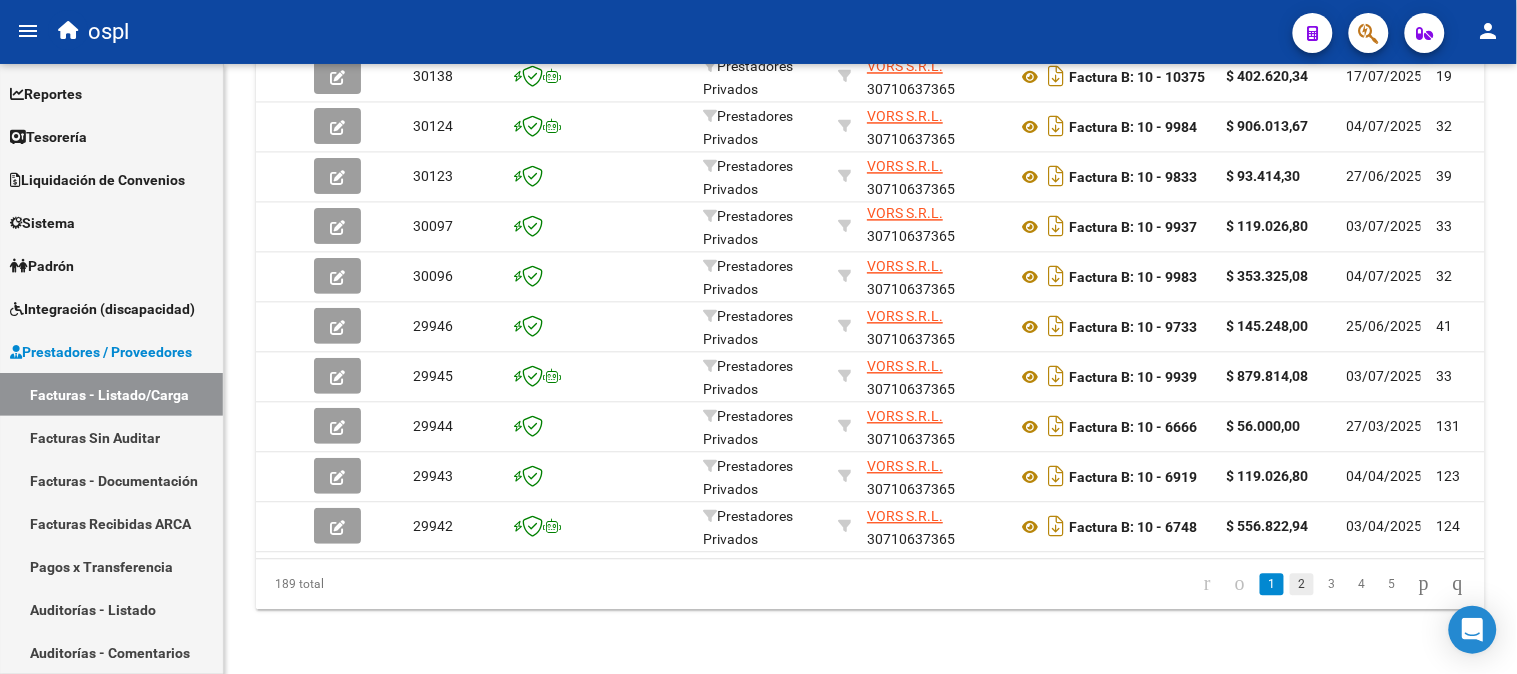 click on "2" 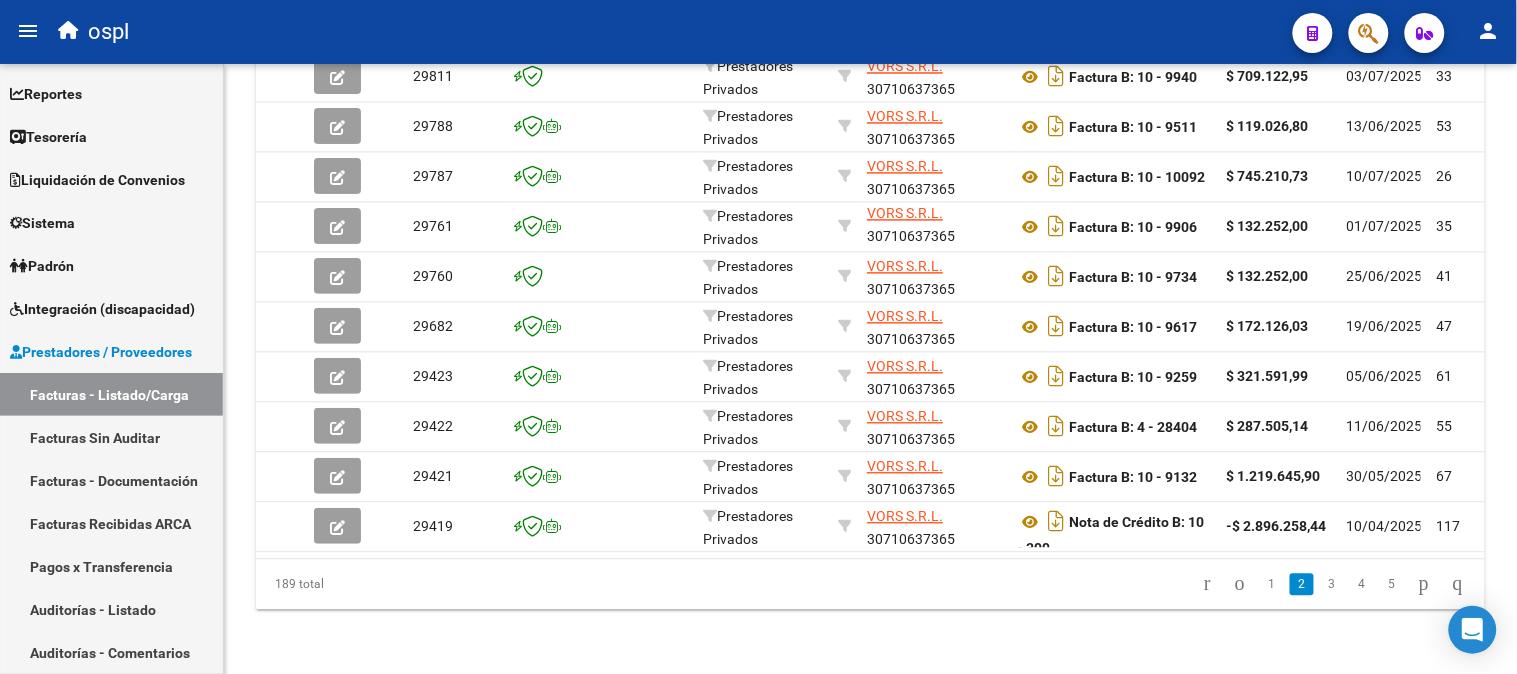 scroll, scrollTop: 1053, scrollLeft: 0, axis: vertical 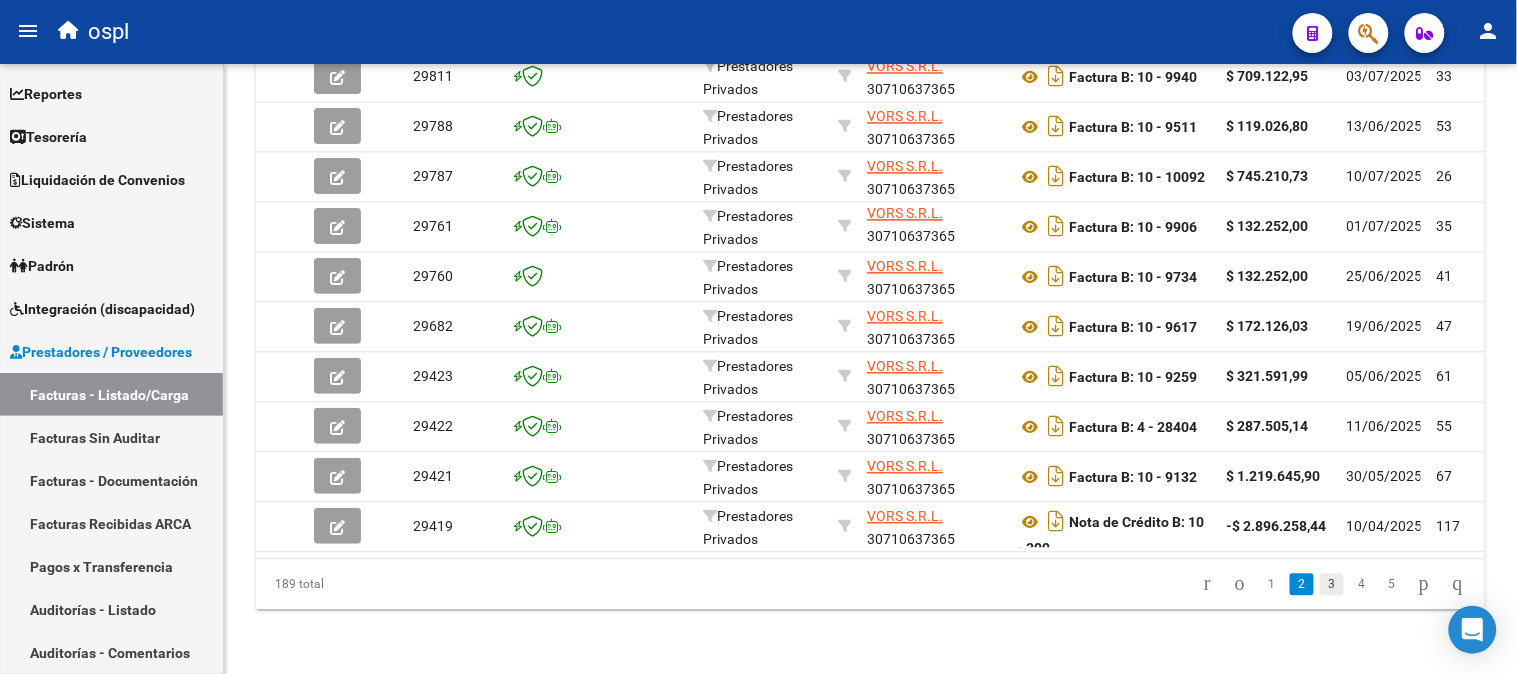 click on "3" 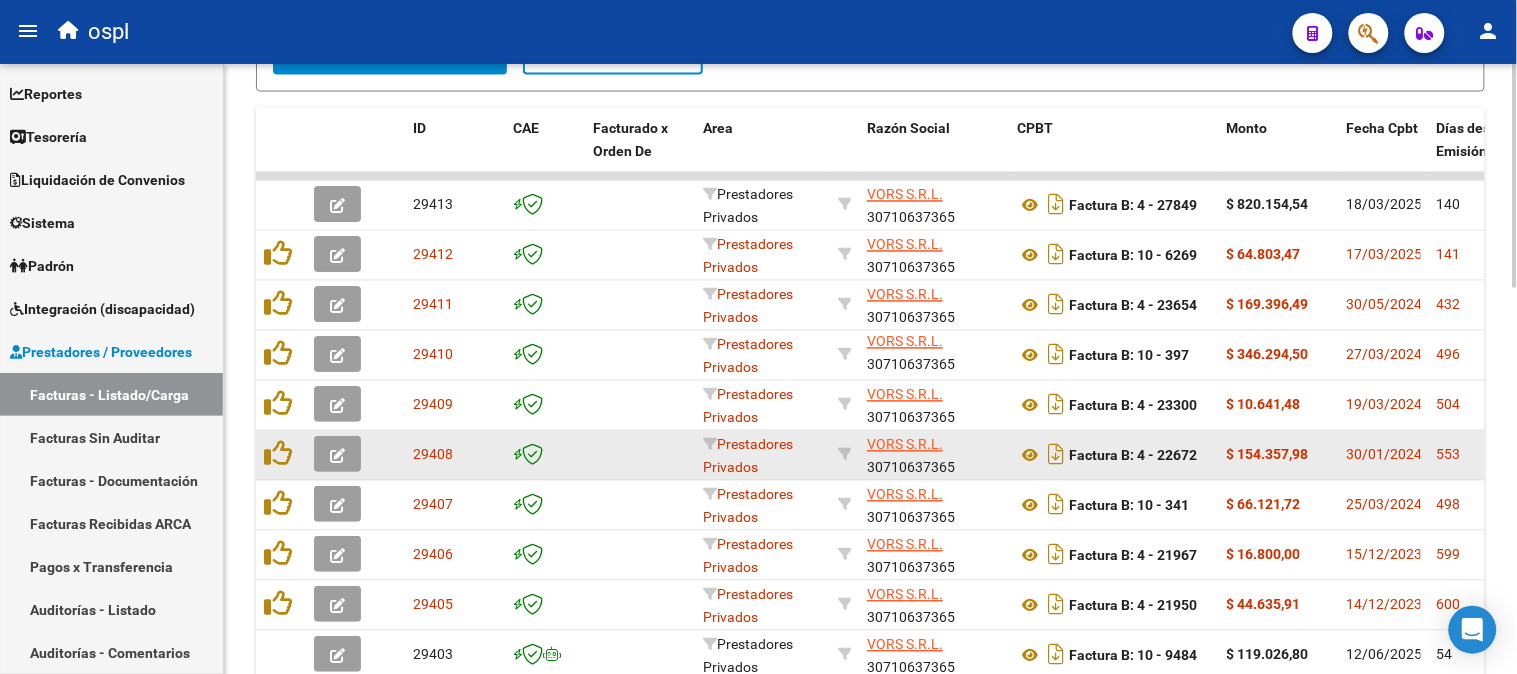 scroll, scrollTop: 942, scrollLeft: 0, axis: vertical 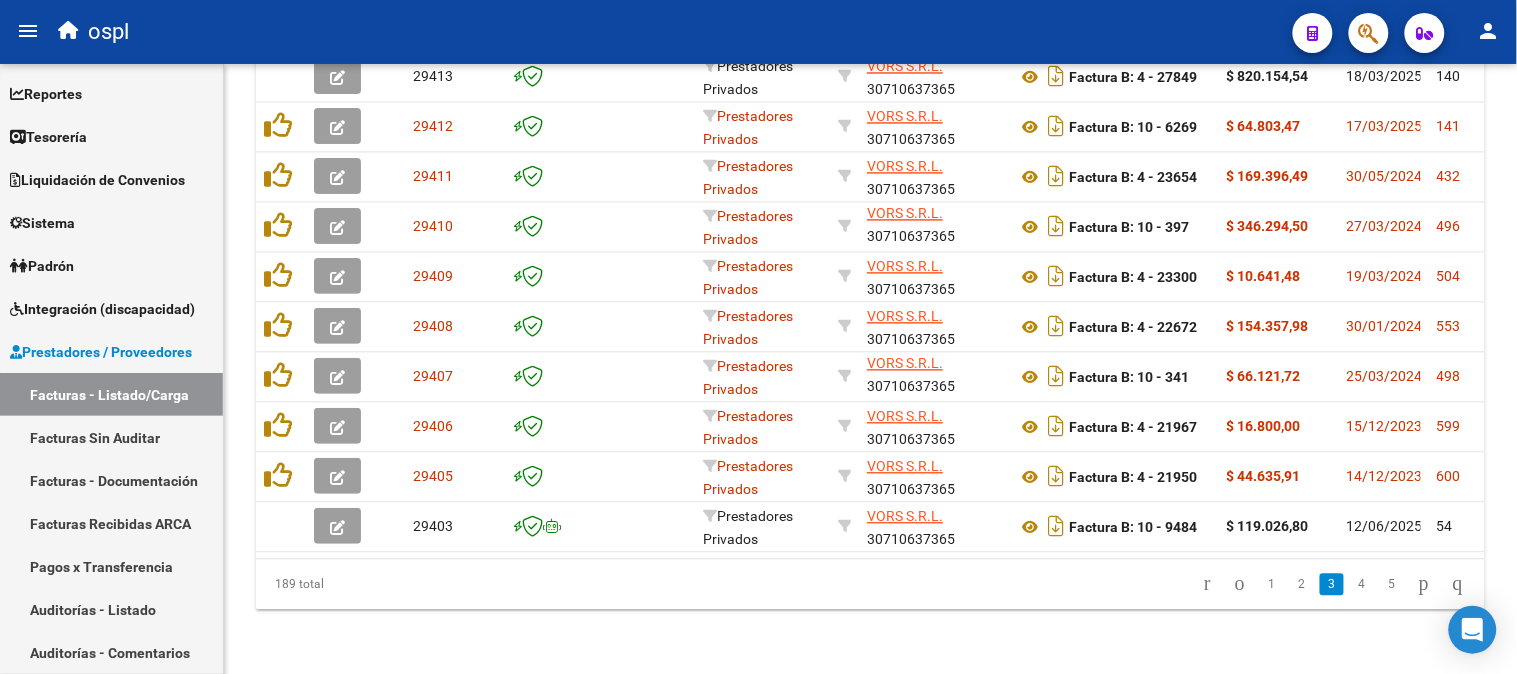 drag, startPoint x: 1253, startPoint y: 588, endPoint x: 1170, endPoint y: 600, distance: 83.86298 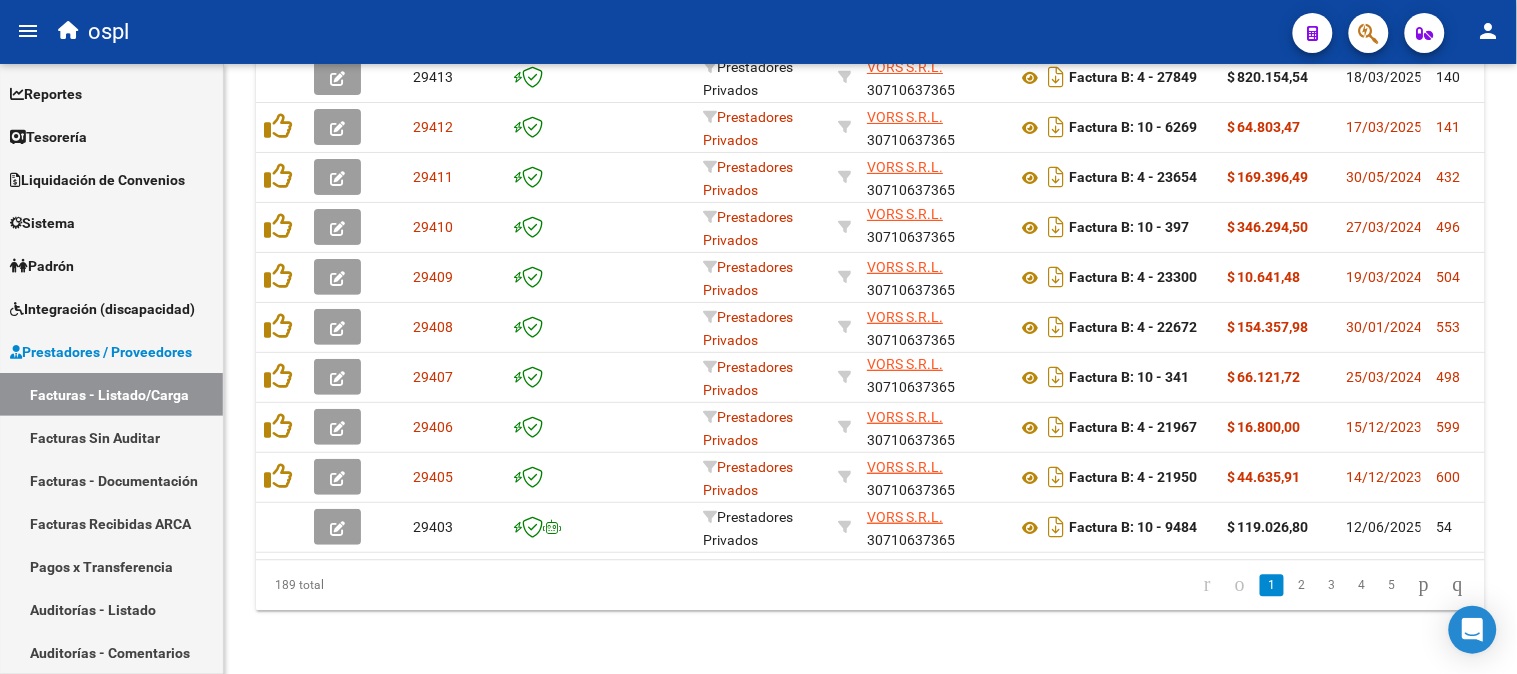 click on "Video tutorial   PRESTADORES -> Listado de CPBTs Emitidos por Prestadores / Proveedores (alt+q)   Cargar Comprobante
Carga Masiva  cloud_download  CSV  cloud_download  EXCEL  cloud_download  Estandar   Descarga Masiva
Filtros Id Todos Area Seleccionar Gerenciador Seleccionar Gerenciador Todos Confirmado Todos Cargado desde Masivo   Mostrar totalizadores   FILTROS DEL COMPROBANTE  Comprobante Tipo Comprobante Tipo Start date – End date Fec. Comprobante Desde / Hasta Días Emisión Desde(cant. días) Días Emisión Hasta(cant. días) VORS CUIT / Razón Social Pto. Venta Nro. Comprobante Código SSS CAE Válido CAE Válido Todos Cargado Módulo Hosp. Todos Tiene facturacion Apócrifa Hospital Refes  FILTROS DE INTEGRACION  Todos Cargado en Para Enviar SSS Período De Prestación Campos del Archivo de Rendición Devuelto x SSS (dr_envio) Todos Rendido x SSS (dr_envio) Tipo de Registro Tipo de Registro Período Presentación Período Presentación Campos del Legajo Asociado (preaprobación) Todos Todos" 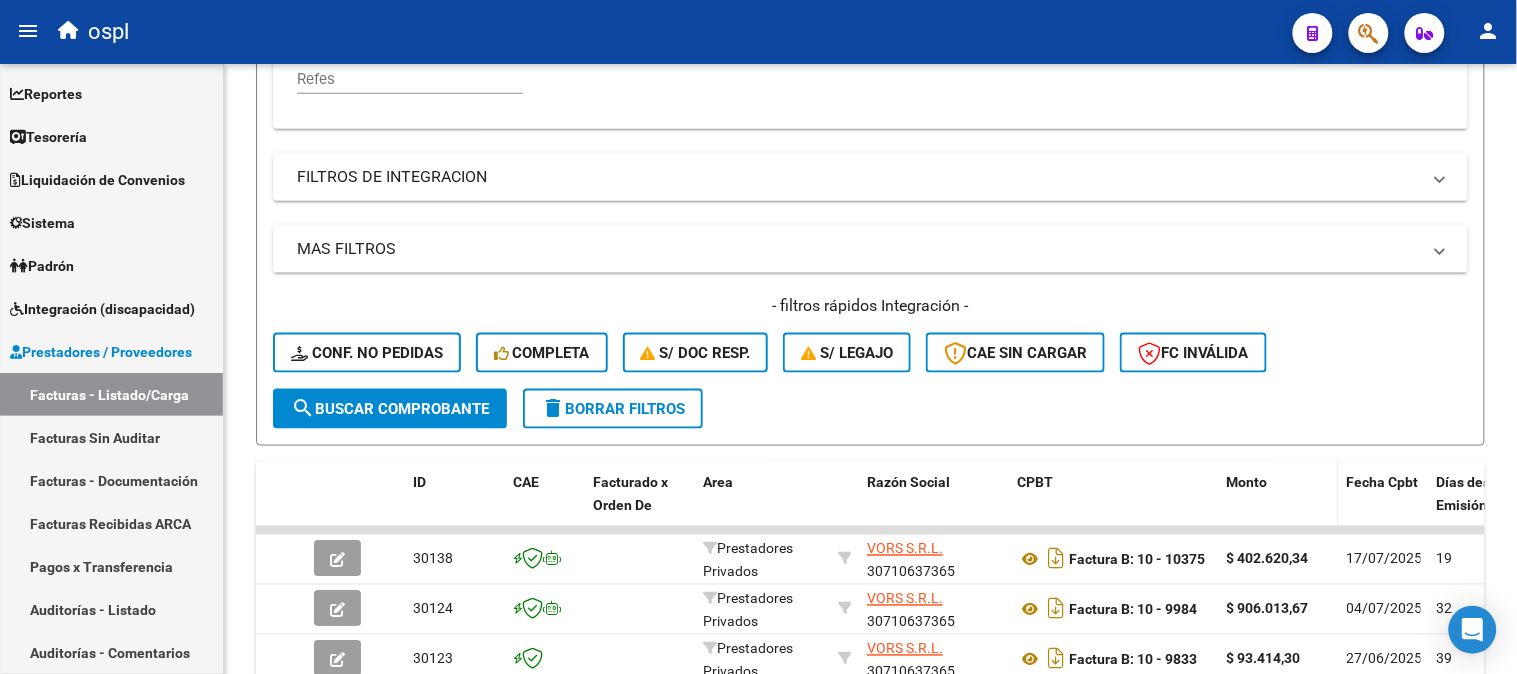 scroll, scrollTop: 608, scrollLeft: 0, axis: vertical 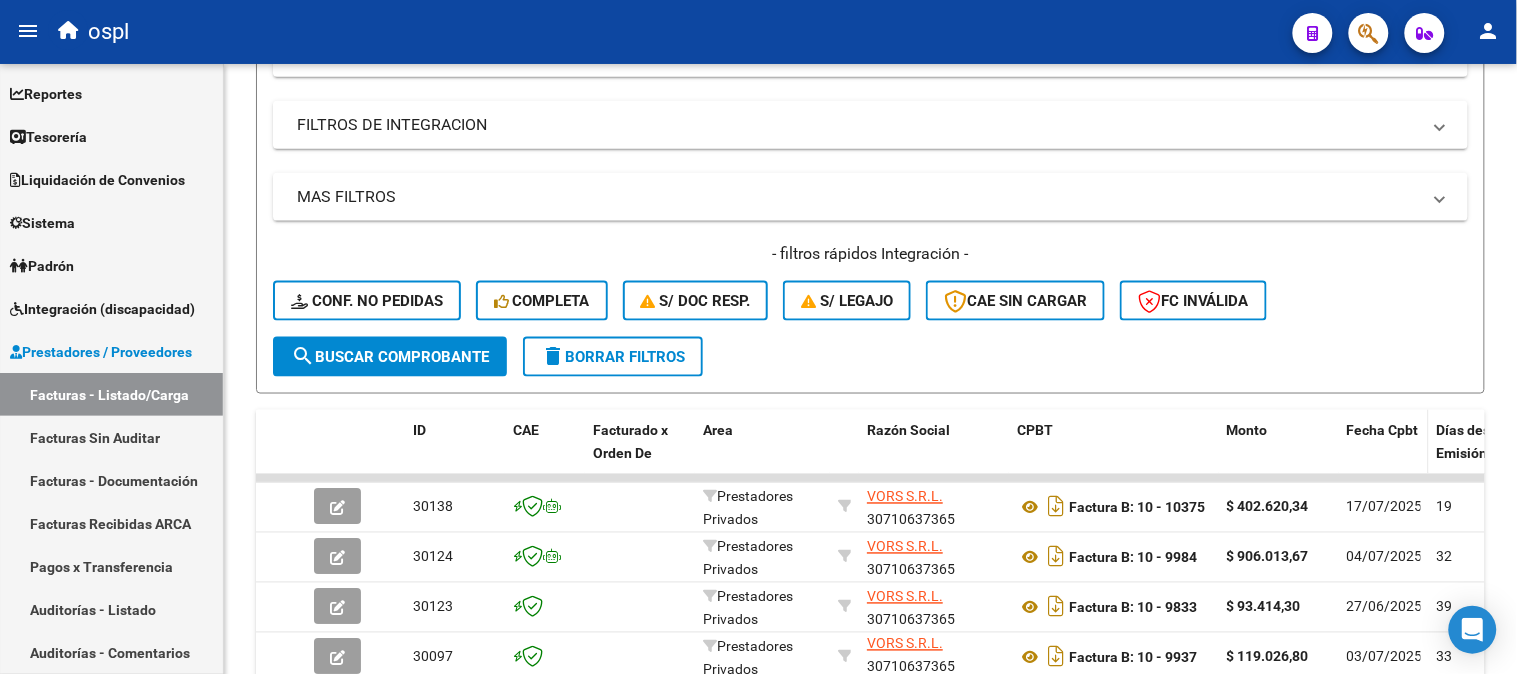 click on "Fecha Cpbt" 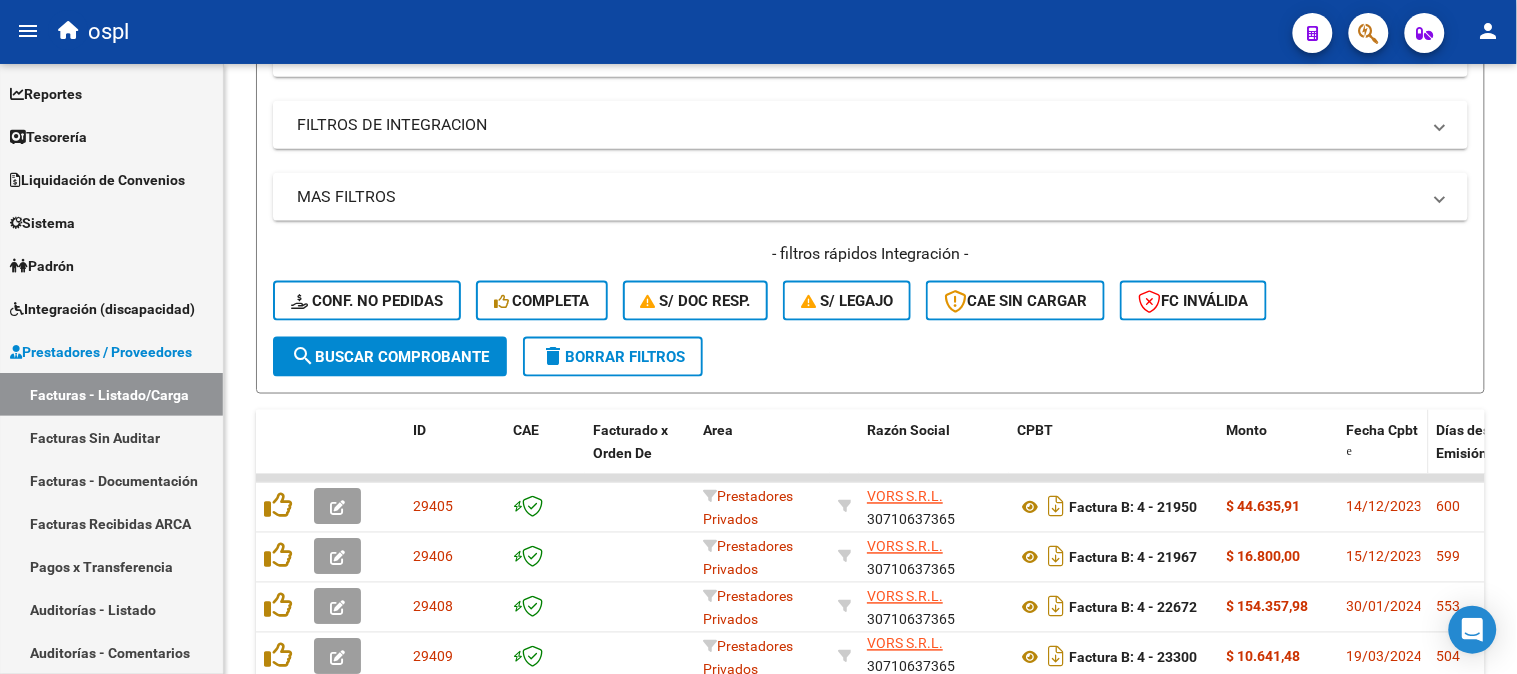 click on "Fecha Cpbt" 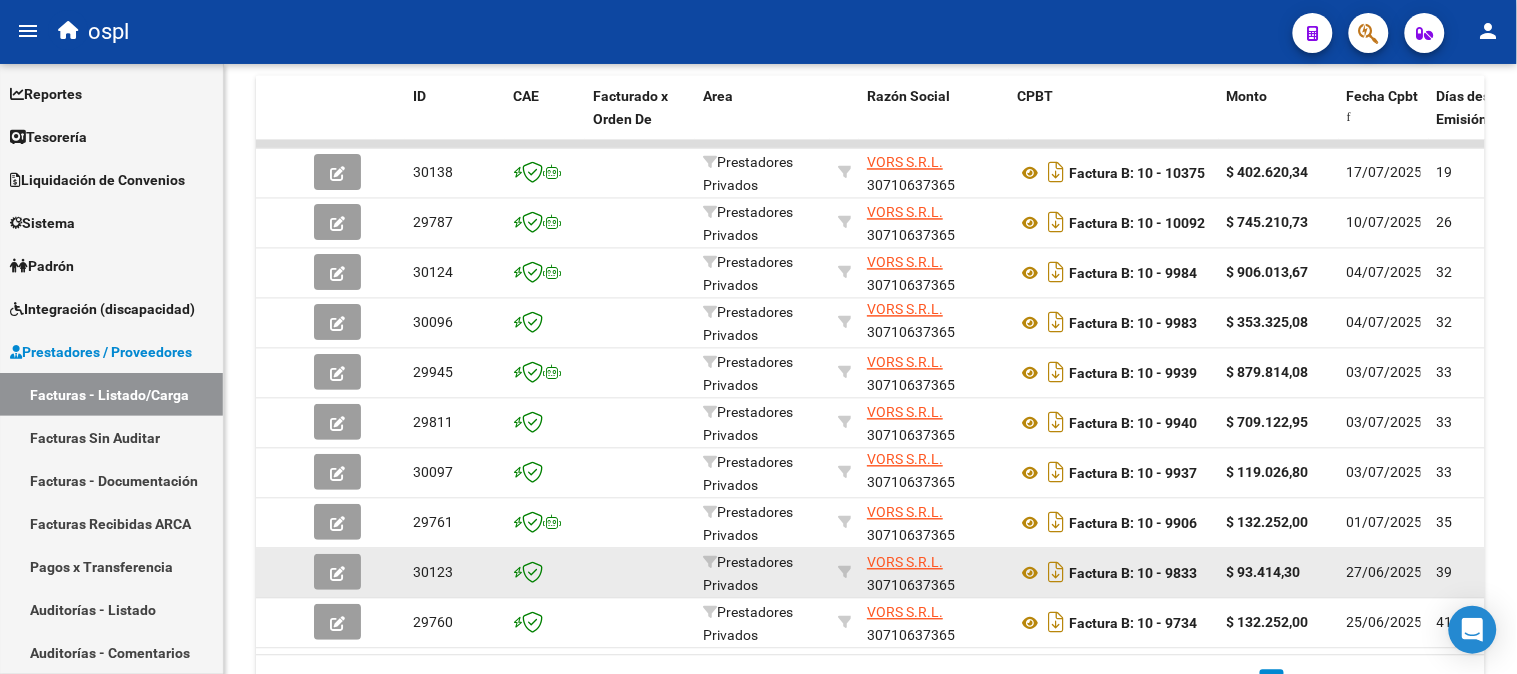 scroll, scrollTop: 1053, scrollLeft: 0, axis: vertical 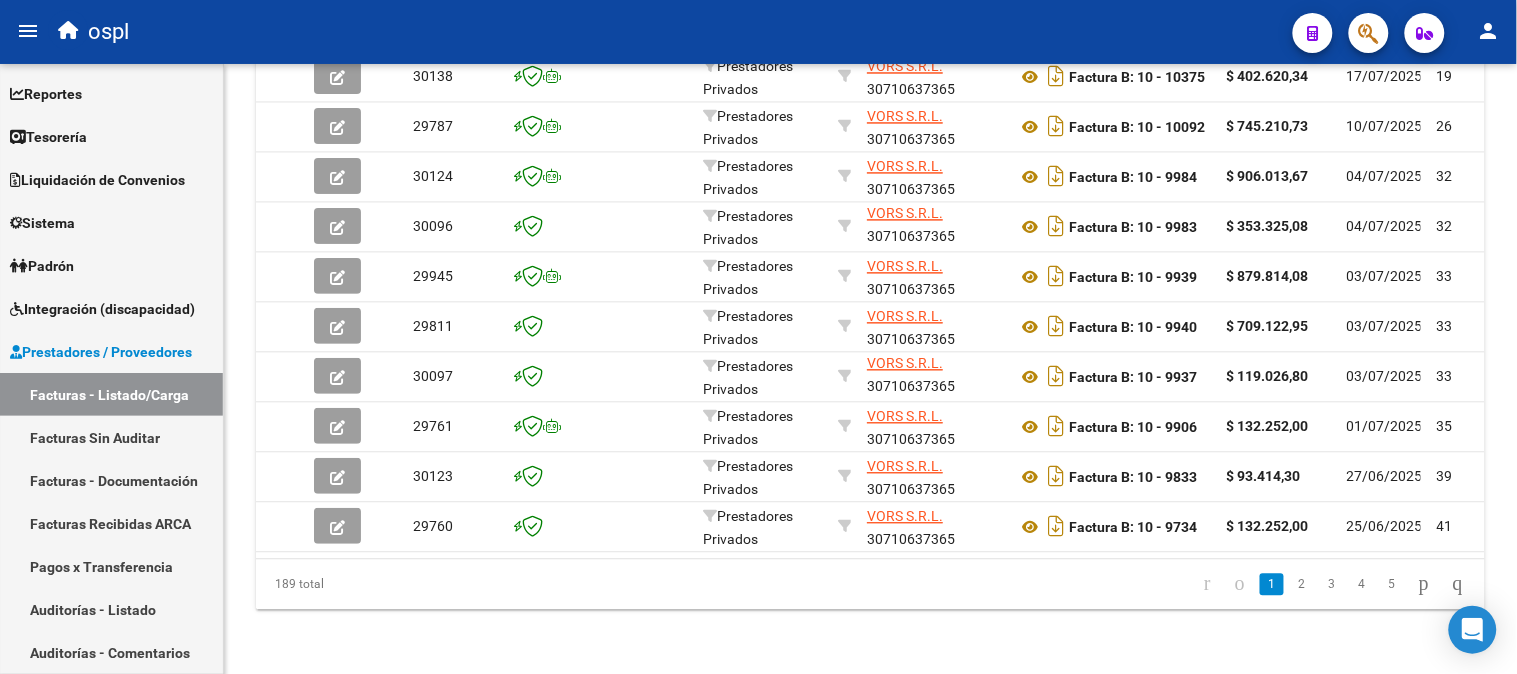 click on "2" 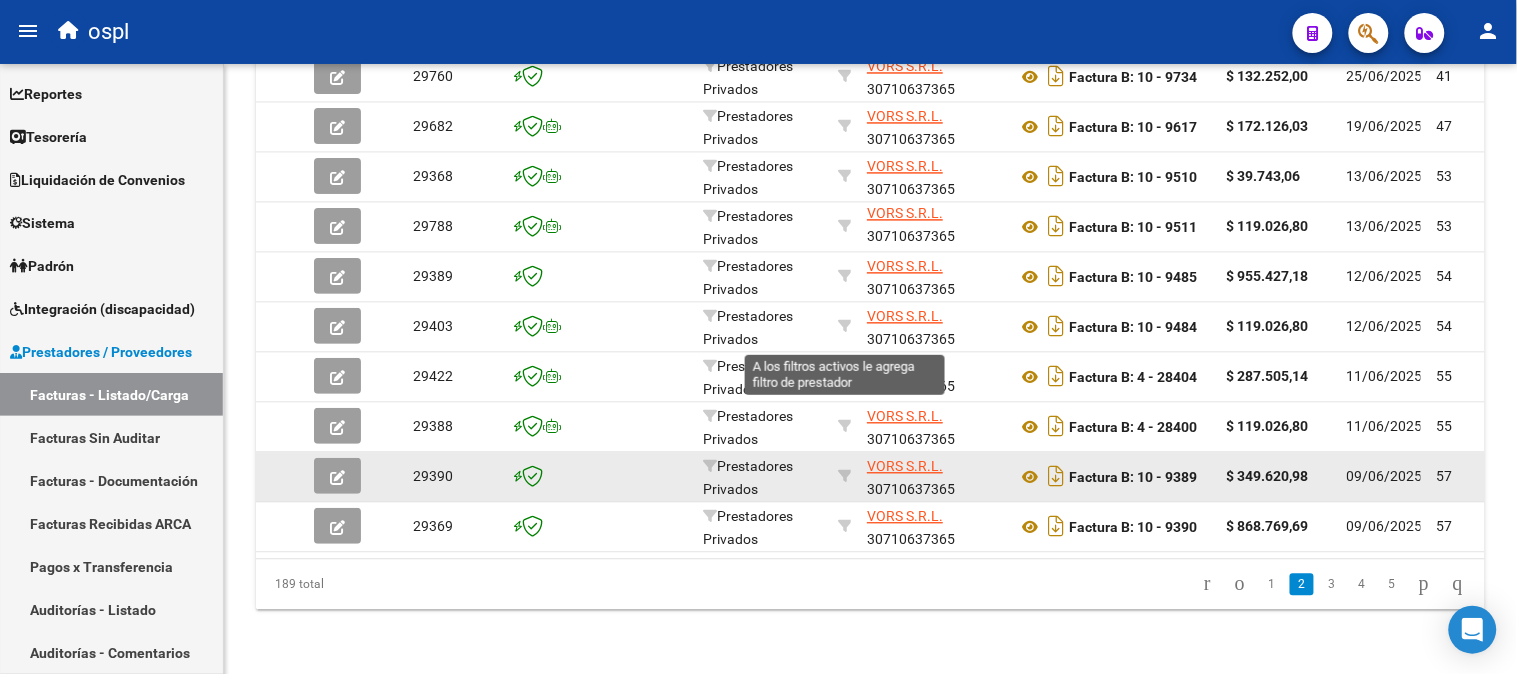 scroll, scrollTop: 1053, scrollLeft: 0, axis: vertical 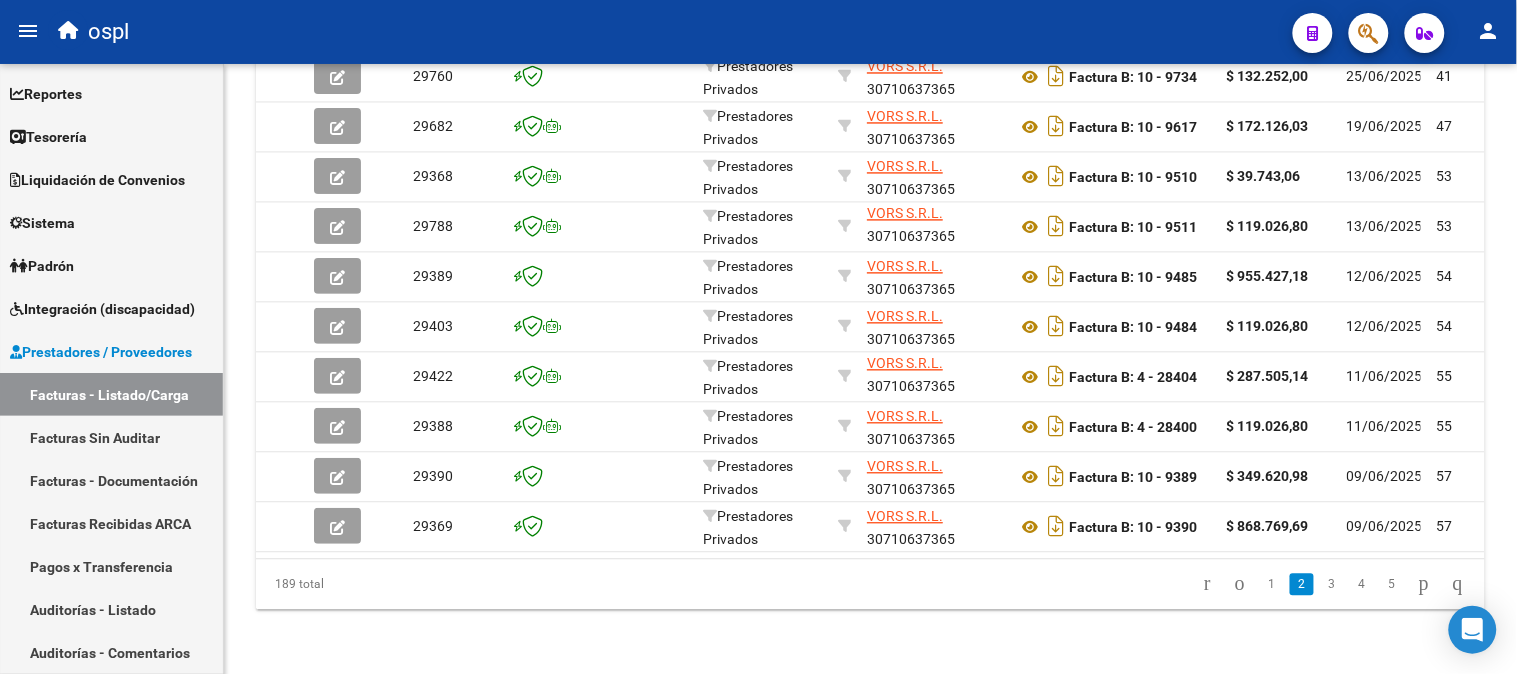 click on "3" 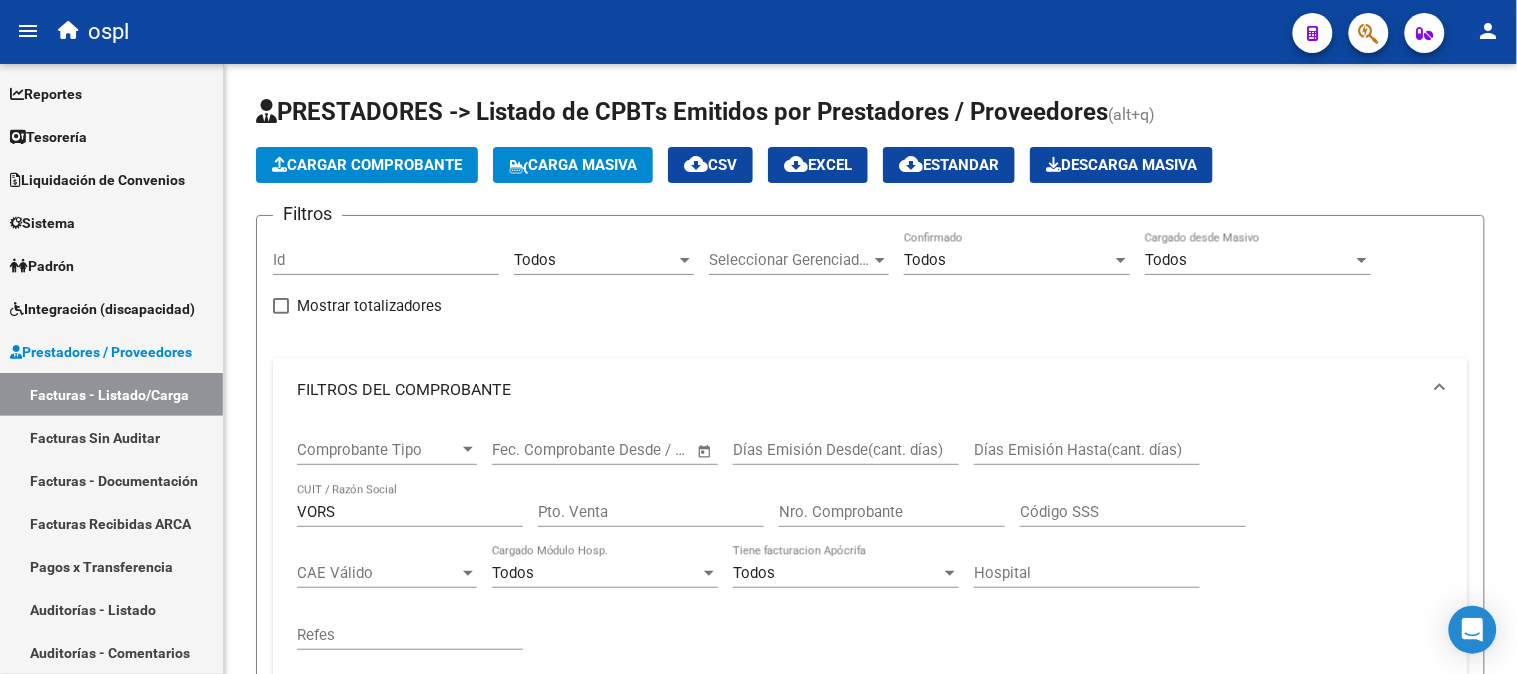scroll, scrollTop: 222, scrollLeft: 0, axis: vertical 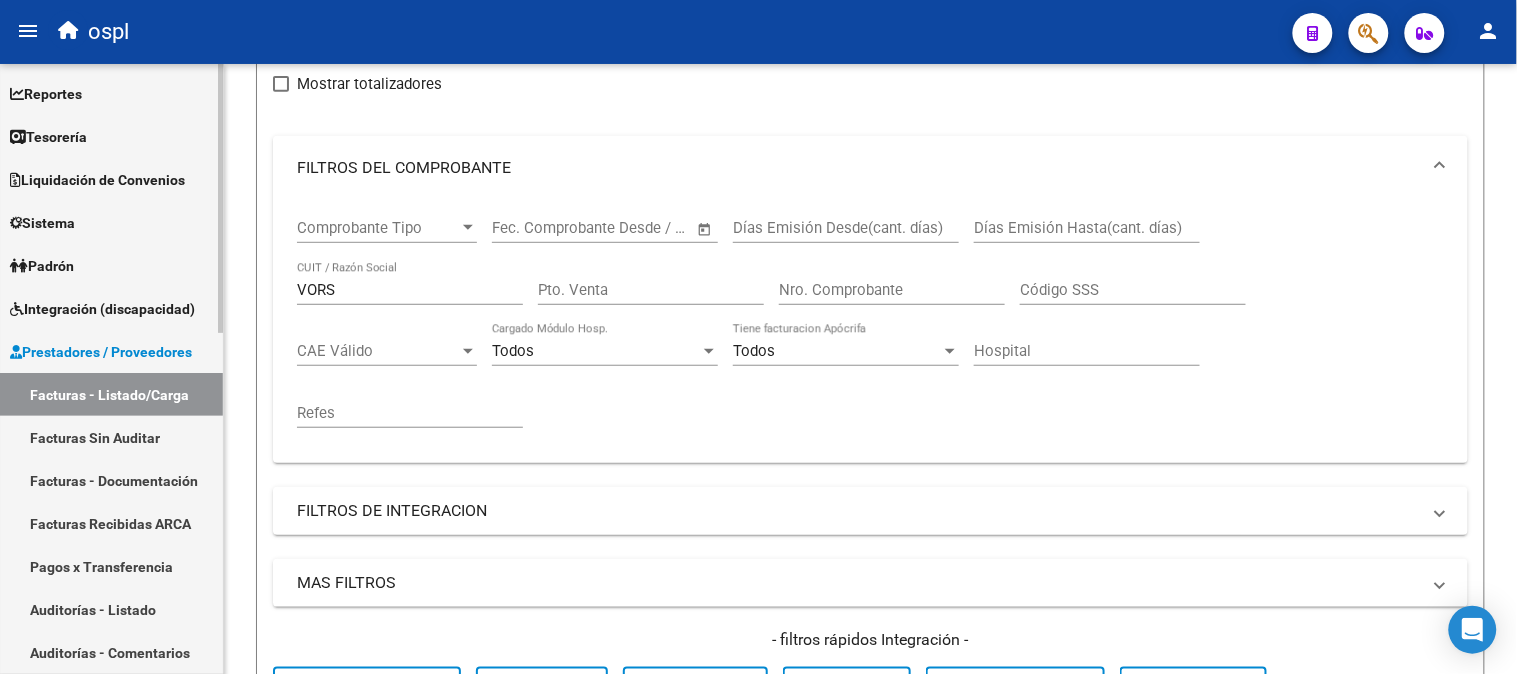 click on "Reportes" at bounding box center (111, 93) 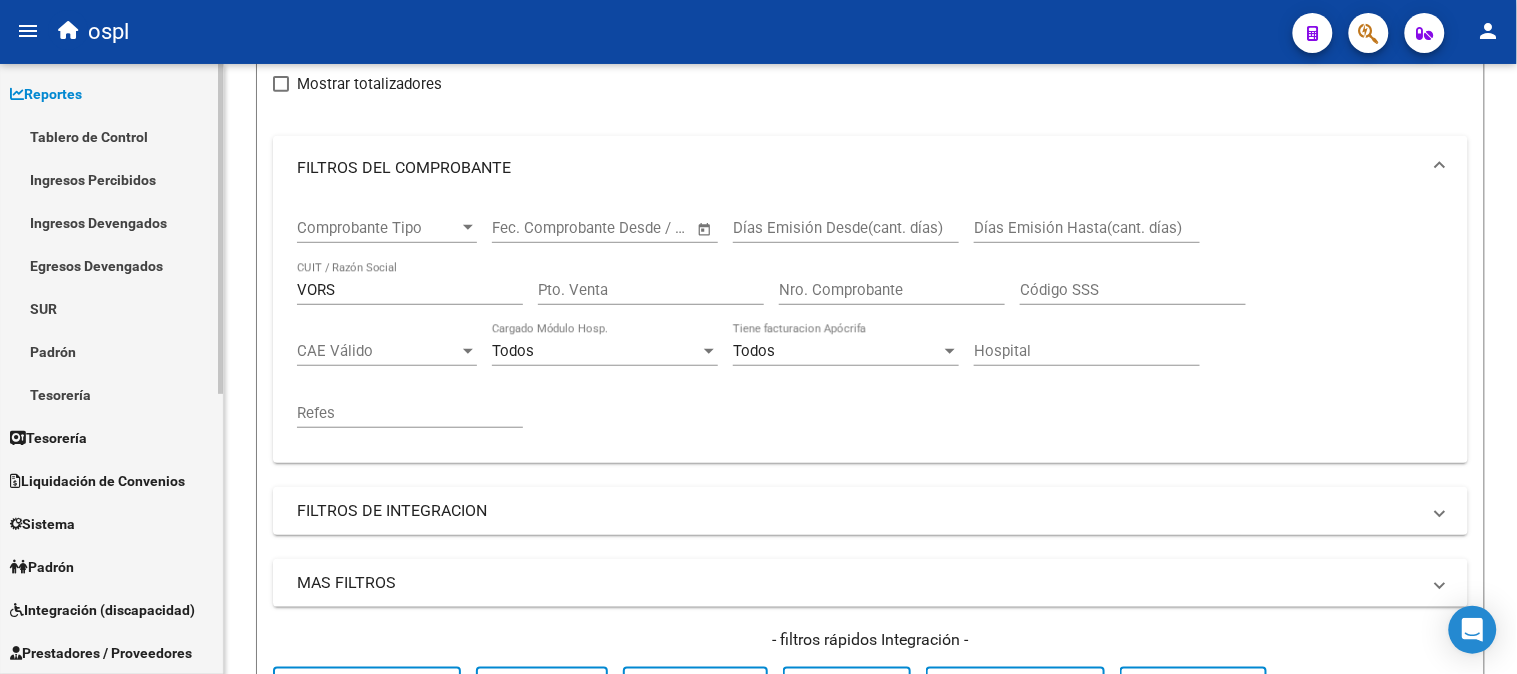 click on "Tesorería" at bounding box center (48, 438) 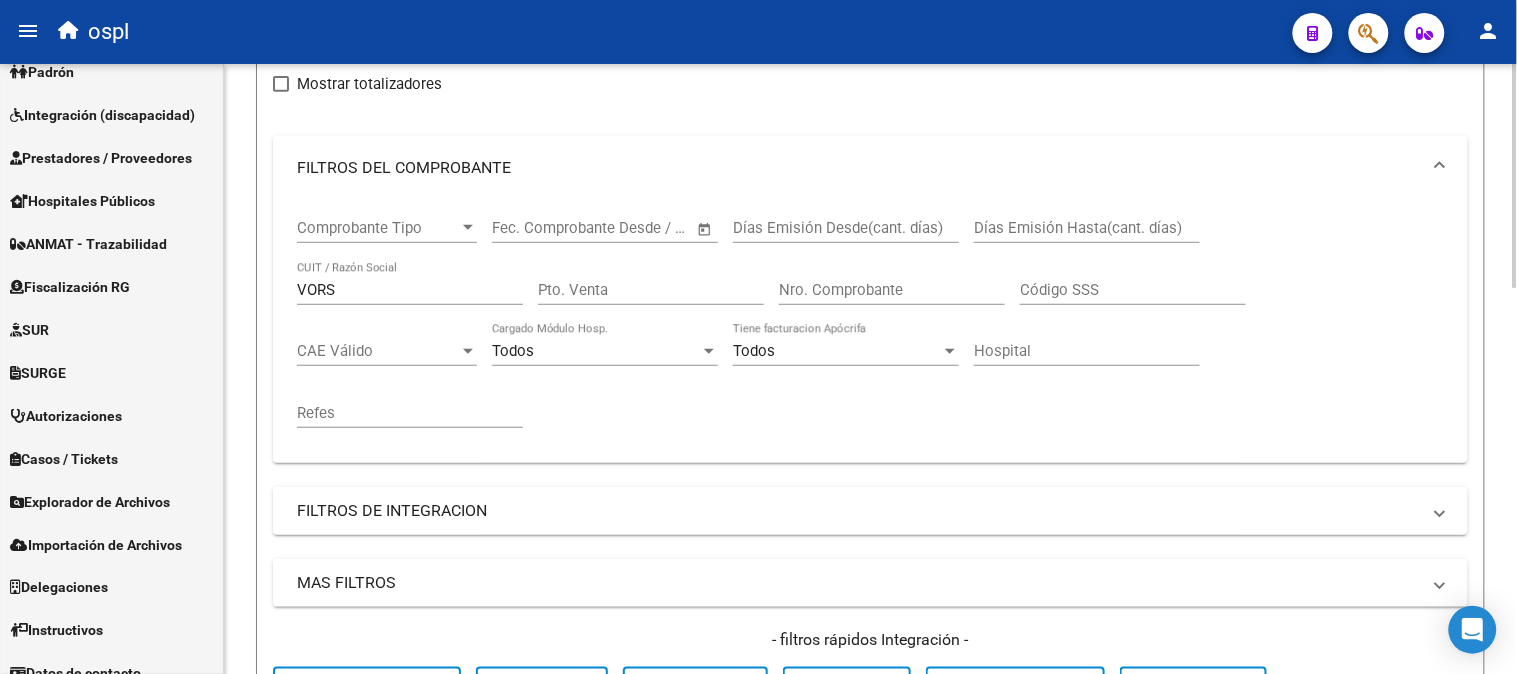 scroll, scrollTop: 505, scrollLeft: 0, axis: vertical 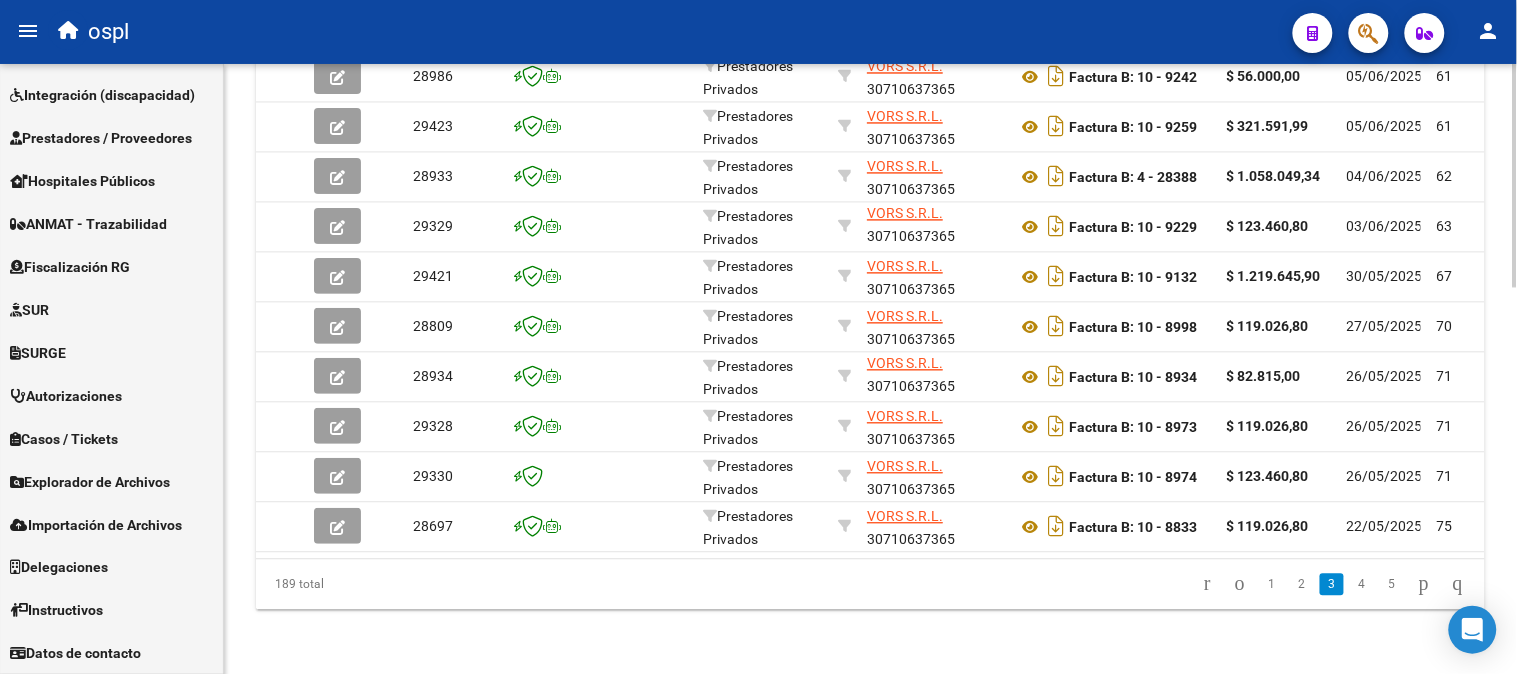 drag, startPoint x: 1343, startPoint y: 583, endPoint x: 1321, endPoint y: 568, distance: 26.627054 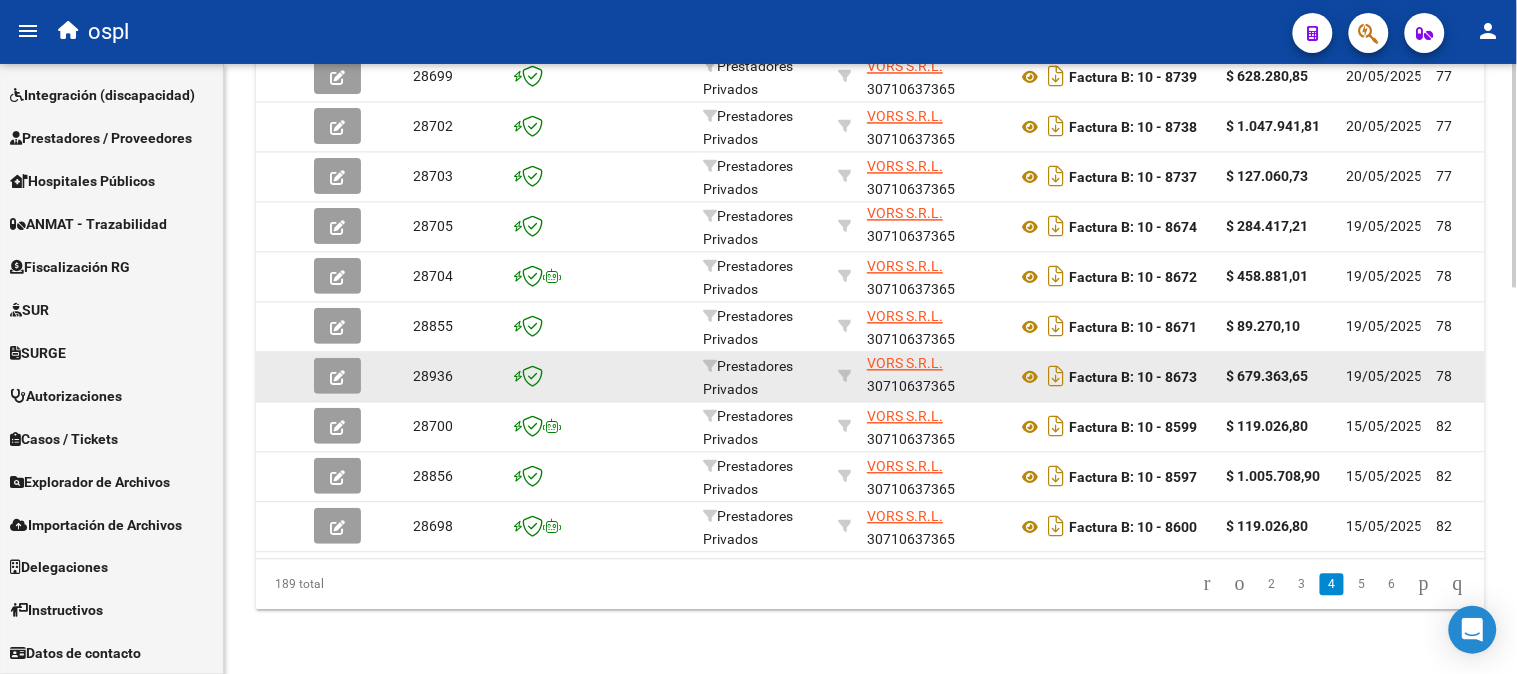 scroll, scrollTop: 942, scrollLeft: 0, axis: vertical 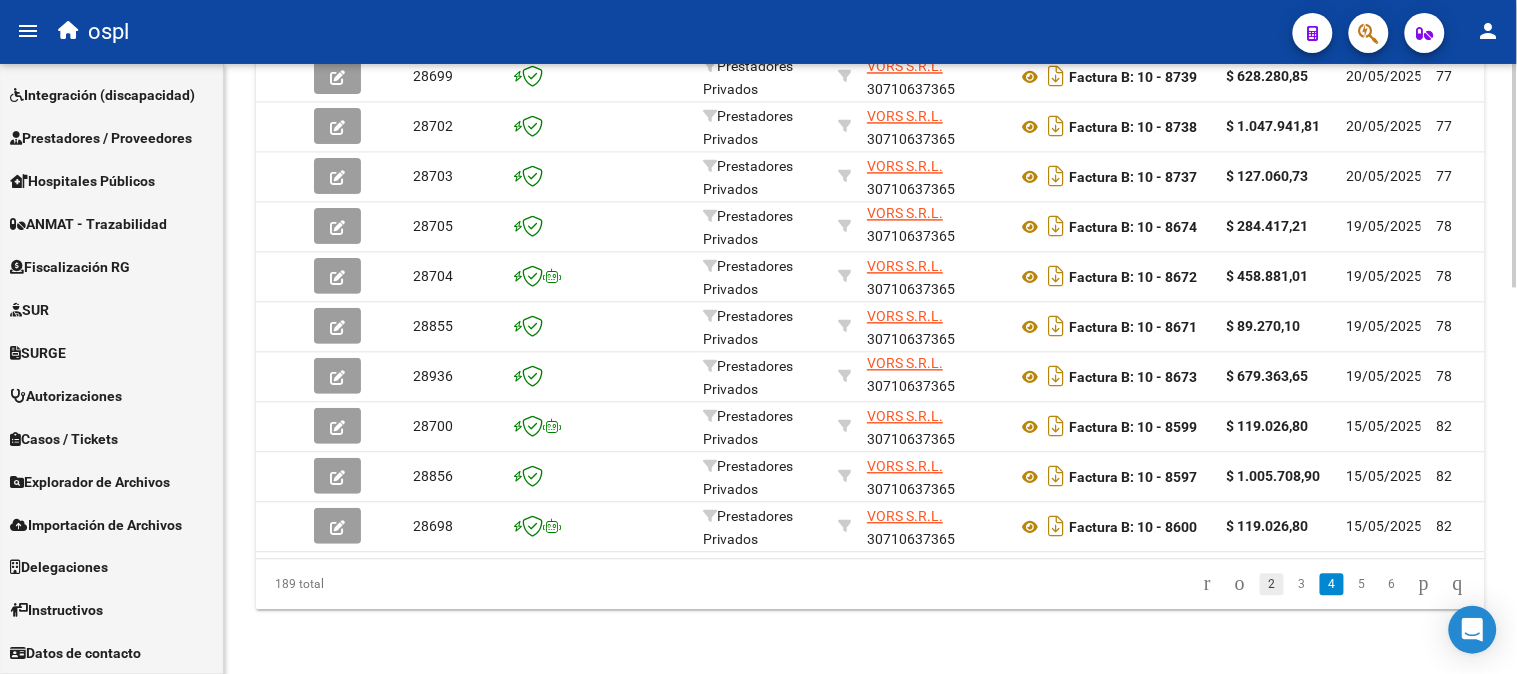 click on "2" 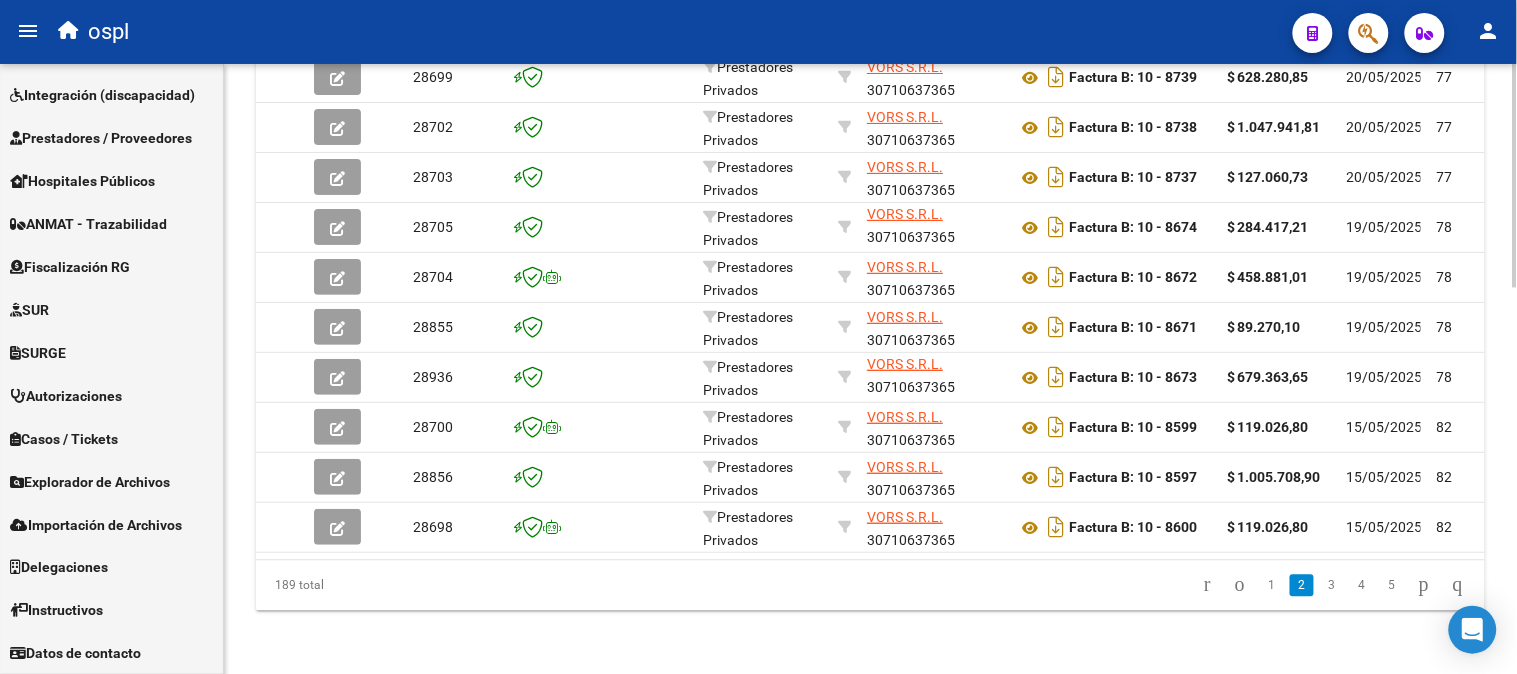 scroll, scrollTop: 1057, scrollLeft: 0, axis: vertical 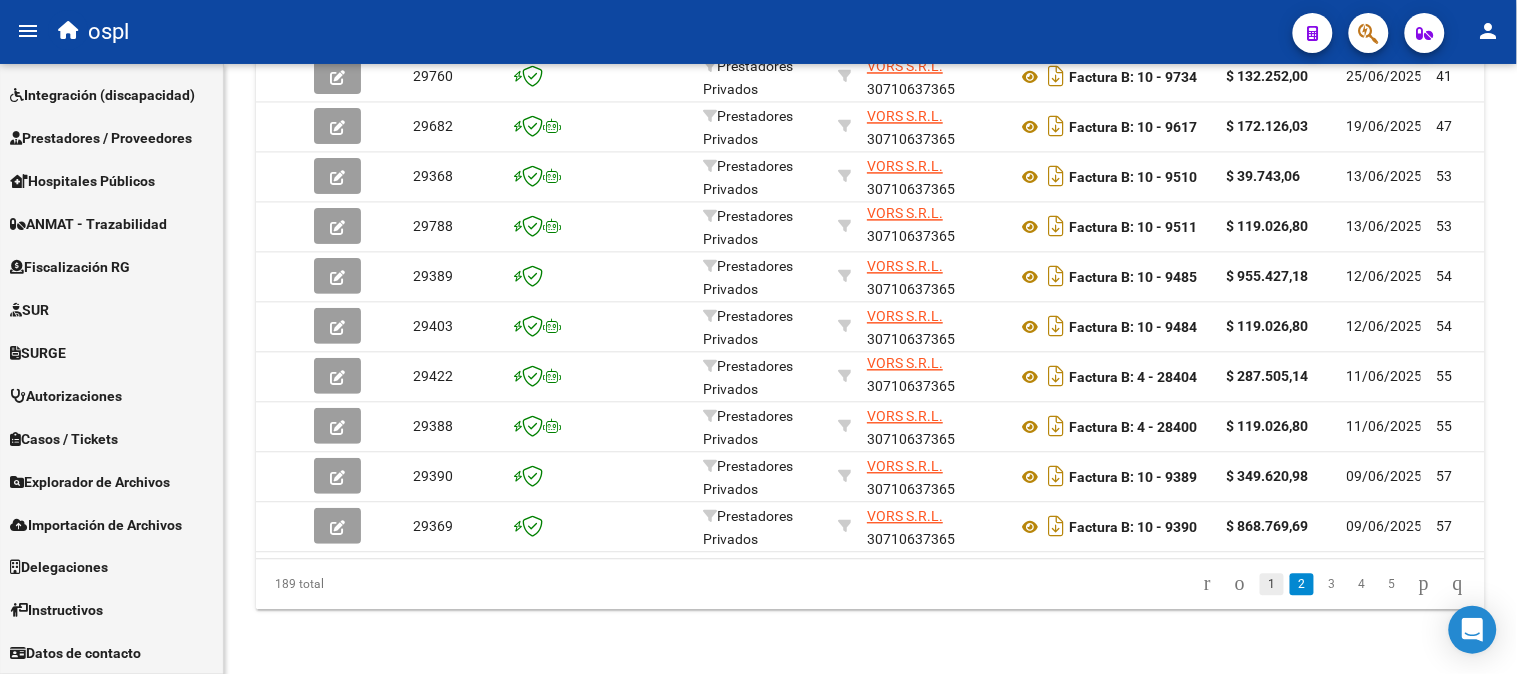 click on "1" 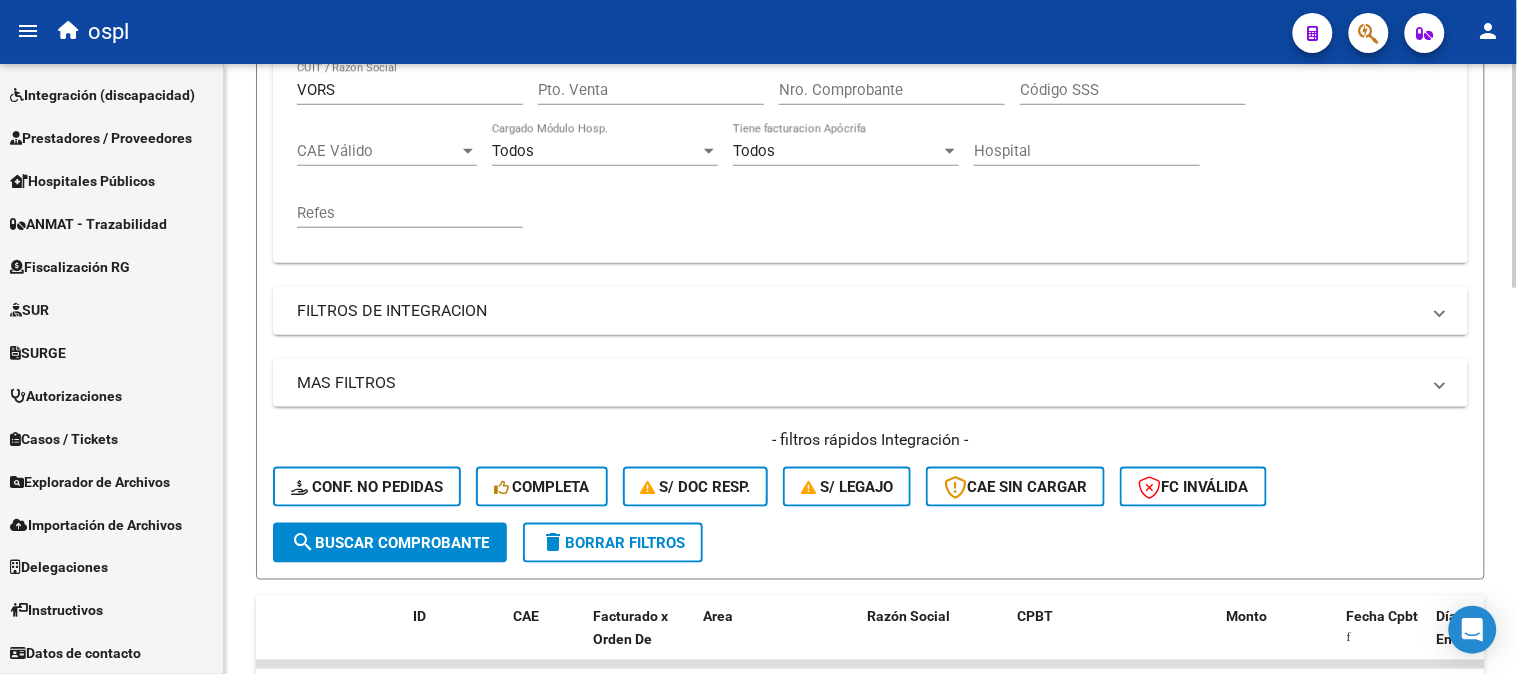 scroll, scrollTop: 275, scrollLeft: 0, axis: vertical 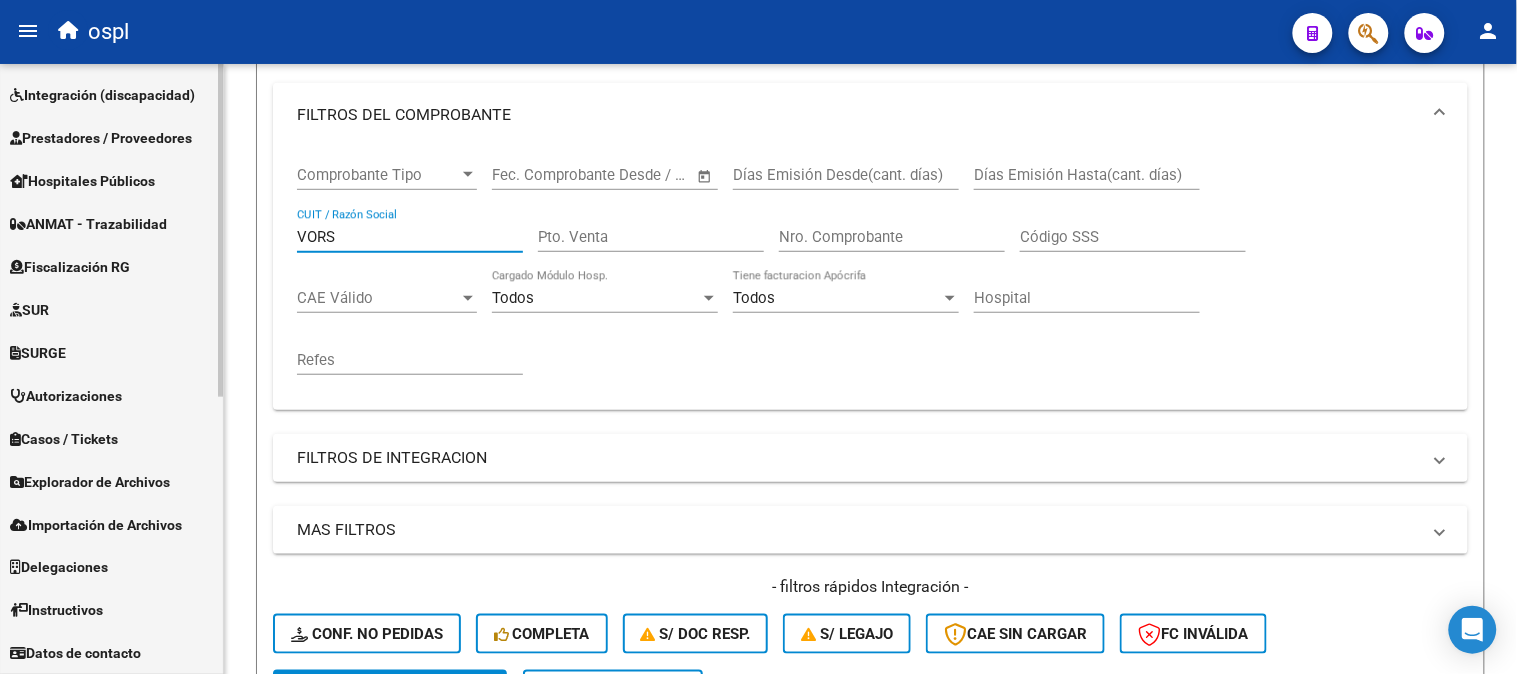 drag, startPoint x: 425, startPoint y: 241, endPoint x: 0, endPoint y: 237, distance: 425.01883 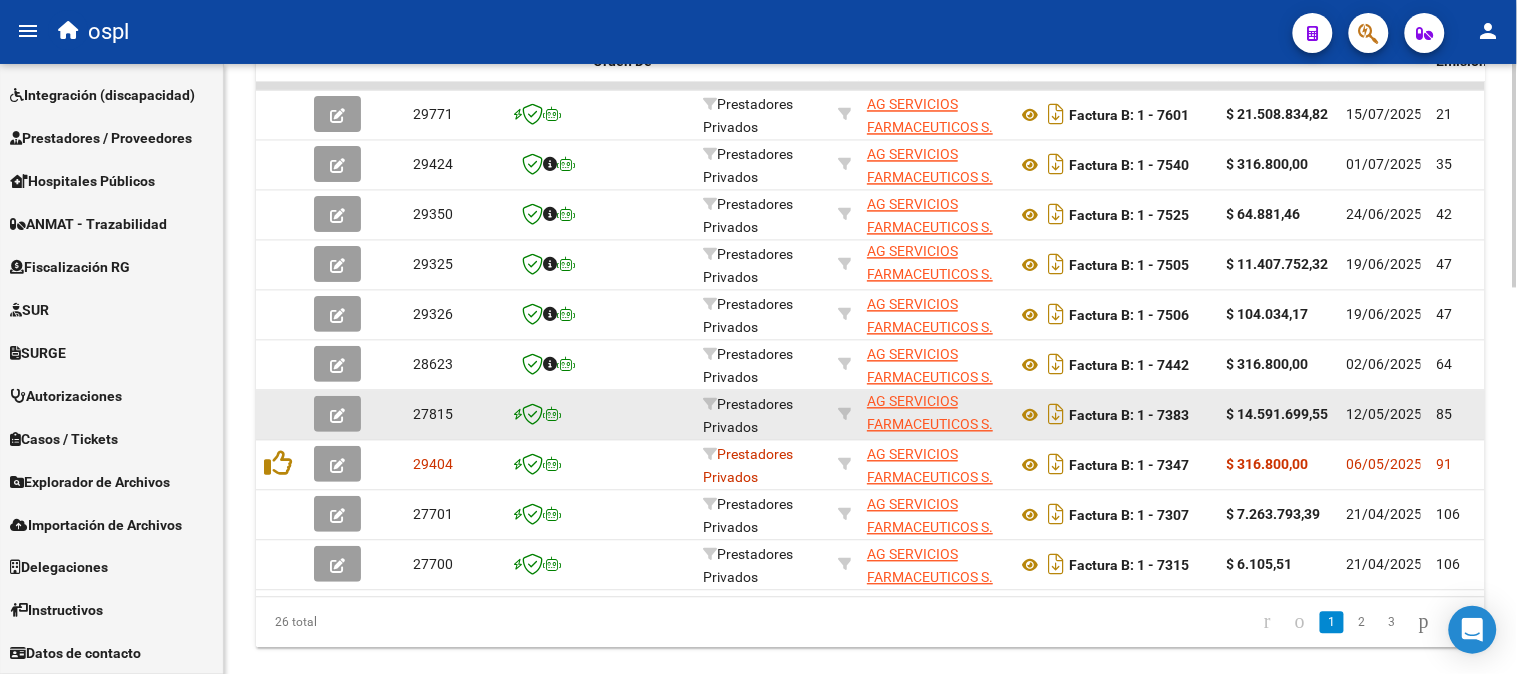 scroll, scrollTop: 1053, scrollLeft: 0, axis: vertical 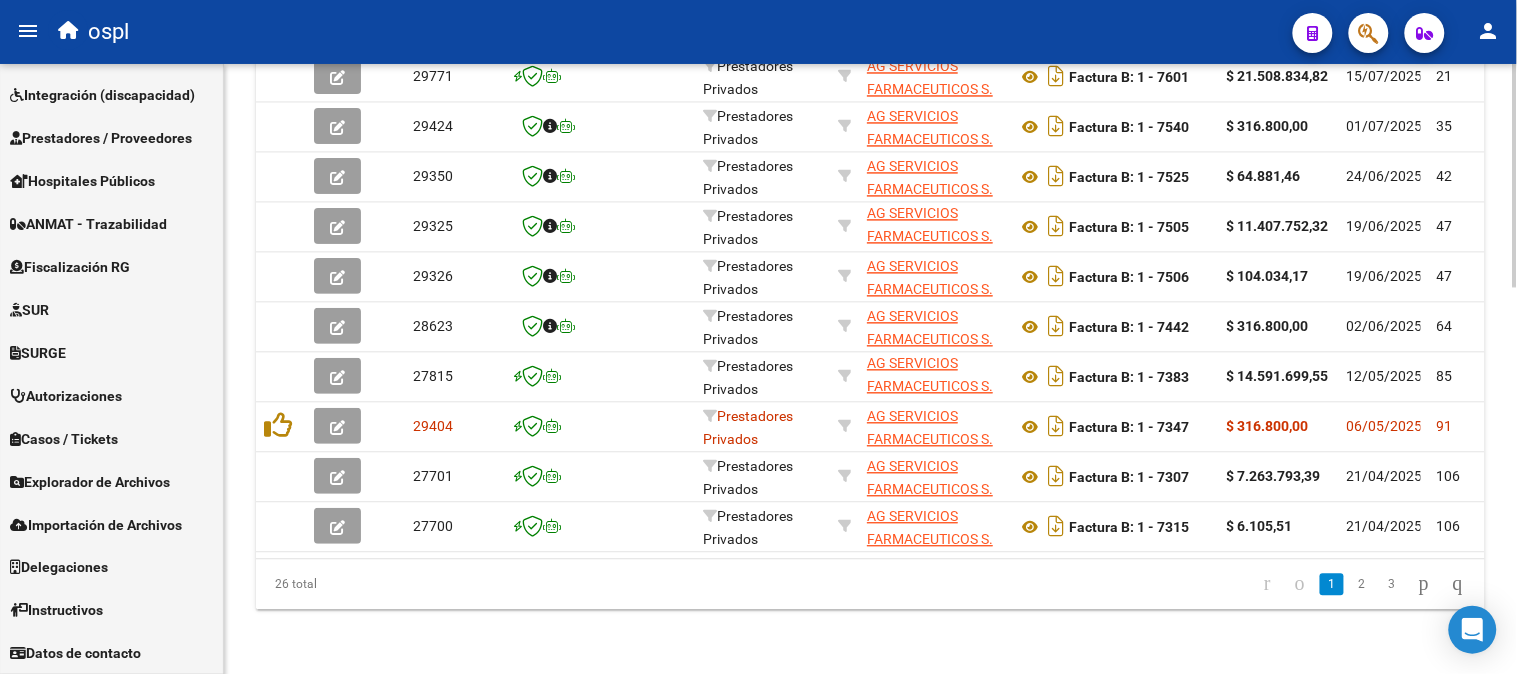 click on "[NUM] Prestadores Privados AG SERVICIOS FARMACEUTICOS S. A. <BR> <BR> [NUM] Factura B: 1 - 7601 $ 21.508.834,82 [DATE] [NUM] [DATE] [NUM] - <BR> [DATE] [DATE] [FIRST] [EMAIL] <BR> <BR> [NUM] Prestadores Privados AG SERVICIOS FARMACEUTICOS S. A. <BR> <BR> [NUM] Factura B: 1 - 7540 $ 316.800,00 [DATE] [NUM] [DATE] [NUM] - <BR> [DATE] [DATE] [FIRST] [EMAIL] <BR> <BR> [NUM] Prestadores Privados AG SERVICIOS FARMACEUTICOS S. A. <BR> <BR> [NUM] Factura B: 1 - 7525 $ 64.881,46 [DATE] [NUM] [DATE] [NUM] - <BR> [DATE] [DATE] [FIRST] [EMAIL] <BR> <BR> [NUM] Prestadores Privados AG SERVICIOS FARMACEUTICOS S. A. [NUM] Factura B: 1 - 7505 $ 11.407.752,32 [DATE] [NUM] [DATE] [NUM] - <BR> [DATE] [DATE] [FIRST] [EMAIL] <BR> <BR> [NUM]" 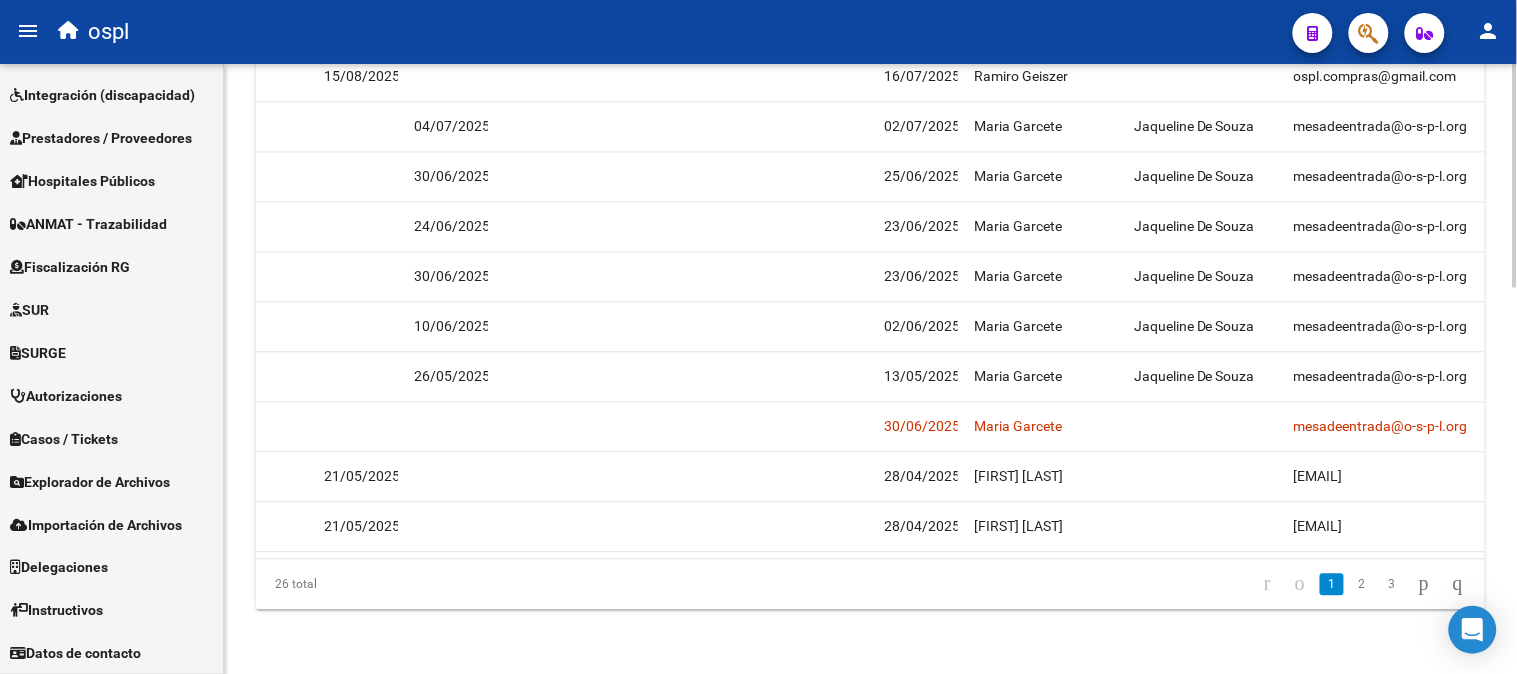 scroll, scrollTop: 0, scrollLeft: 0, axis: both 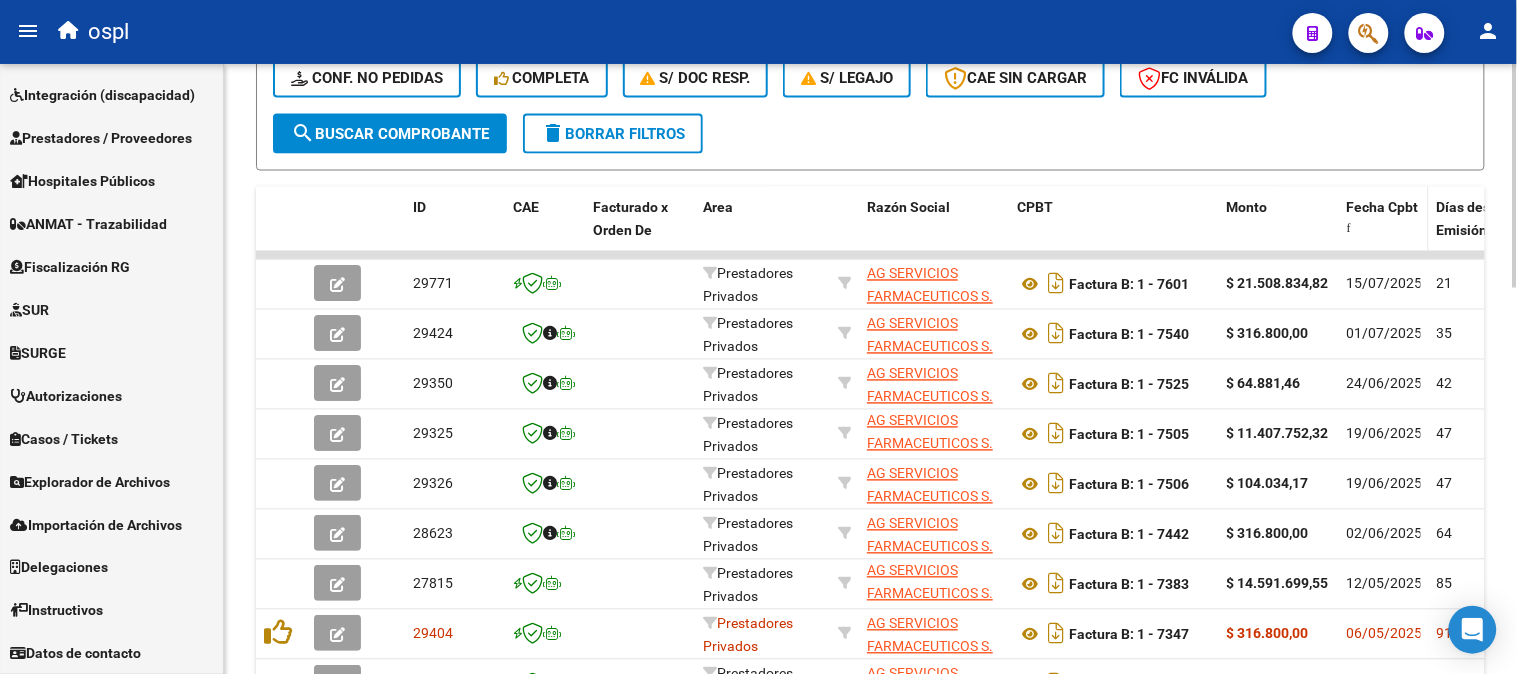 click on "Fecha Cpbt" 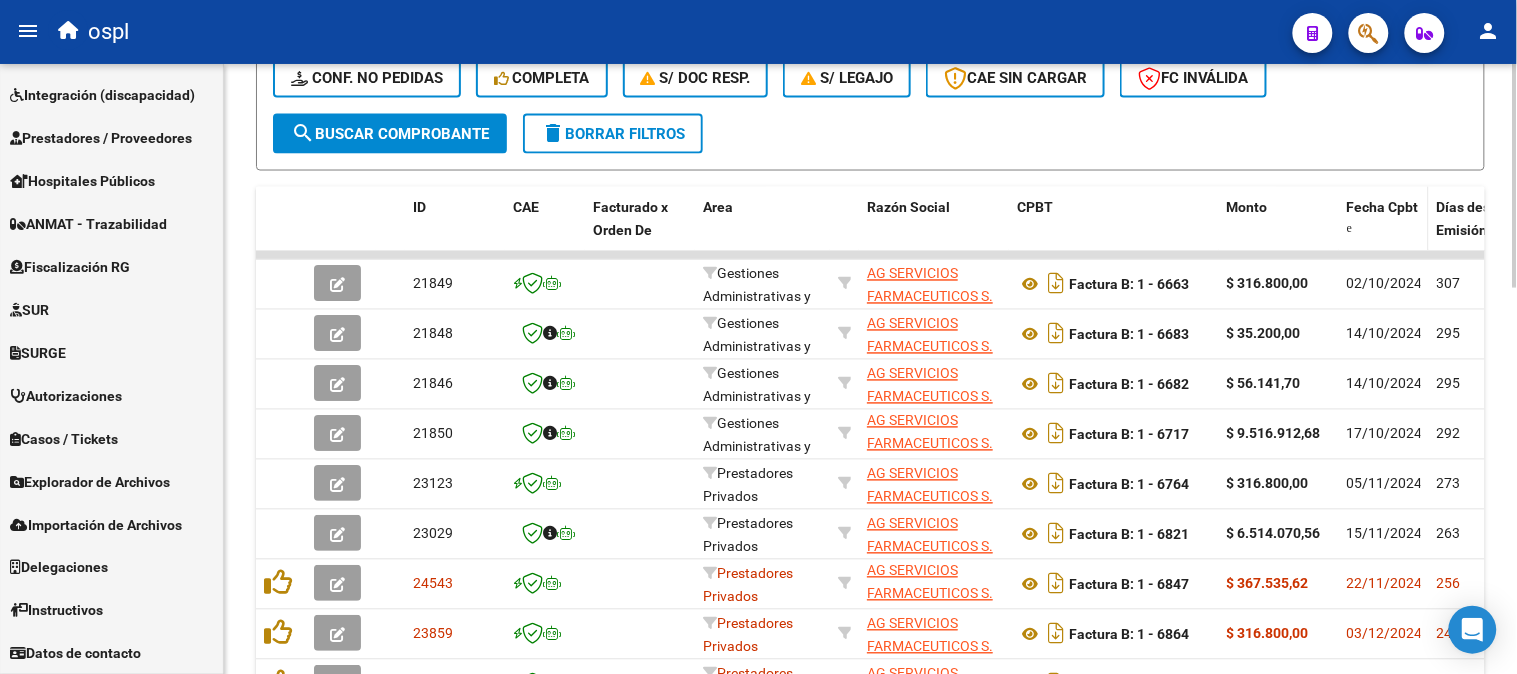 click on "Fecha Cpbt" 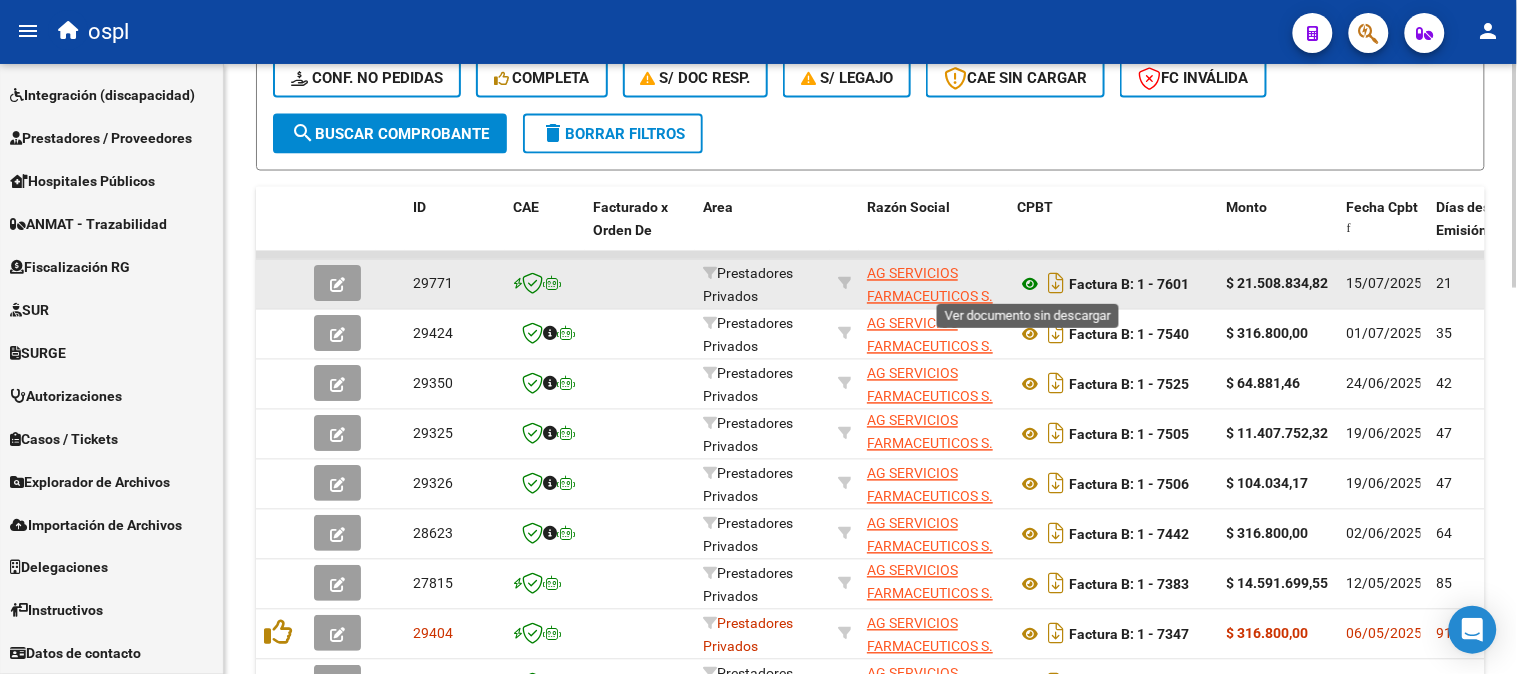click 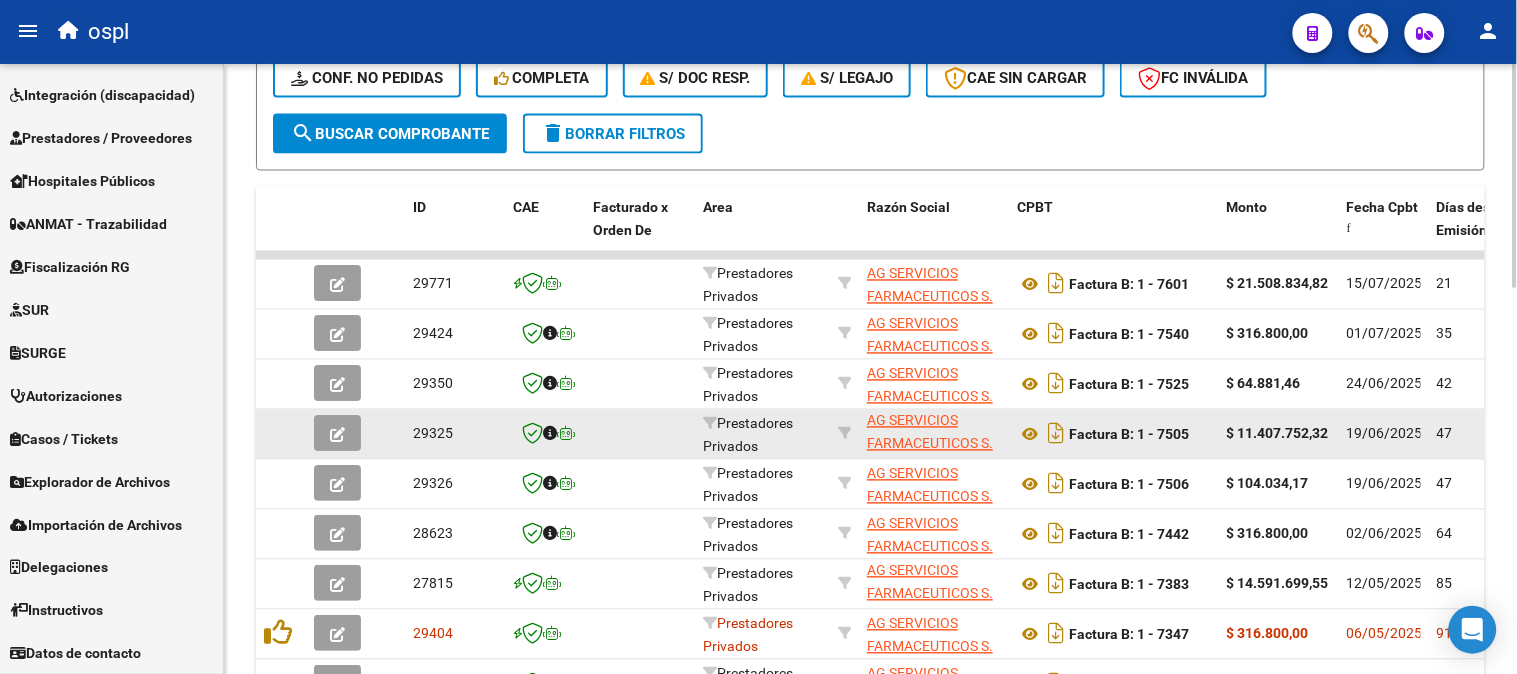 scroll, scrollTop: 942, scrollLeft: 0, axis: vertical 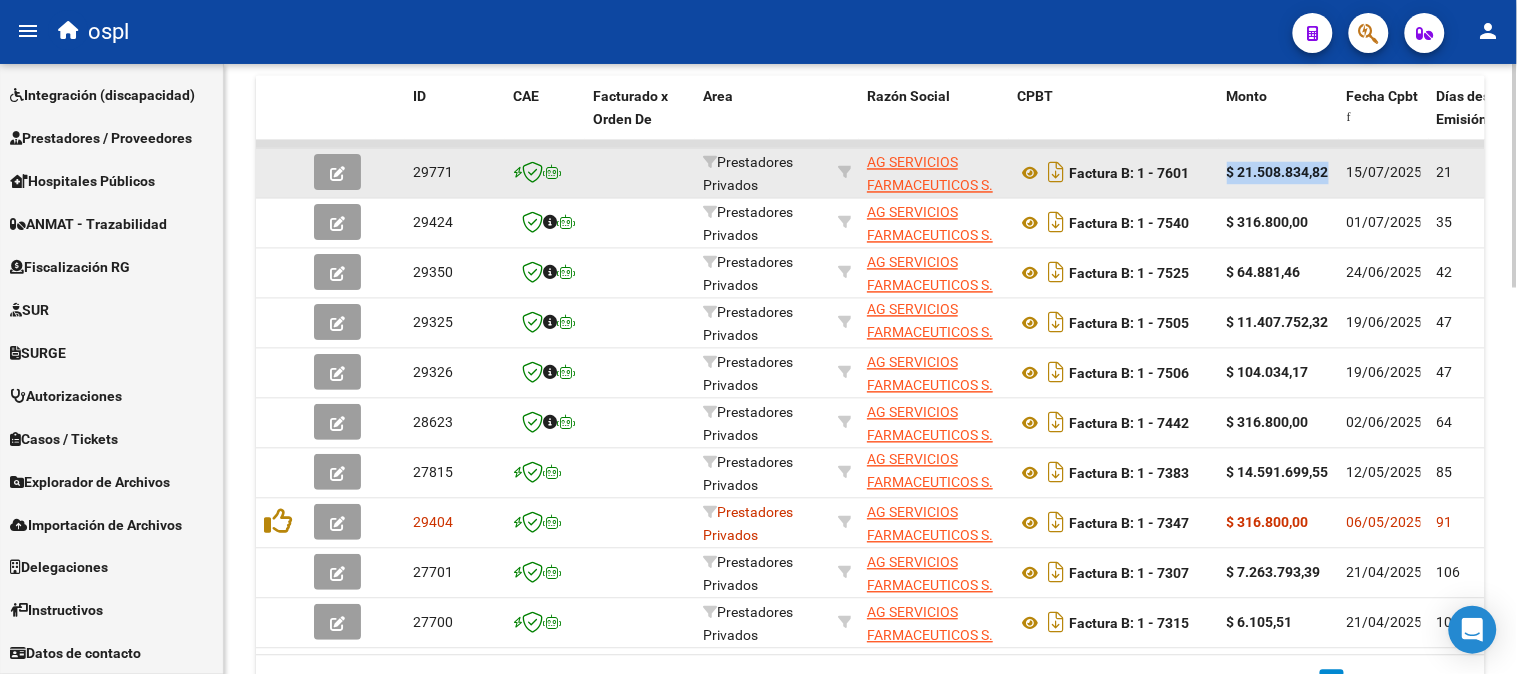 drag, startPoint x: 1225, startPoint y: 168, endPoint x: 1340, endPoint y: 175, distance: 115.212845 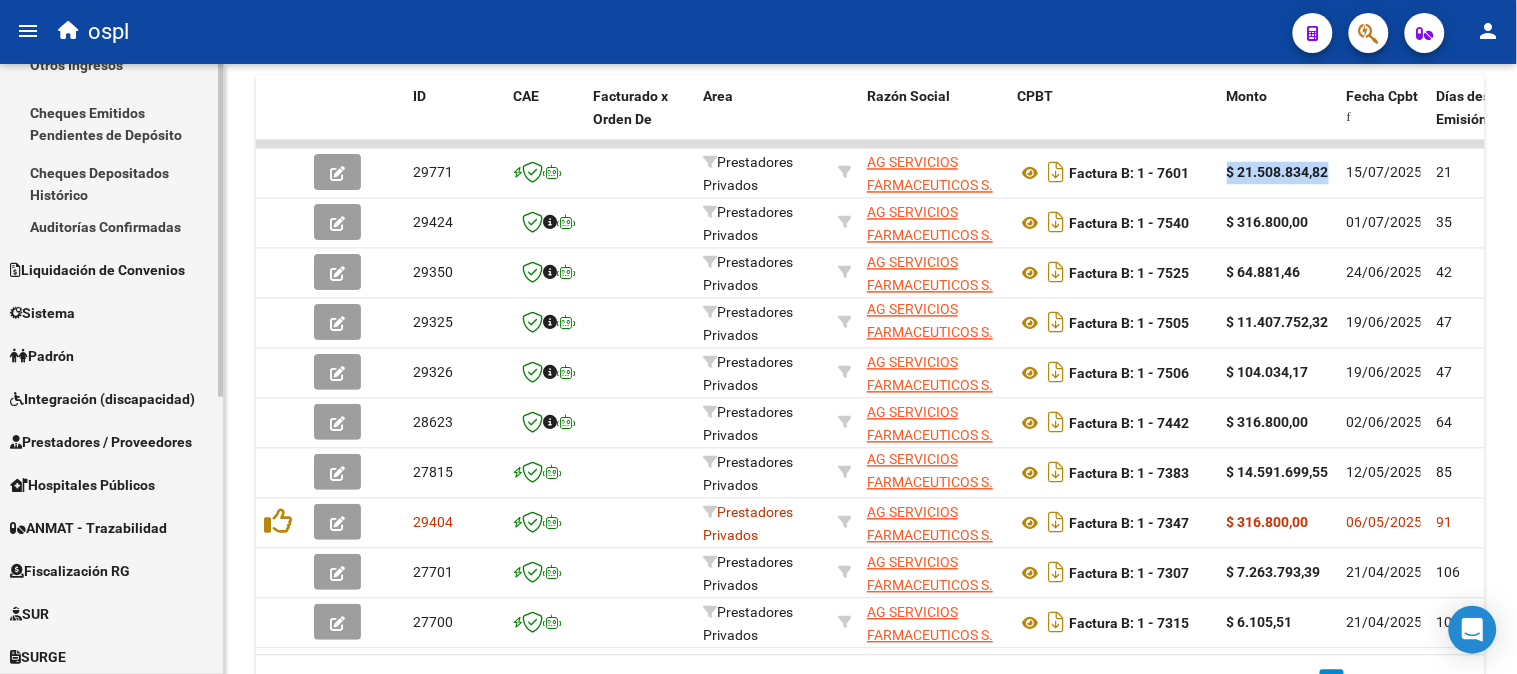scroll, scrollTop: 0, scrollLeft: 0, axis: both 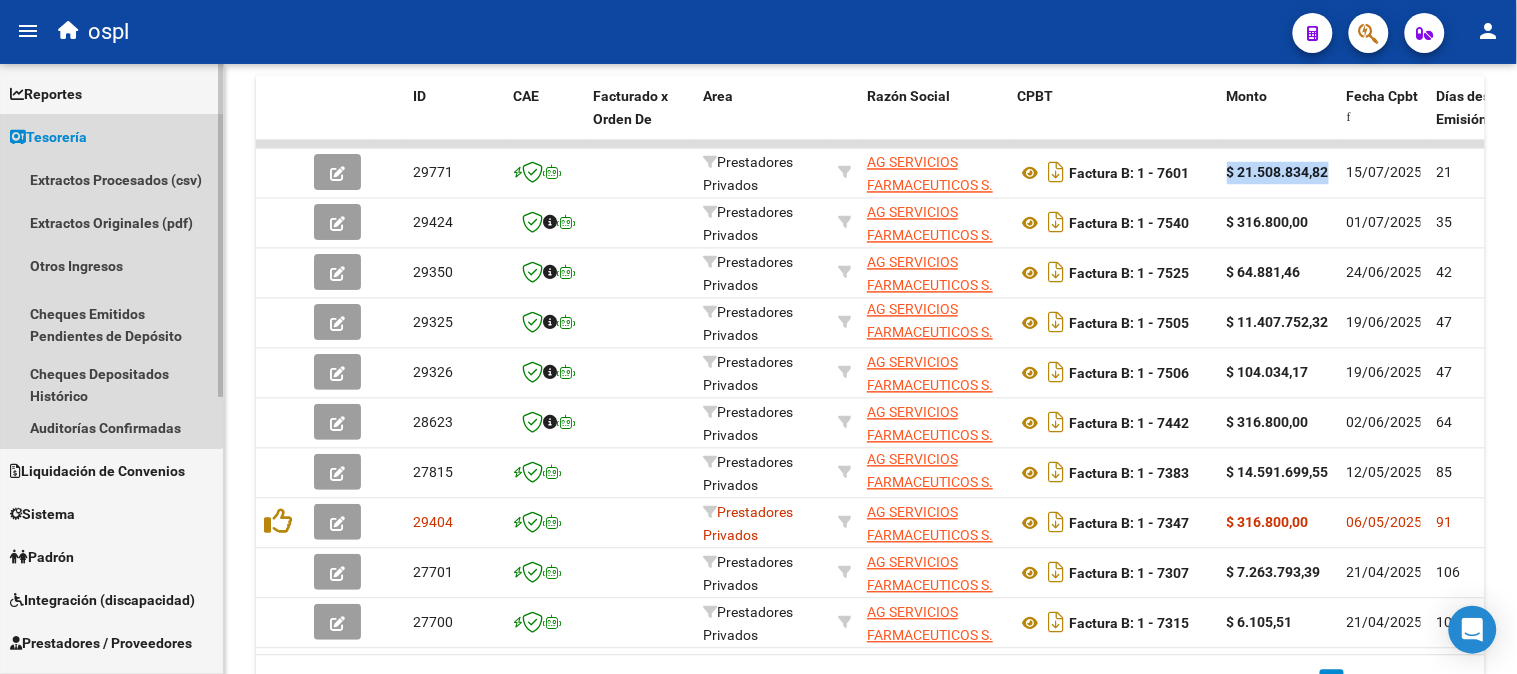 click on "Tesorería" at bounding box center (111, 136) 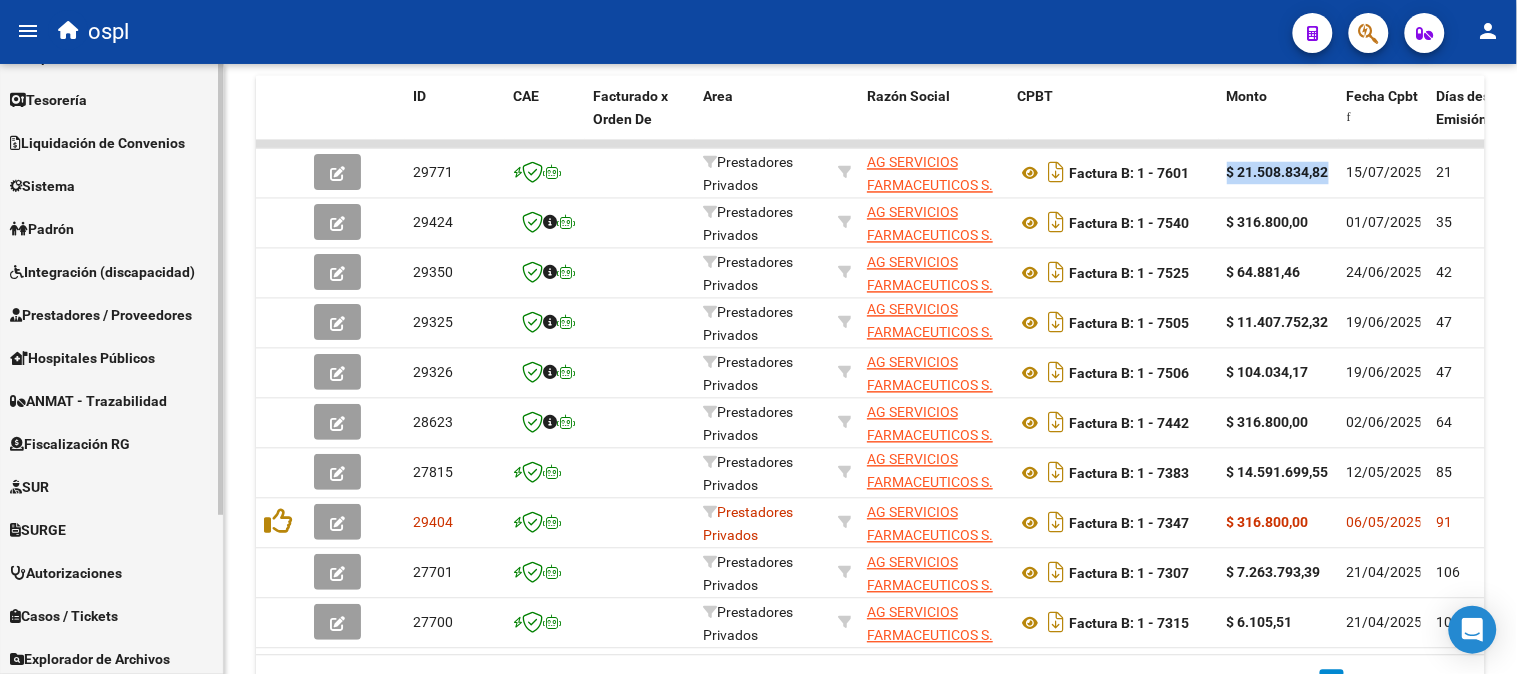 scroll, scrollTop: 0, scrollLeft: 0, axis: both 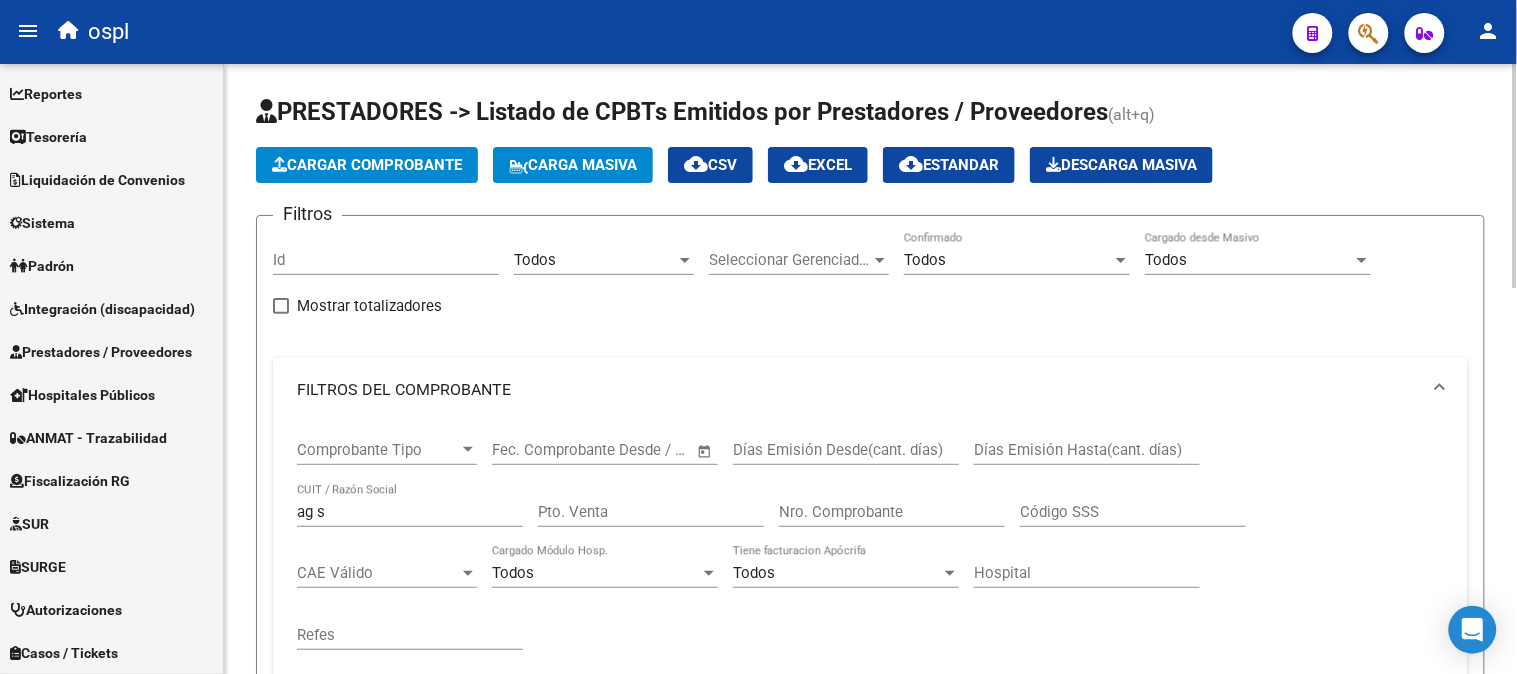 click on "ag s CUIT / Razón Social" 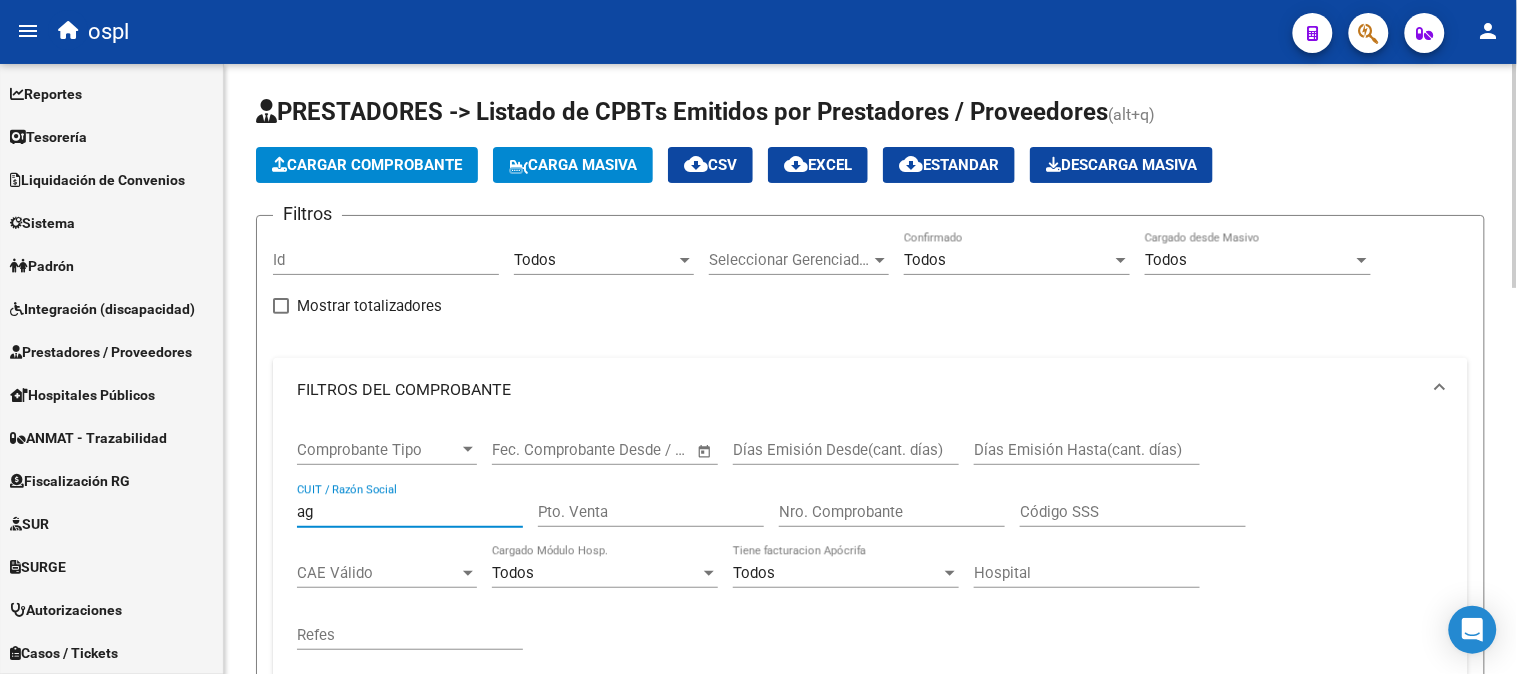 type on "a" 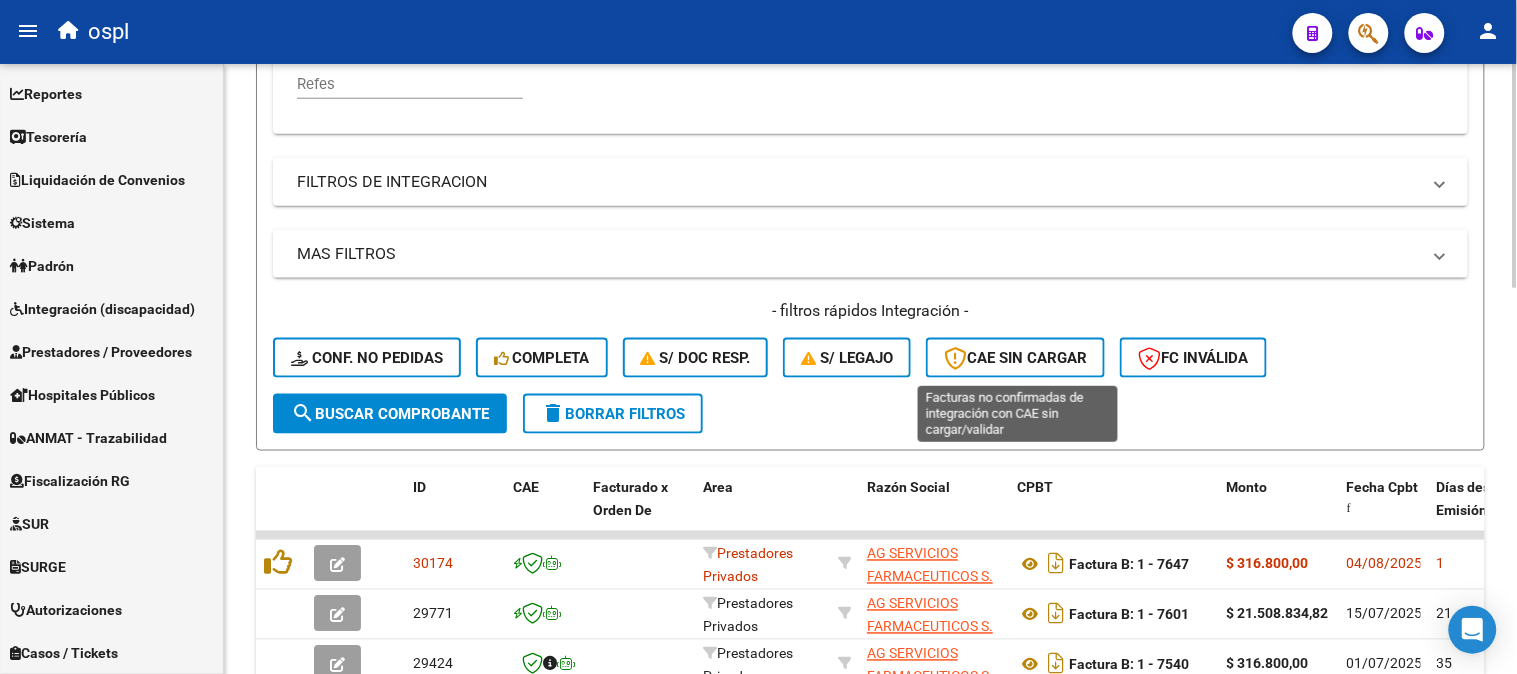 scroll, scrollTop: 662, scrollLeft: 0, axis: vertical 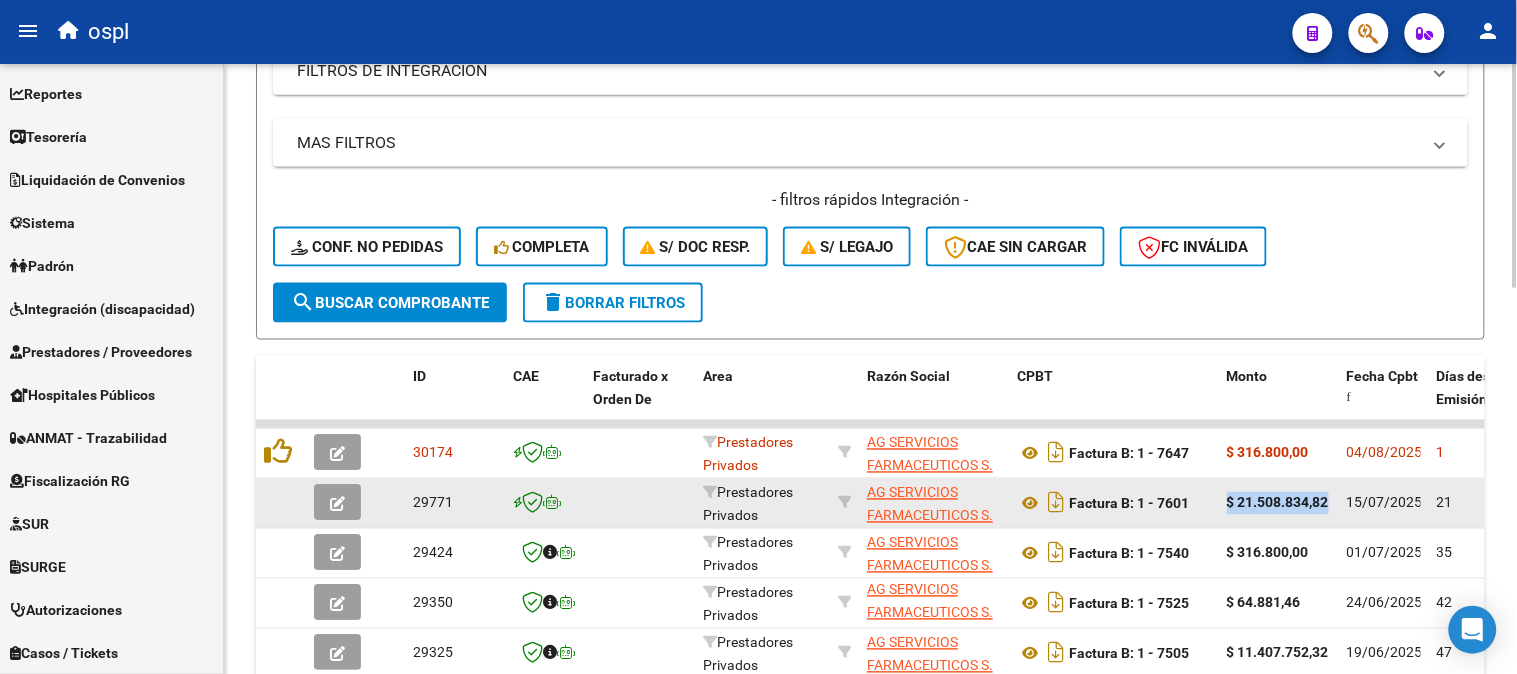 drag, startPoint x: 1227, startPoint y: 501, endPoint x: 1330, endPoint y: 497, distance: 103.077644 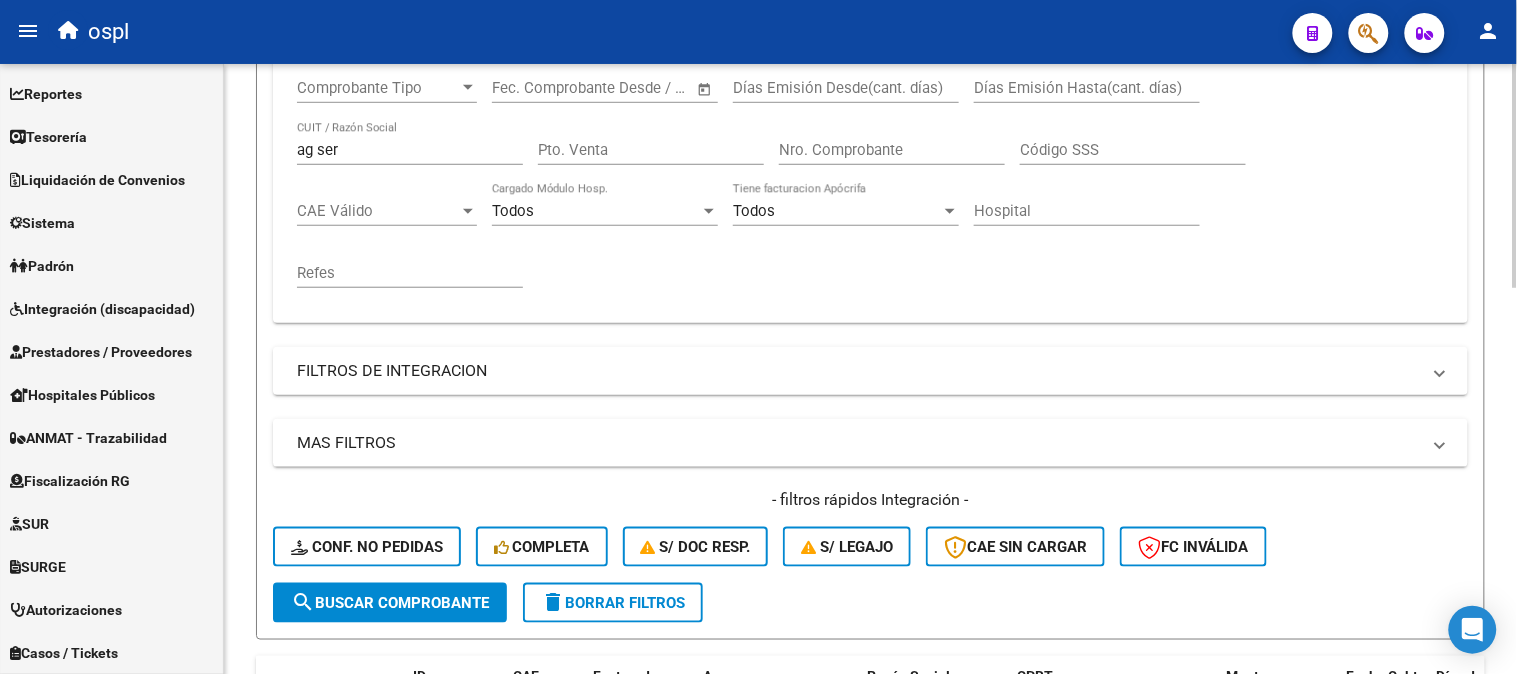 scroll, scrollTop: 328, scrollLeft: 0, axis: vertical 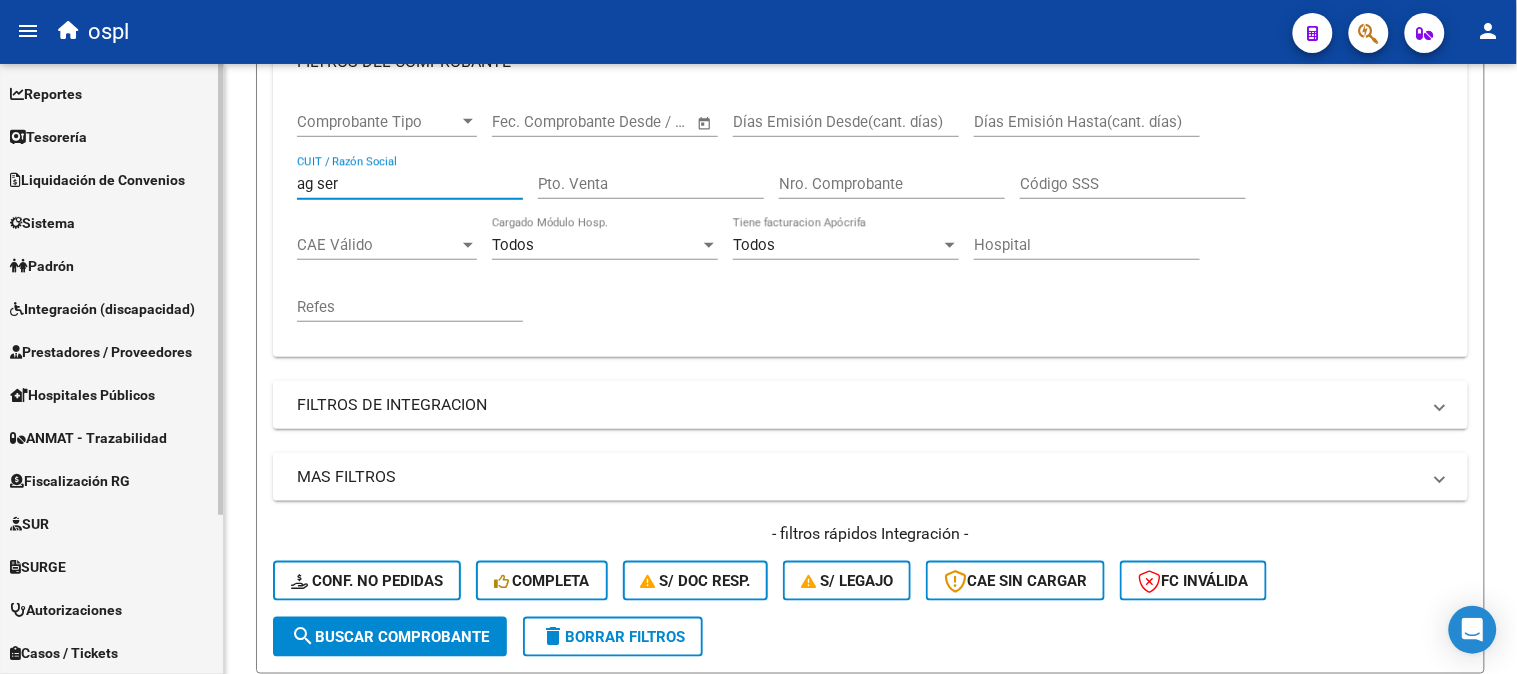 drag, startPoint x: 394, startPoint y: 186, endPoint x: 37, endPoint y: 182, distance: 357.0224 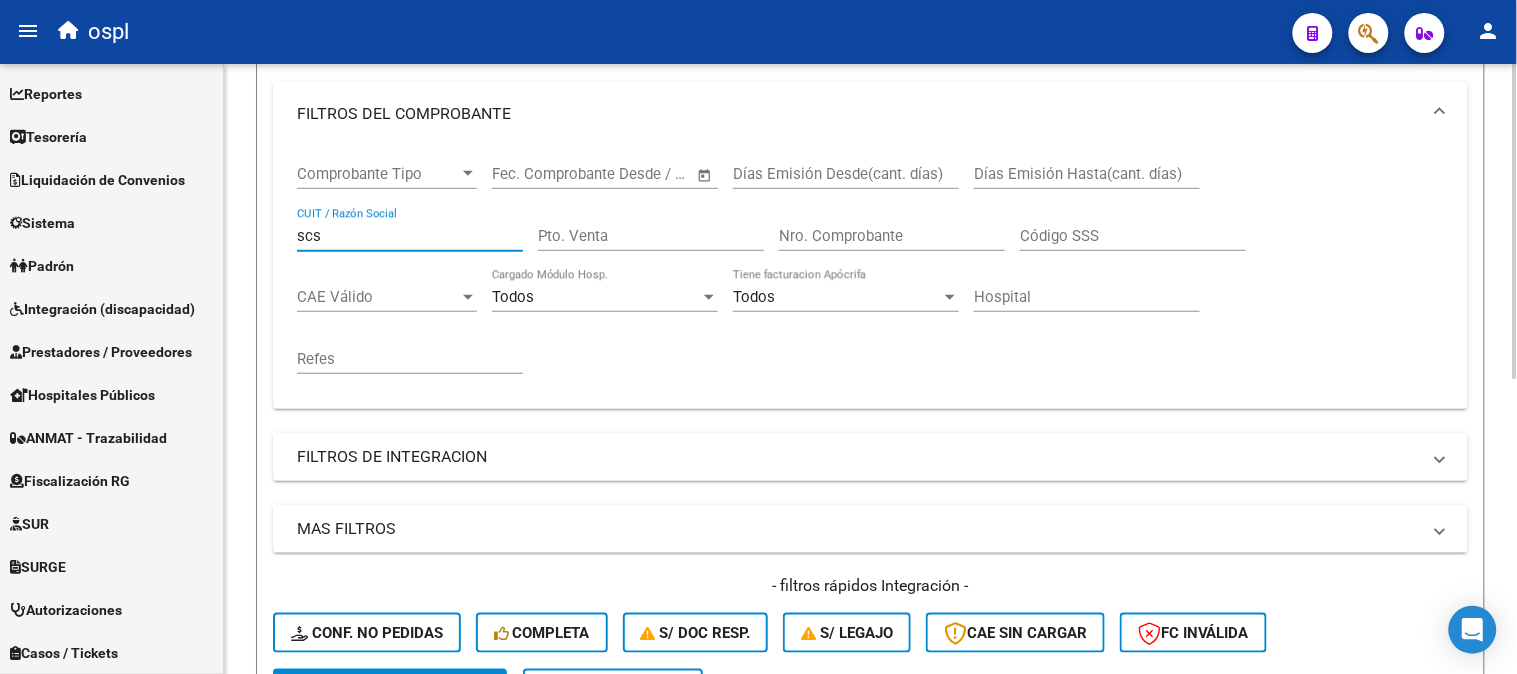 scroll, scrollTop: 237, scrollLeft: 0, axis: vertical 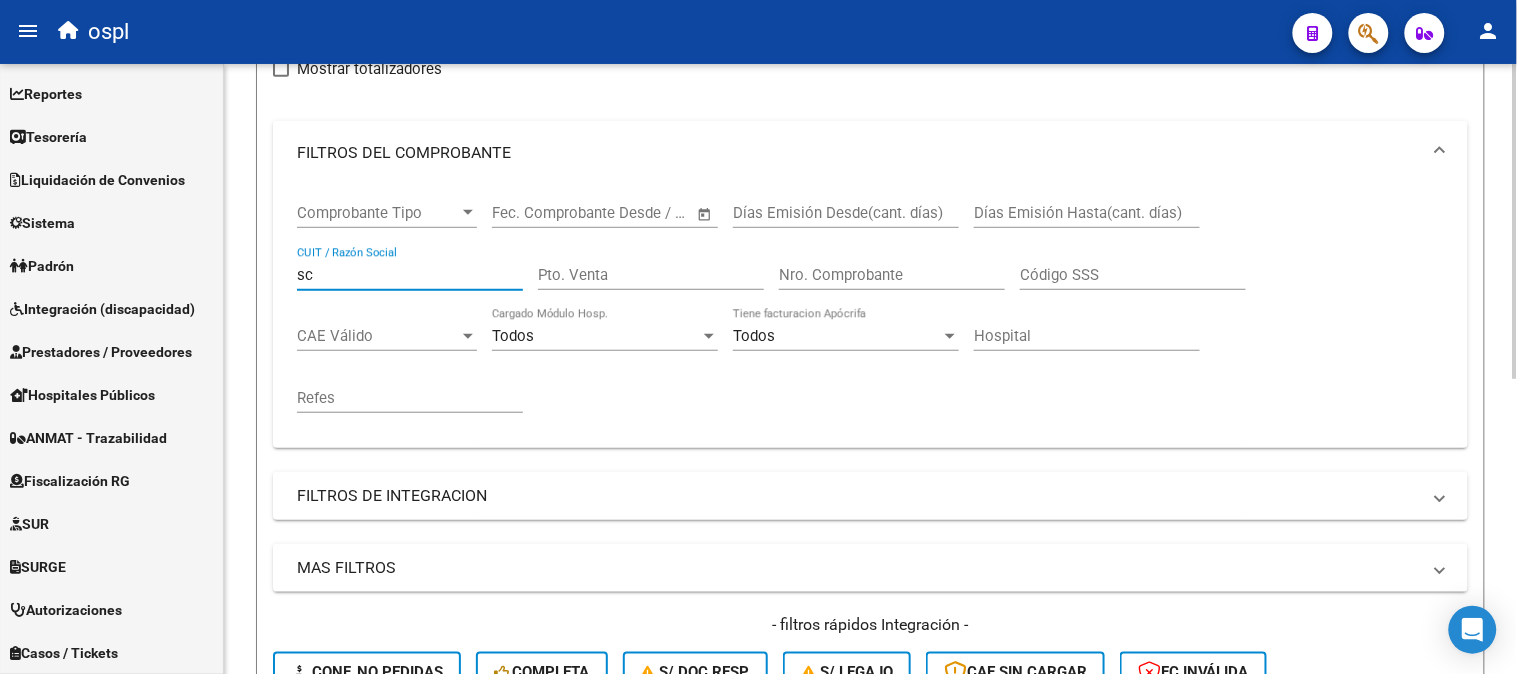 type on "s" 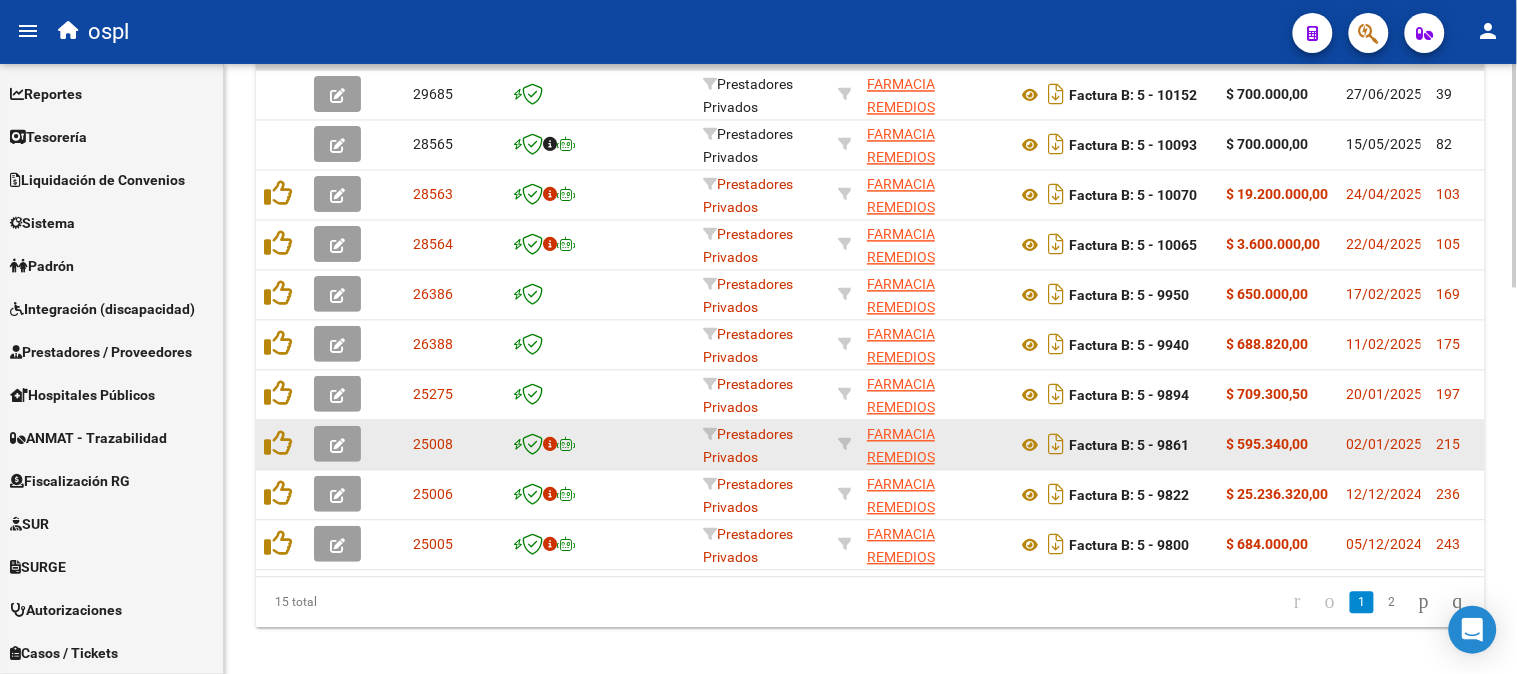 scroll, scrollTop: 1053, scrollLeft: 0, axis: vertical 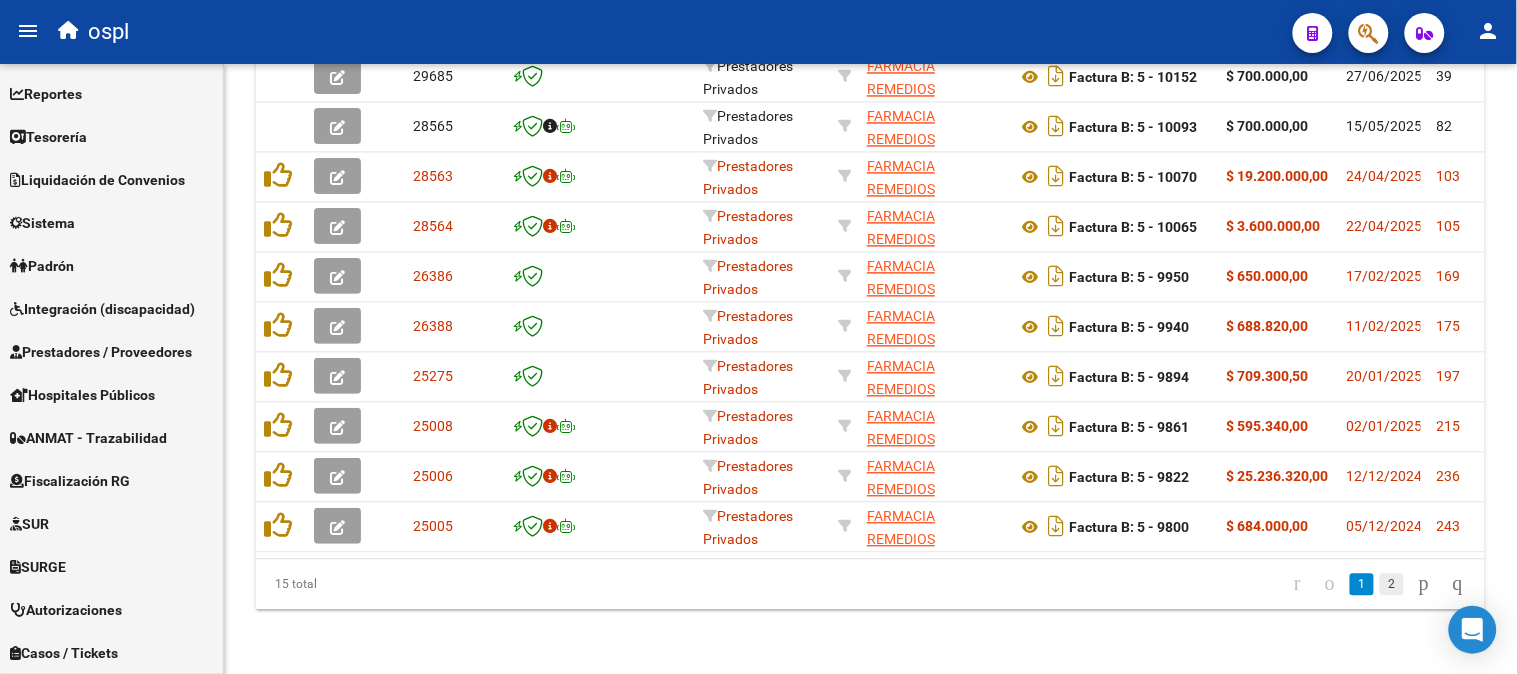 click on "2" 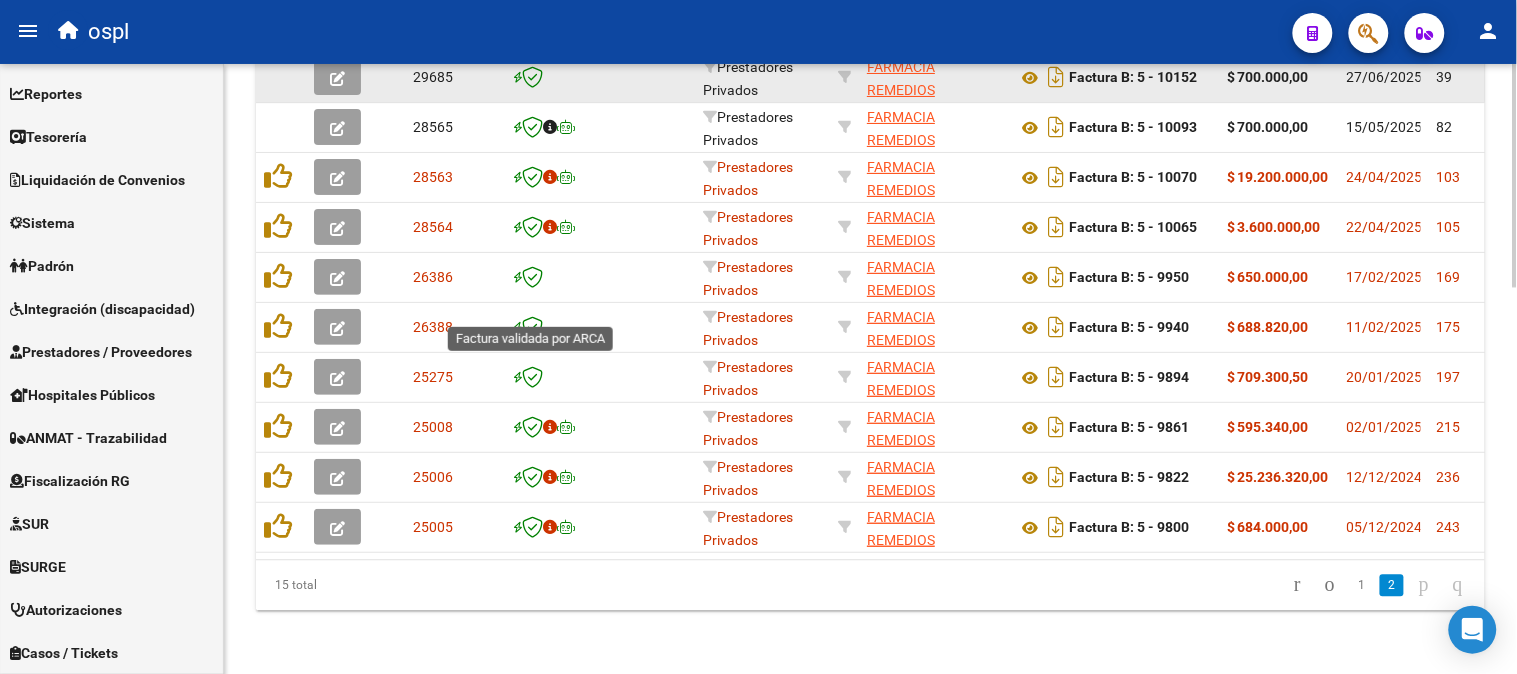 scroll, scrollTop: 803, scrollLeft: 0, axis: vertical 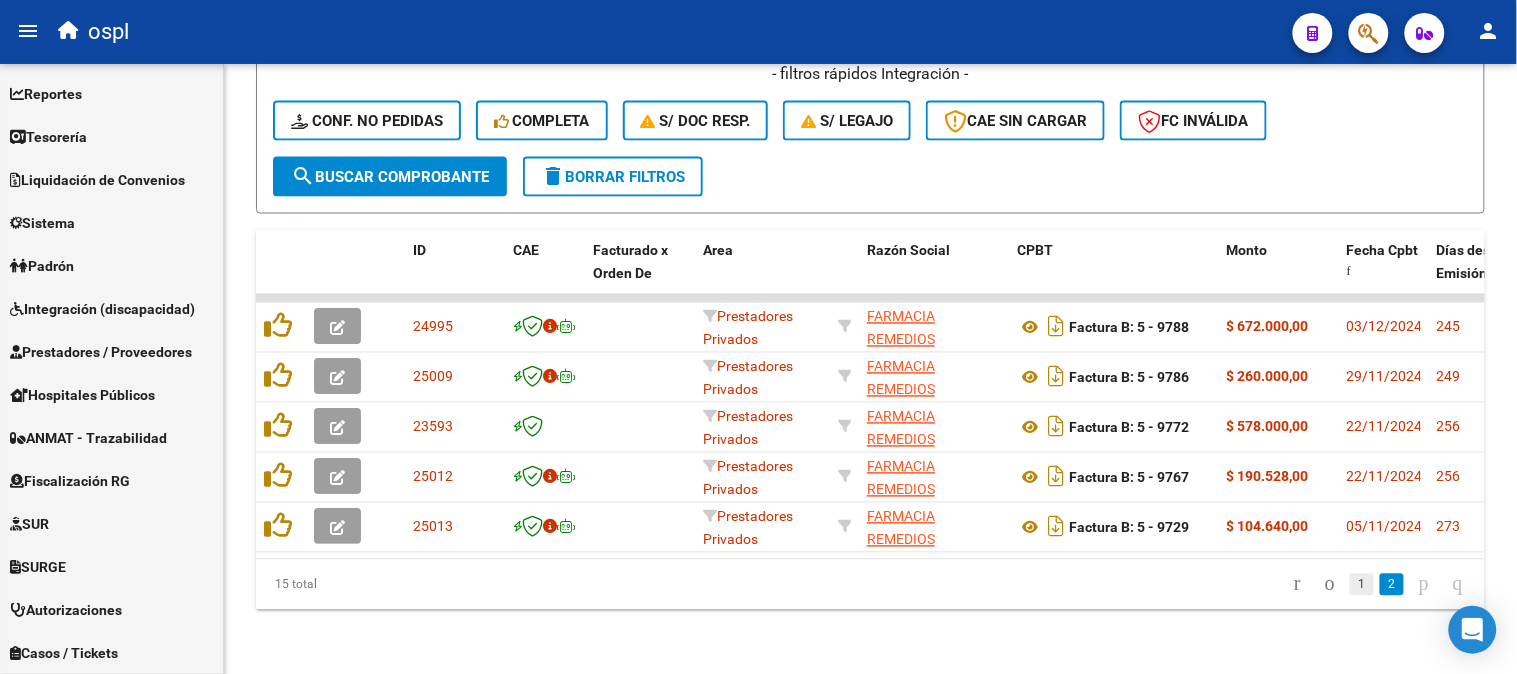click on "1" 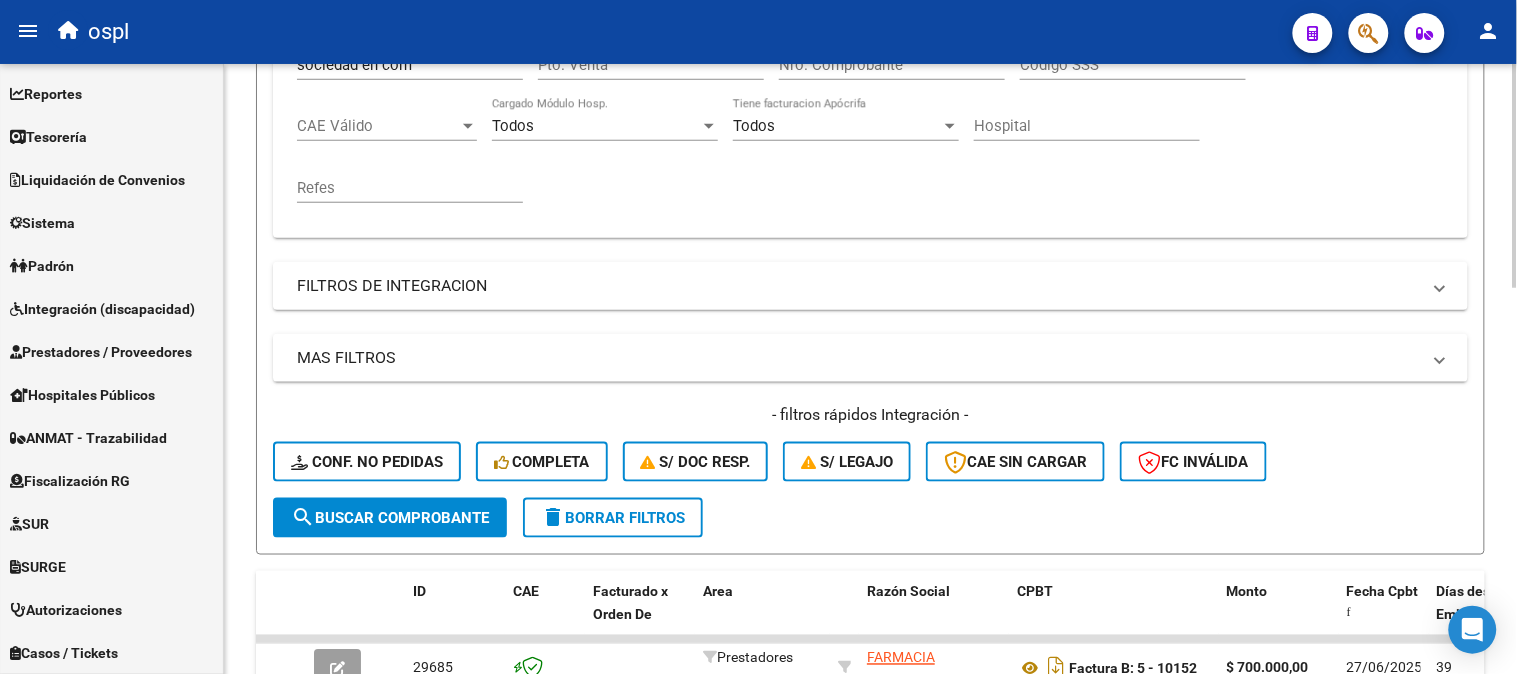 scroll, scrollTop: 247, scrollLeft: 0, axis: vertical 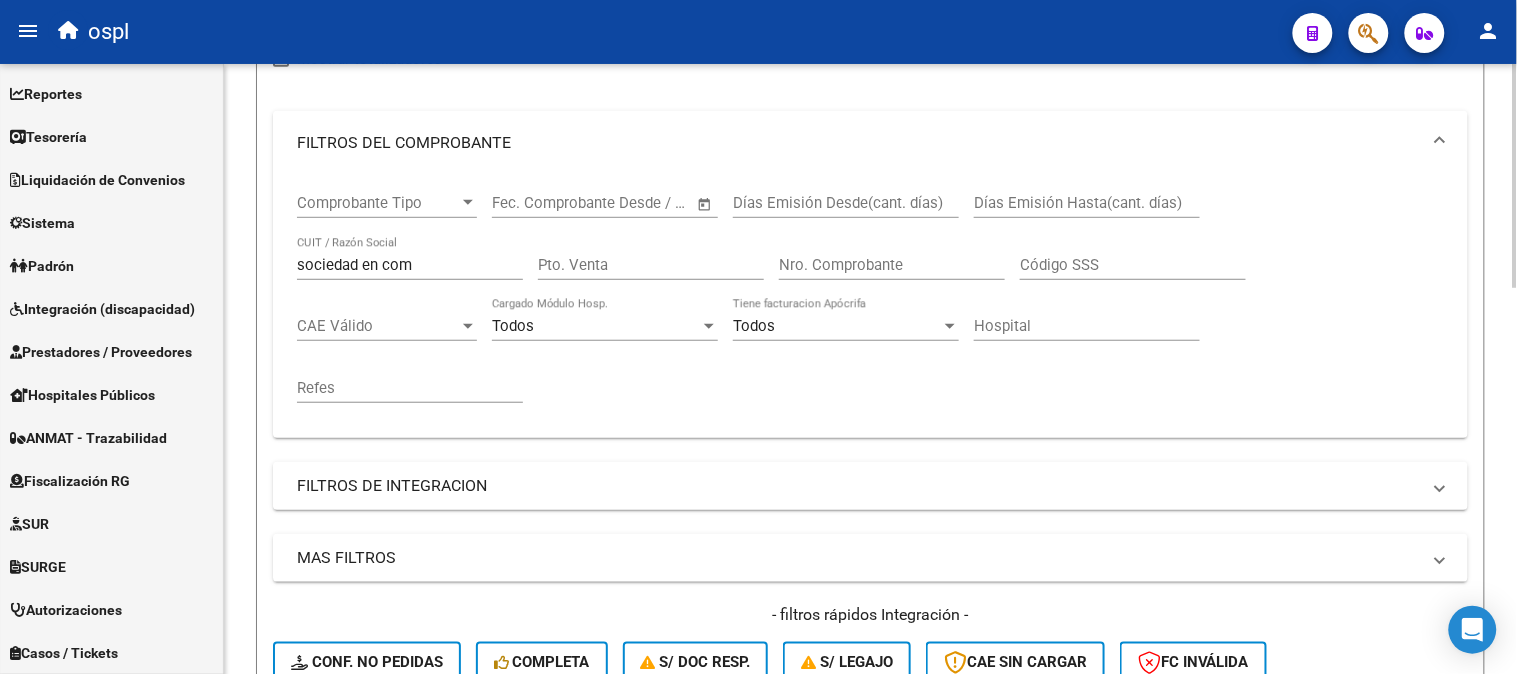 click on "sociedad en com" at bounding box center [410, 265] 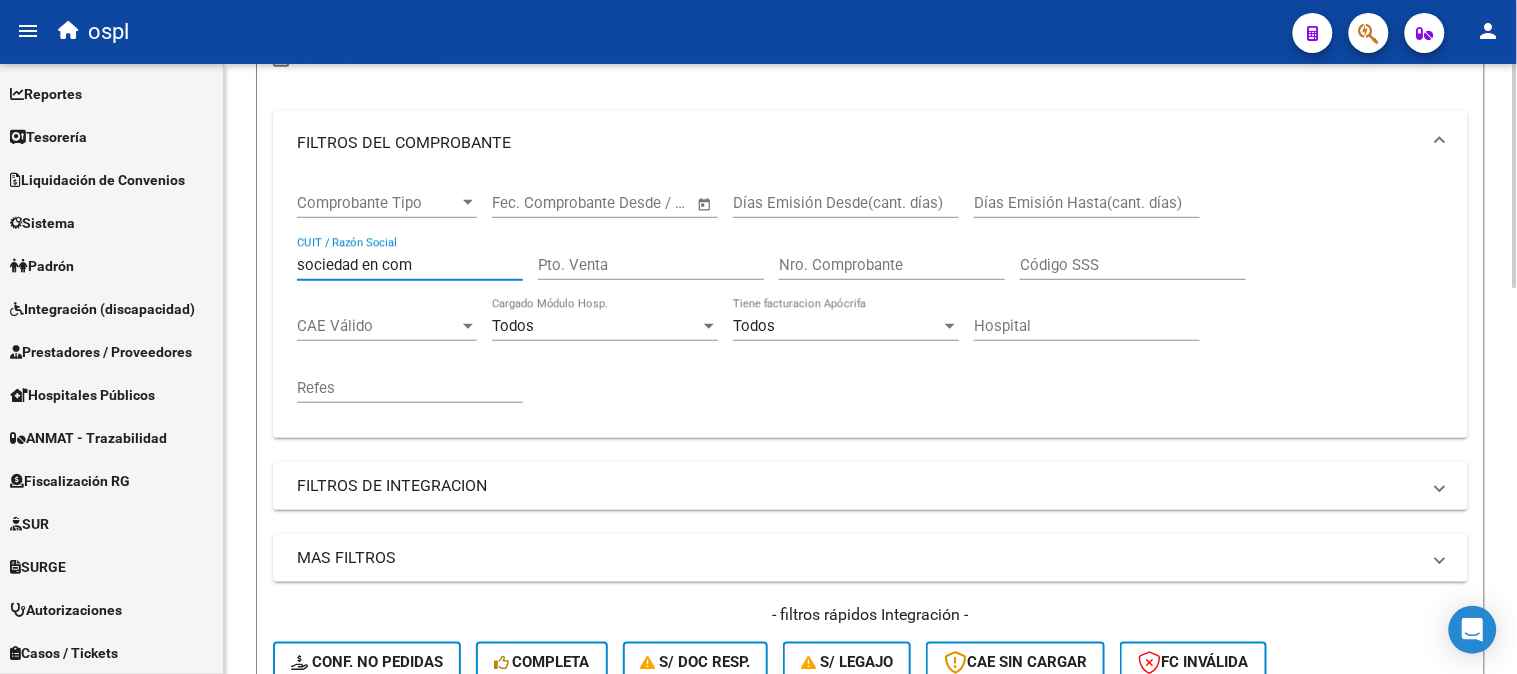 click on "sociedad en com" at bounding box center (410, 265) 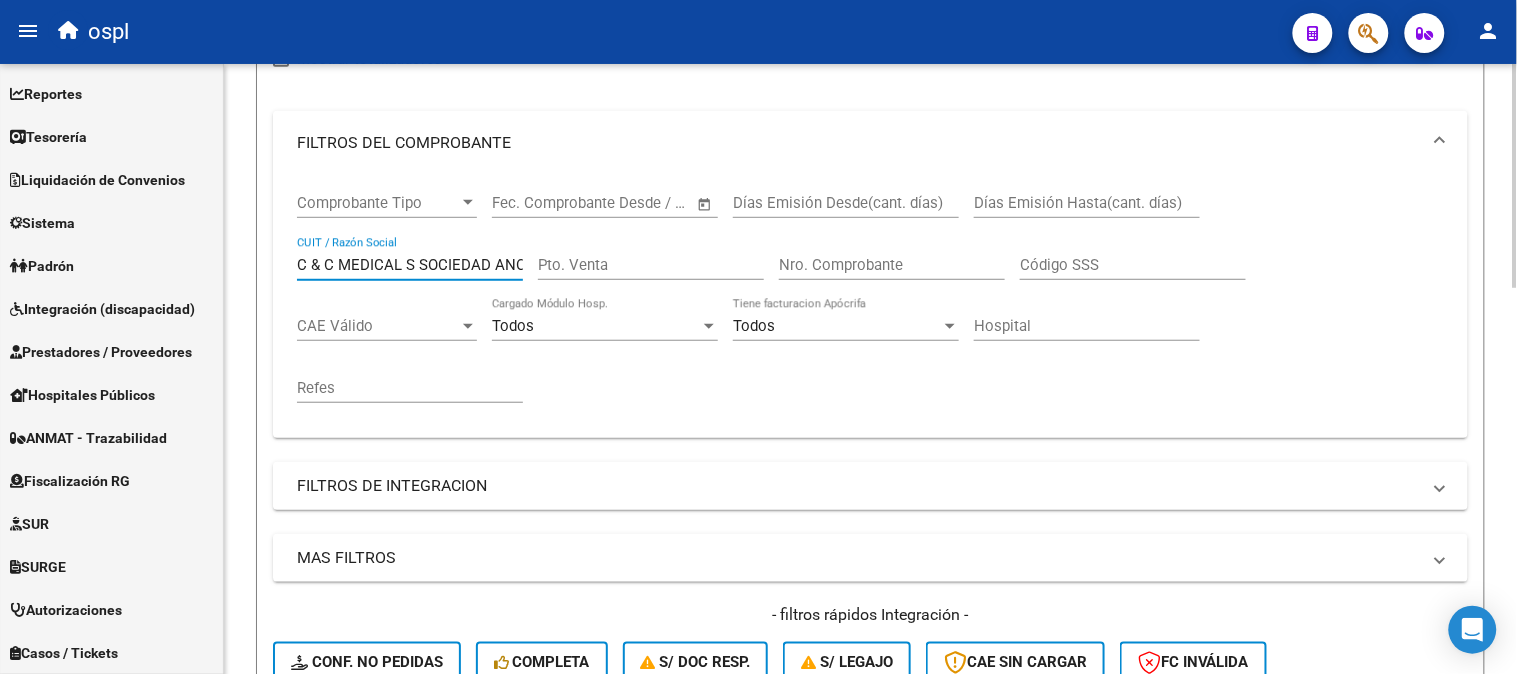scroll, scrollTop: 0, scrollLeft: 36, axis: horizontal 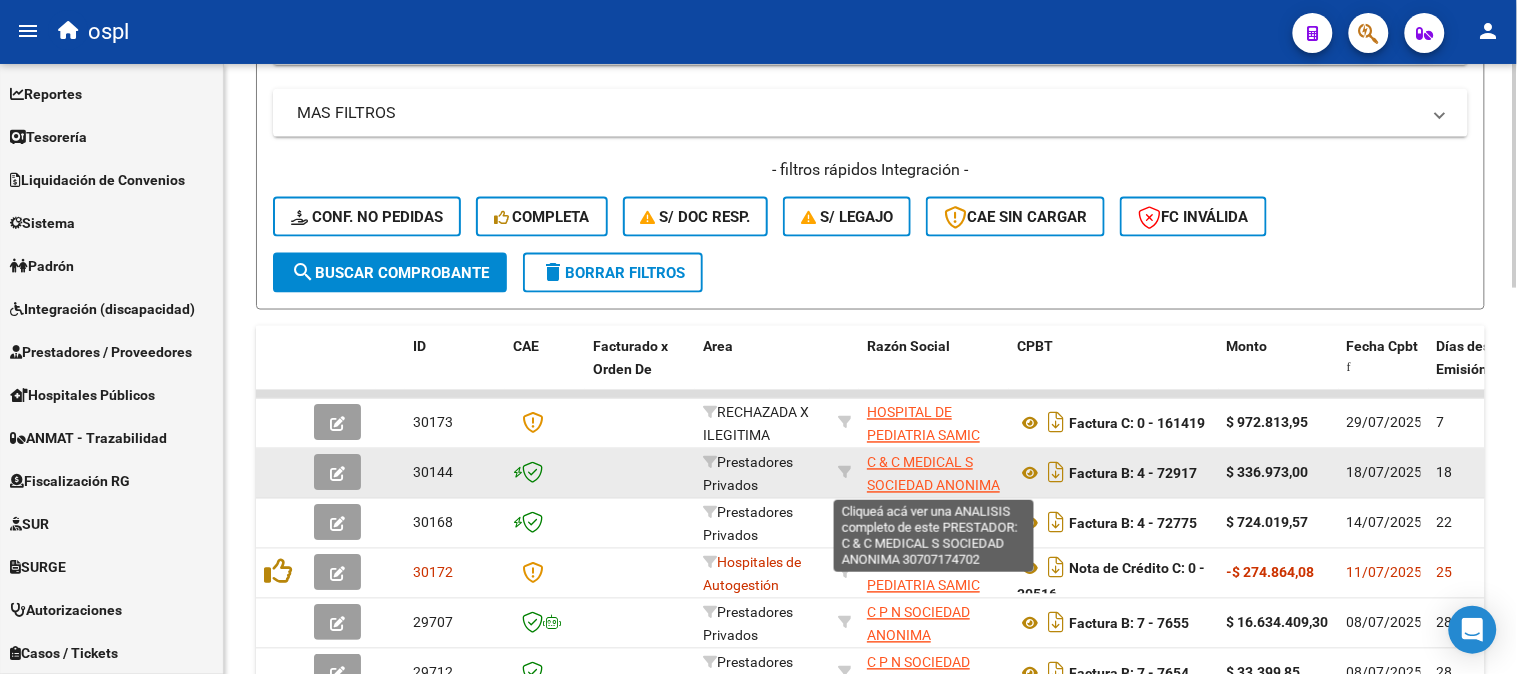 click on "C & C MEDICAL S SOCIEDAD ANONIMA" 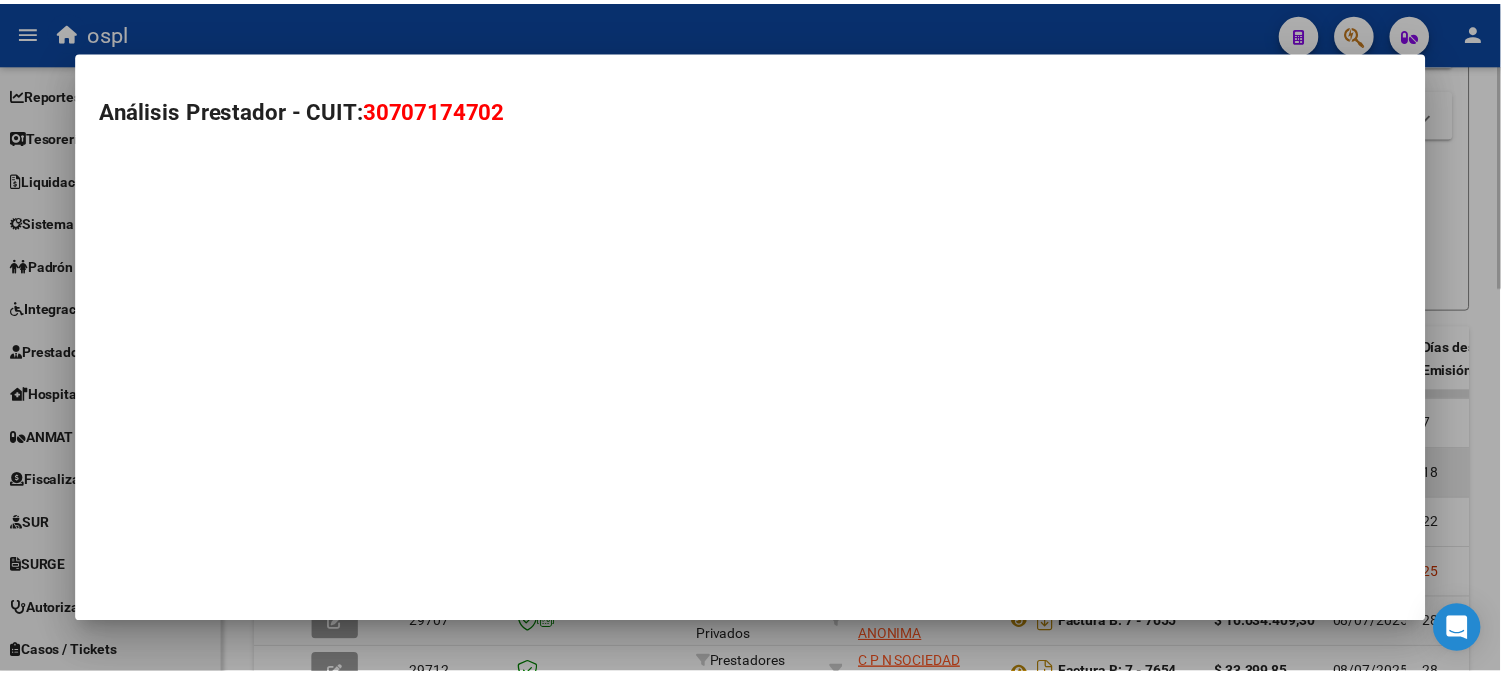 scroll, scrollTop: 0, scrollLeft: 0, axis: both 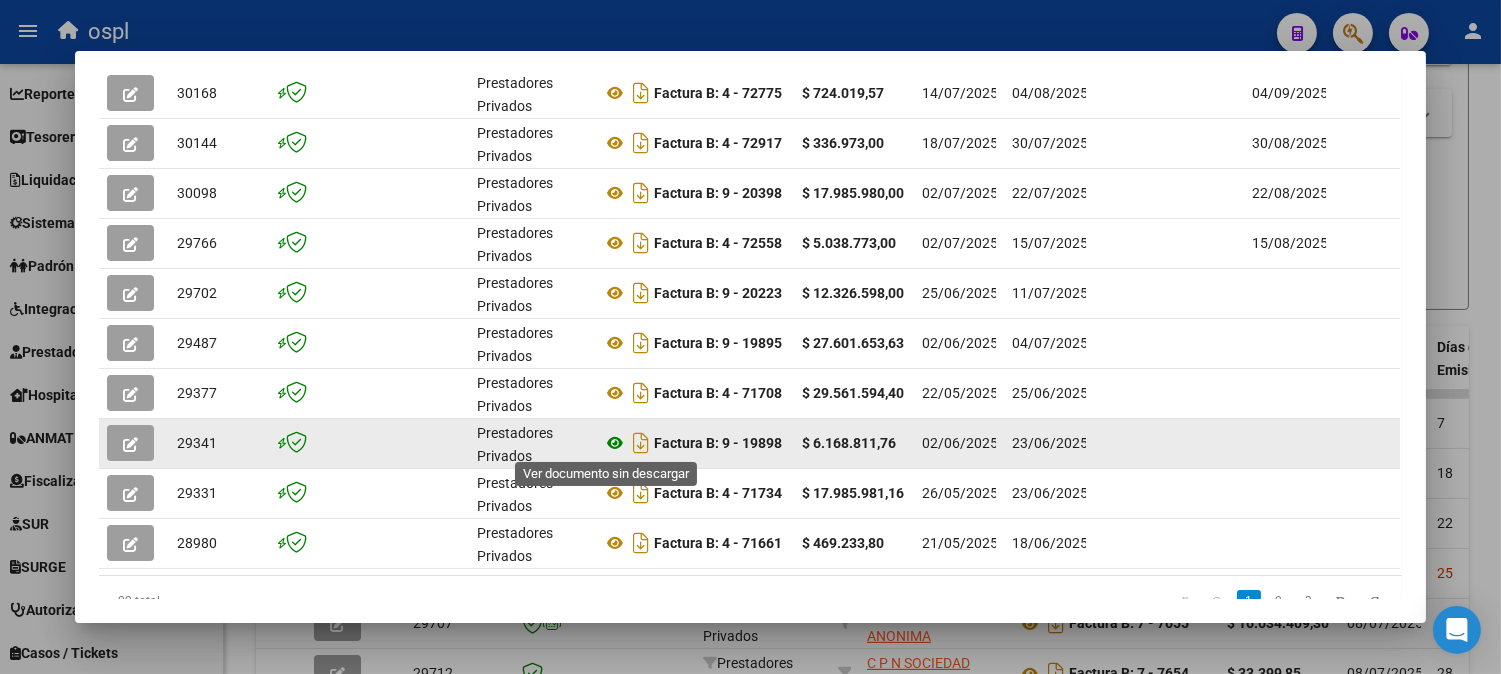 click 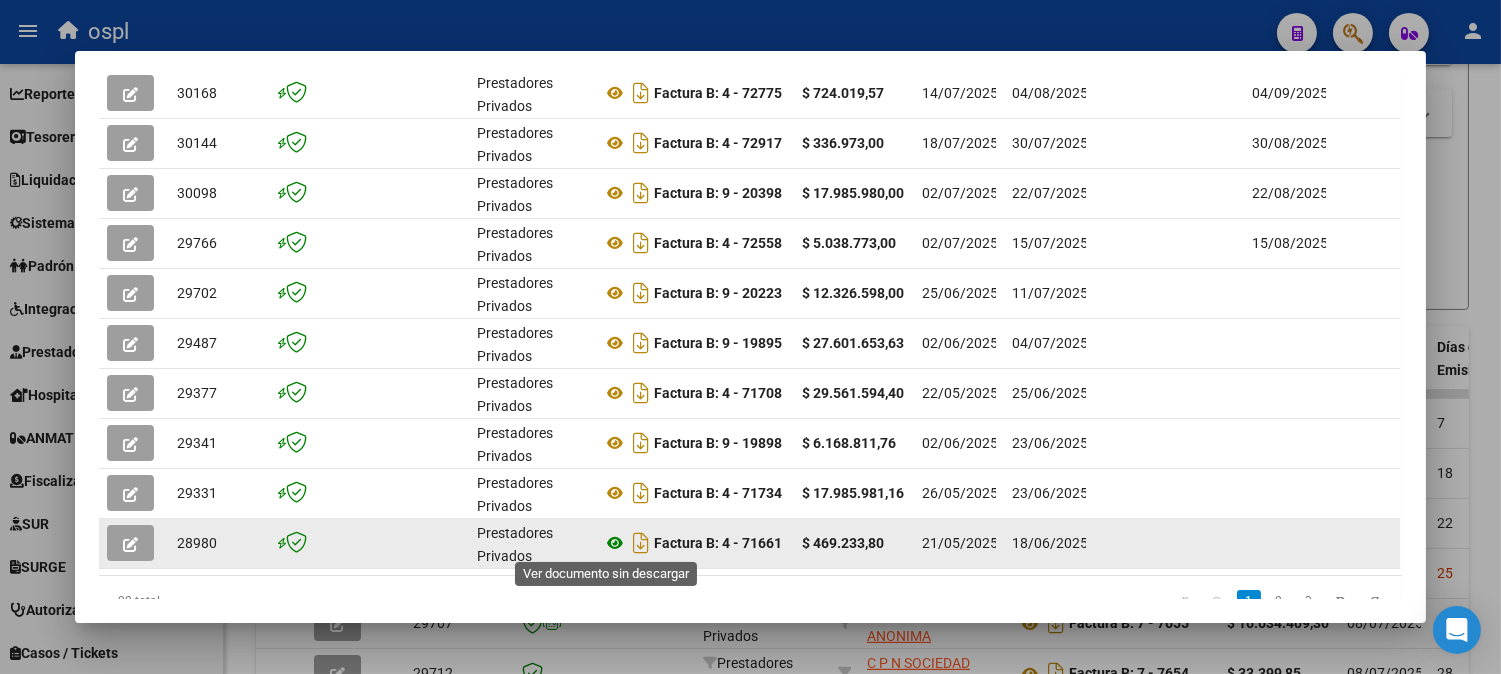 click 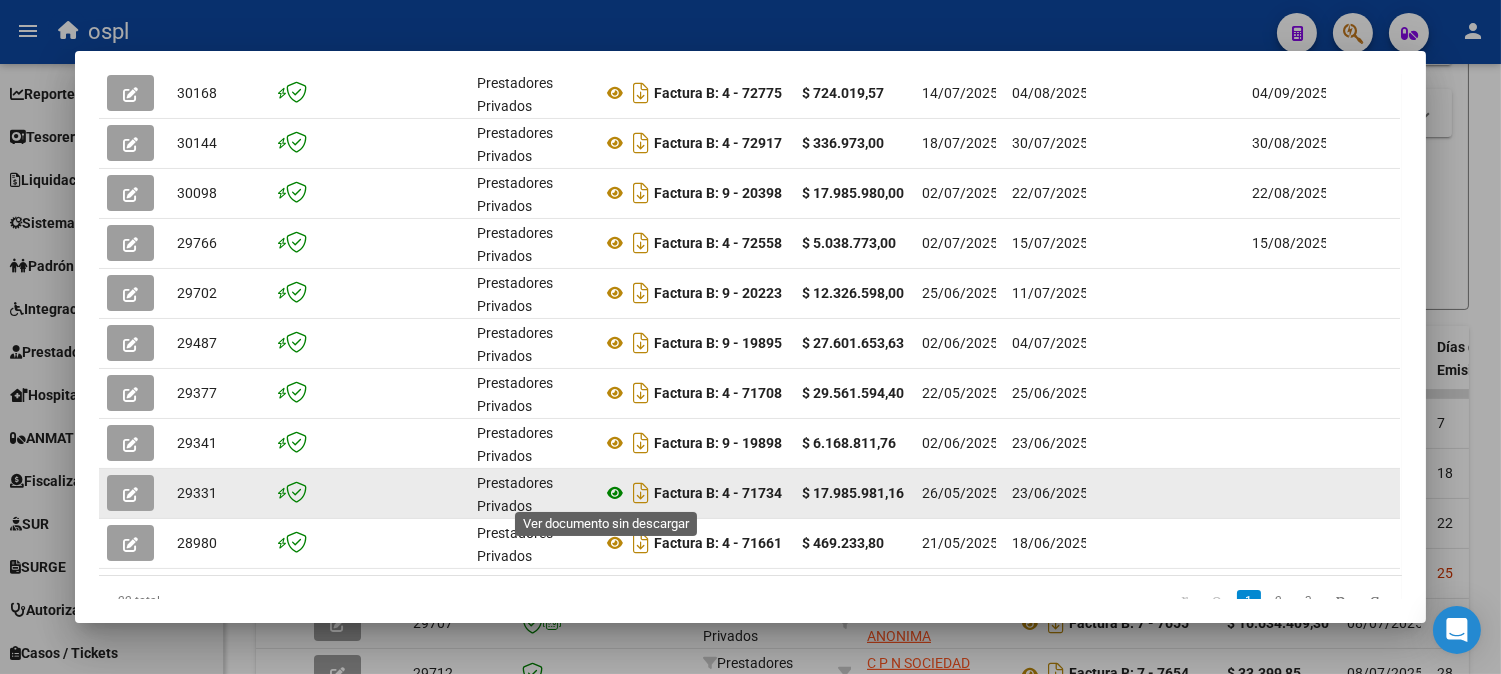 click 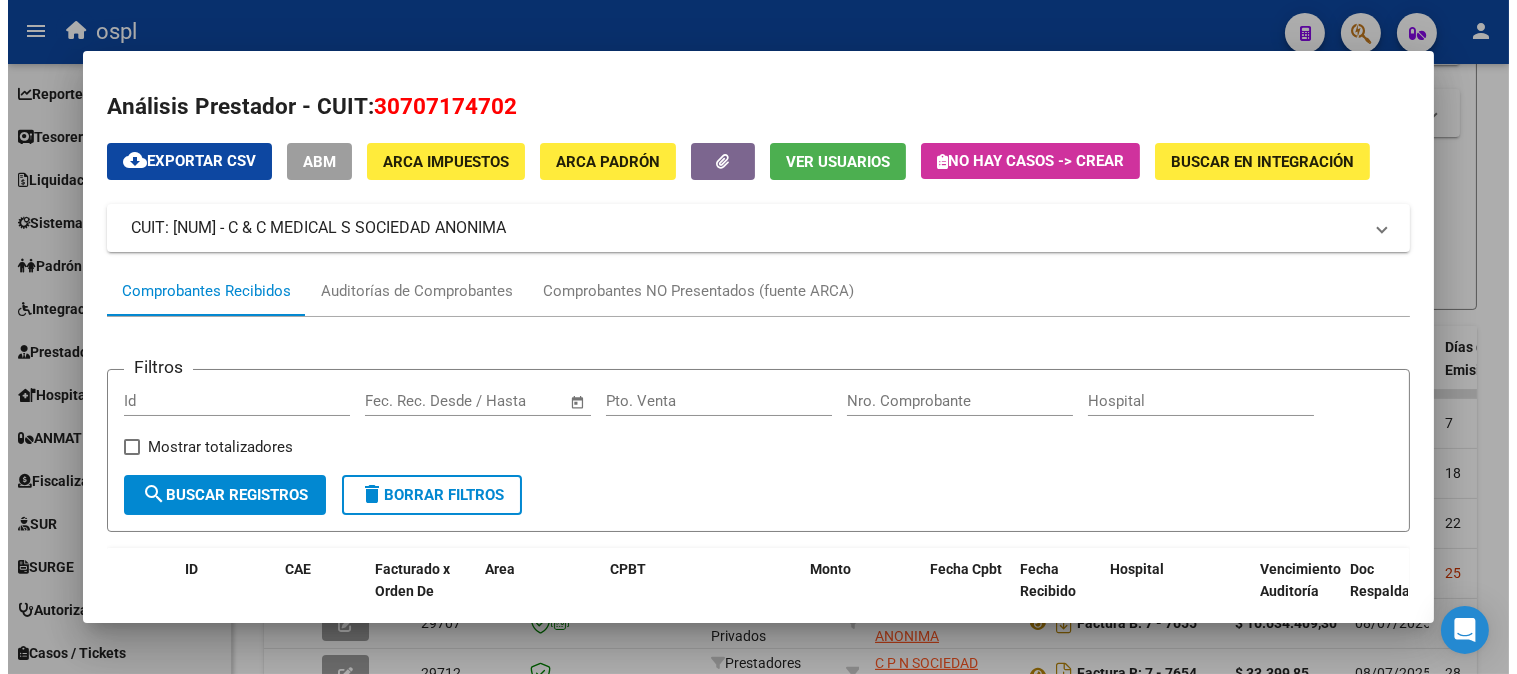 scroll, scrollTop: 0, scrollLeft: 0, axis: both 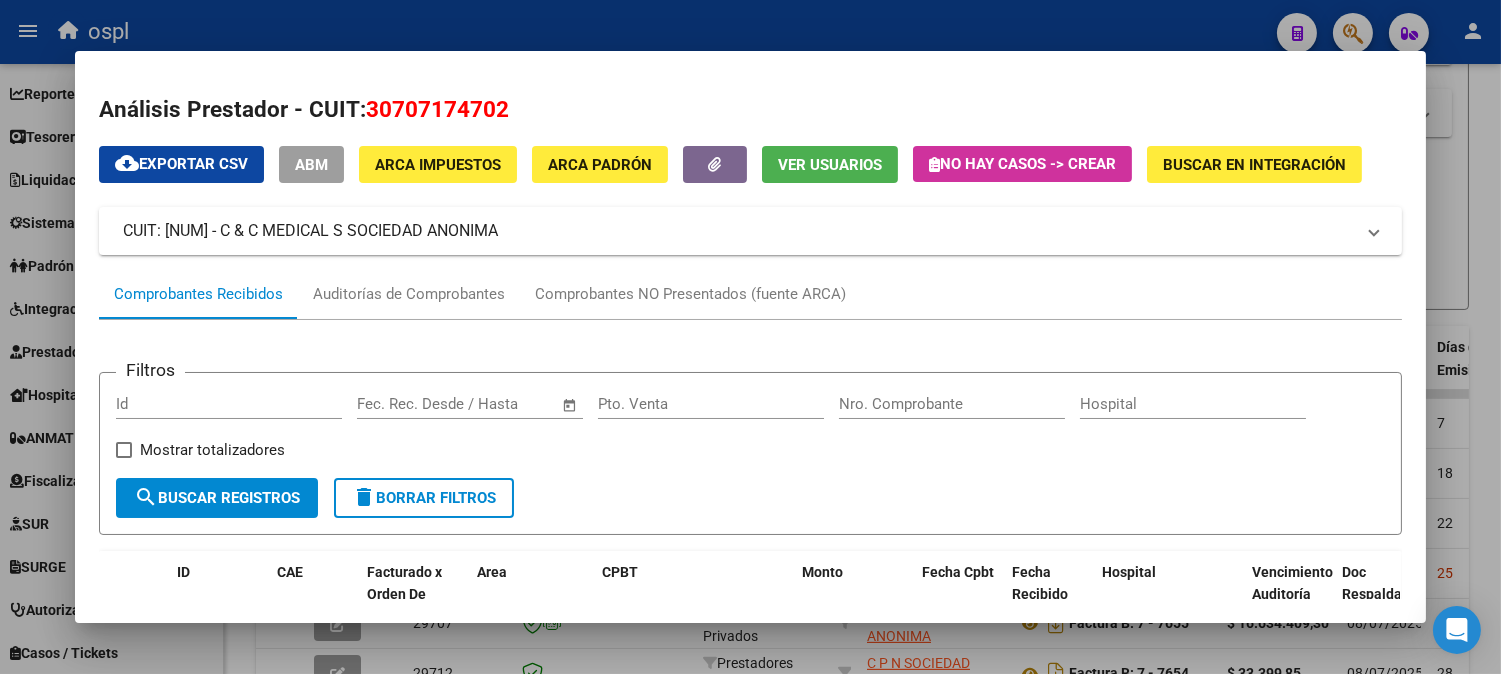 click on "30707174702" at bounding box center (437, 109) 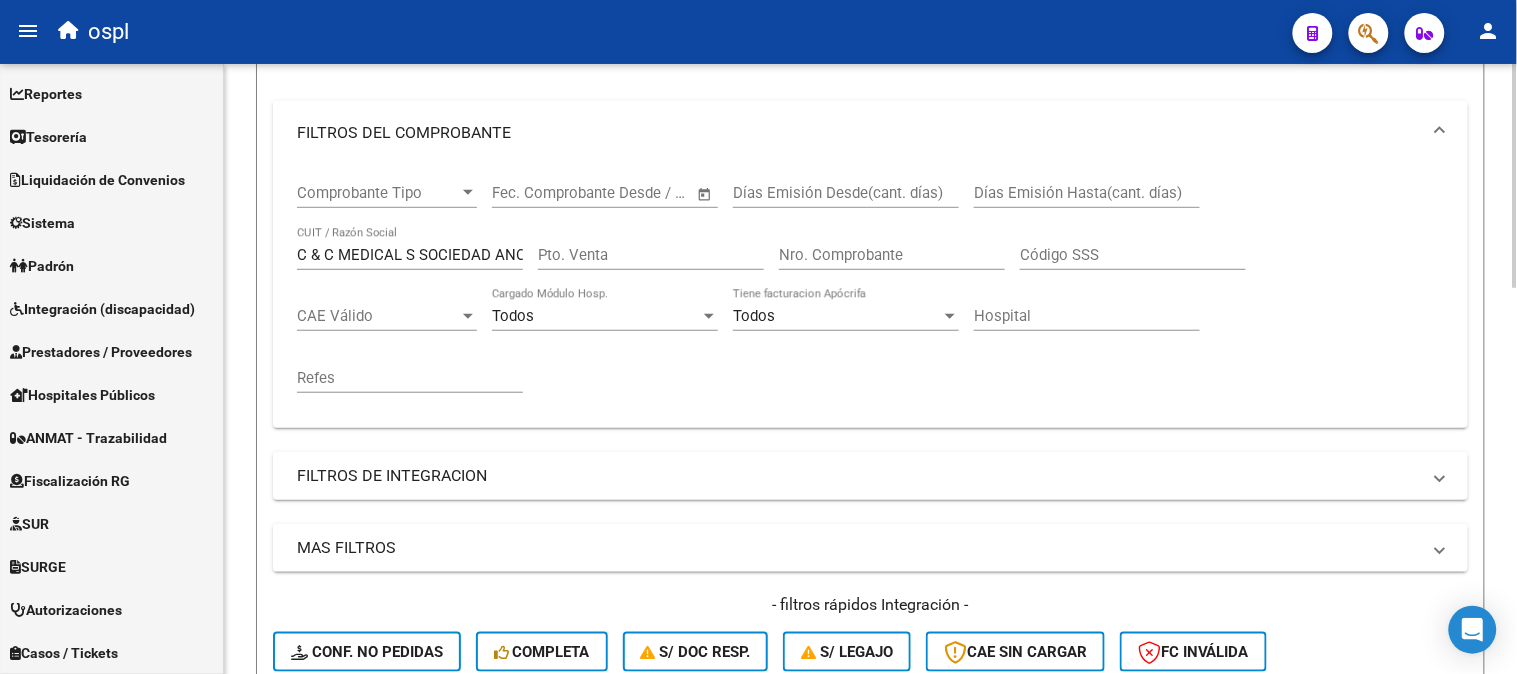 scroll, scrollTop: 247, scrollLeft: 0, axis: vertical 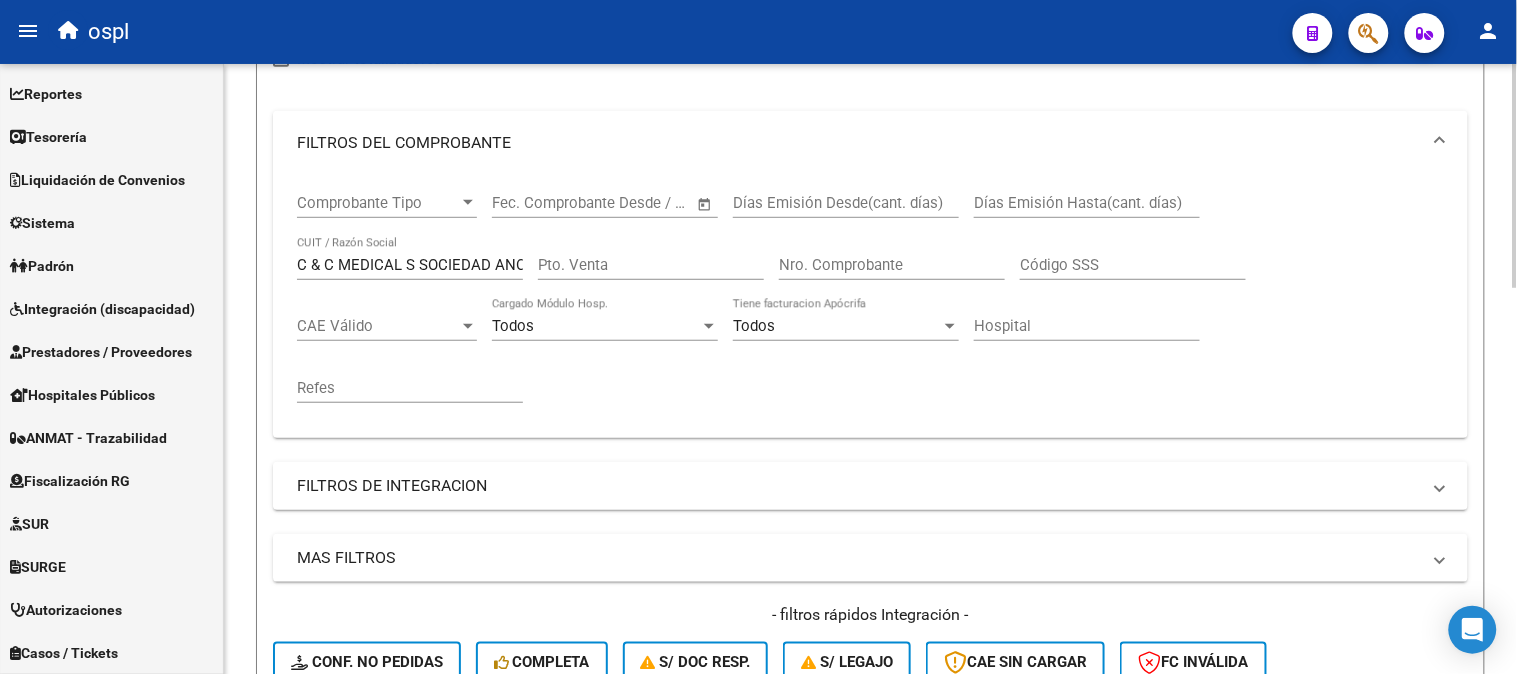 click on "C & C MEDICAL S SOCIEDAD ANONIMA CUIT / Razón Social" 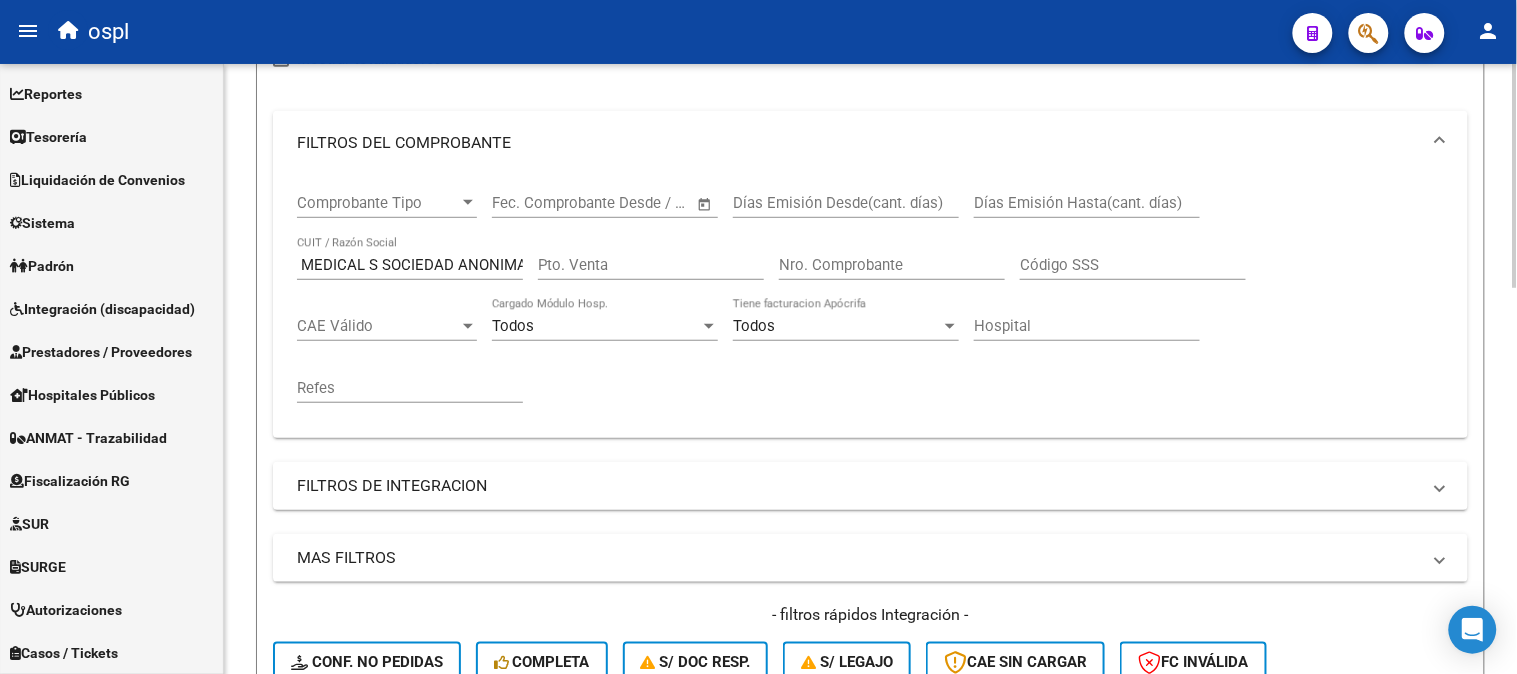 click on "C & C MEDICAL S SOCIEDAD ANONIMA" at bounding box center (410, 265) 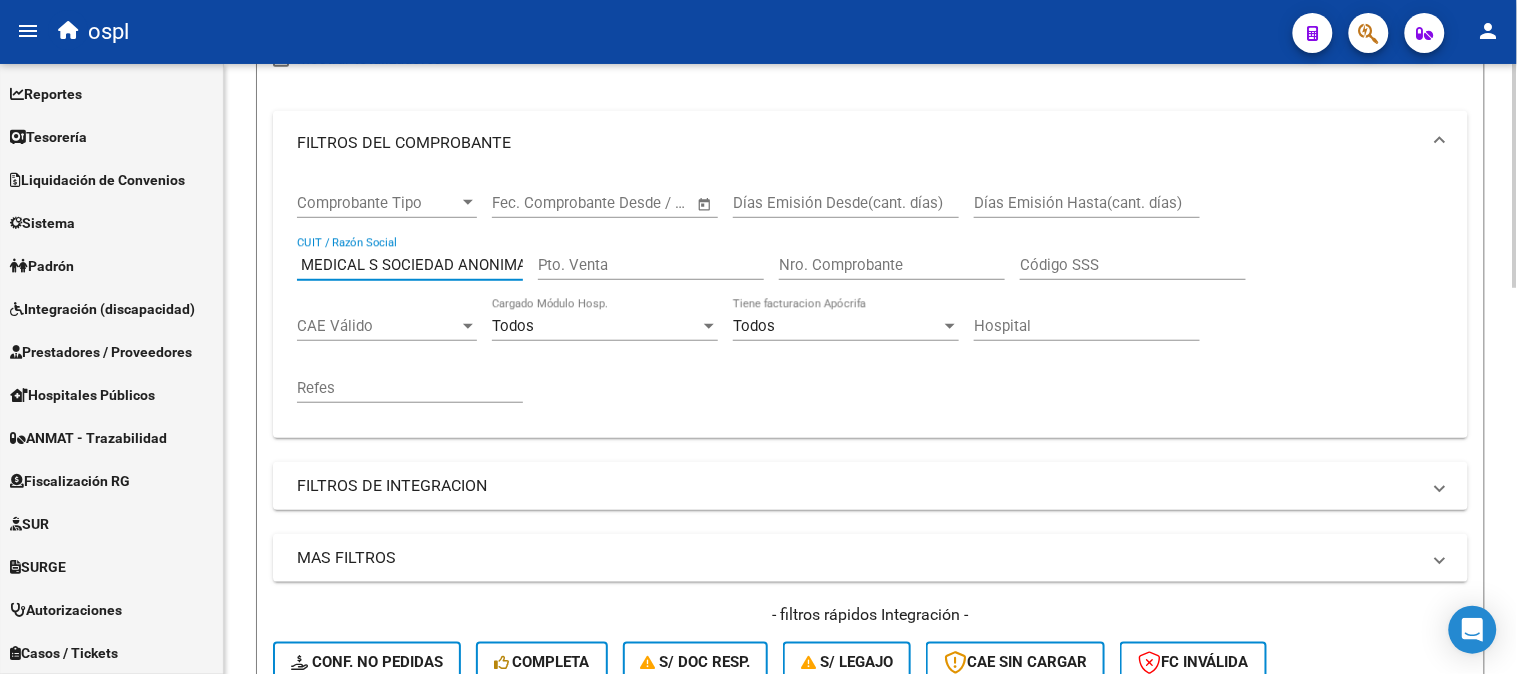 click on "C & C MEDICAL S SOCIEDAD ANONIMA" at bounding box center [410, 265] 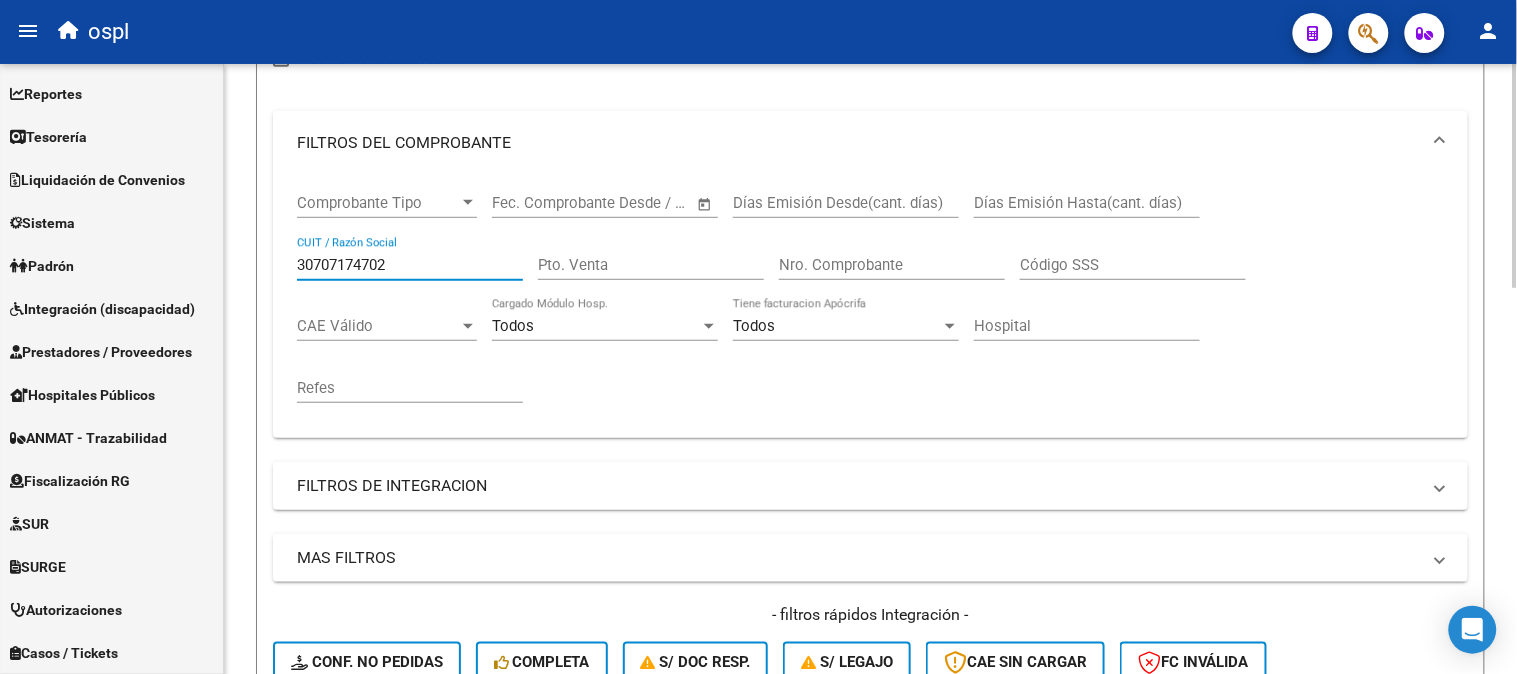 scroll, scrollTop: 0, scrollLeft: 0, axis: both 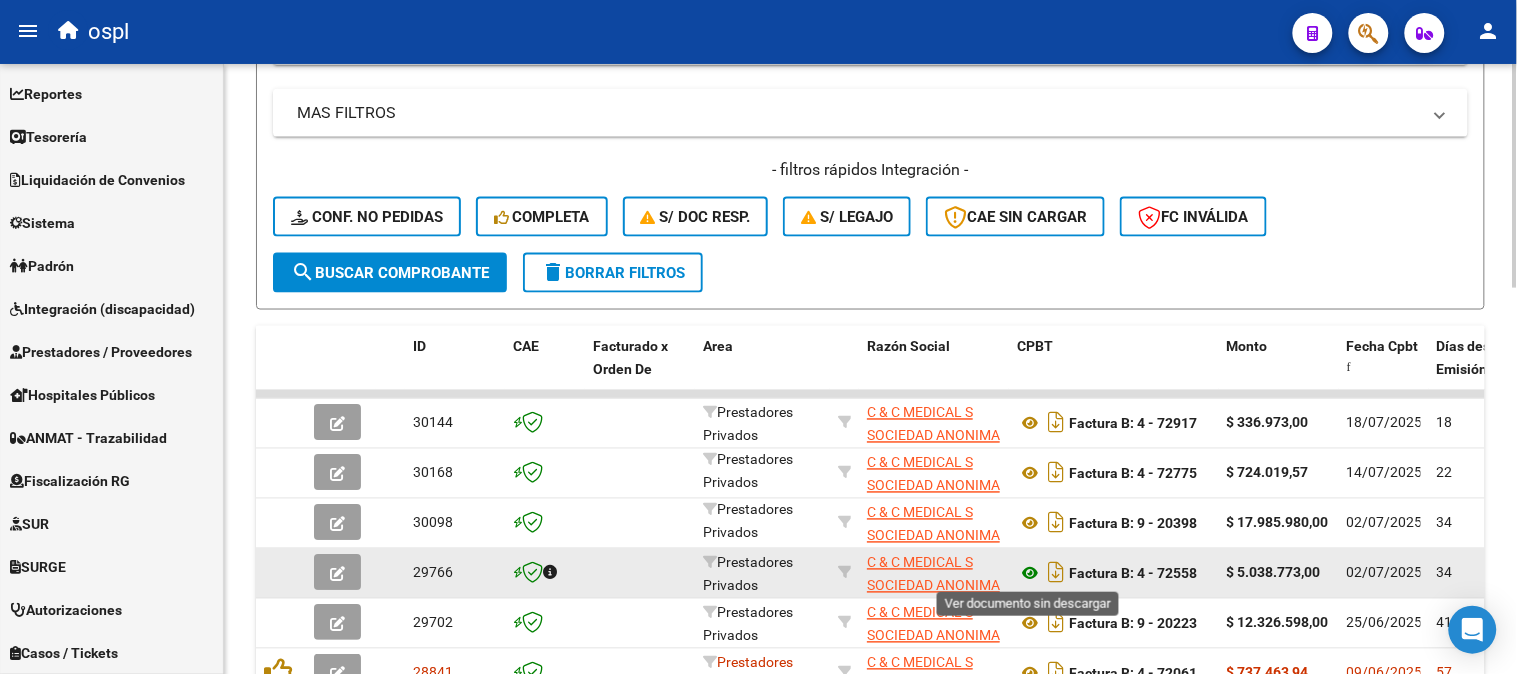 type on "30707174702" 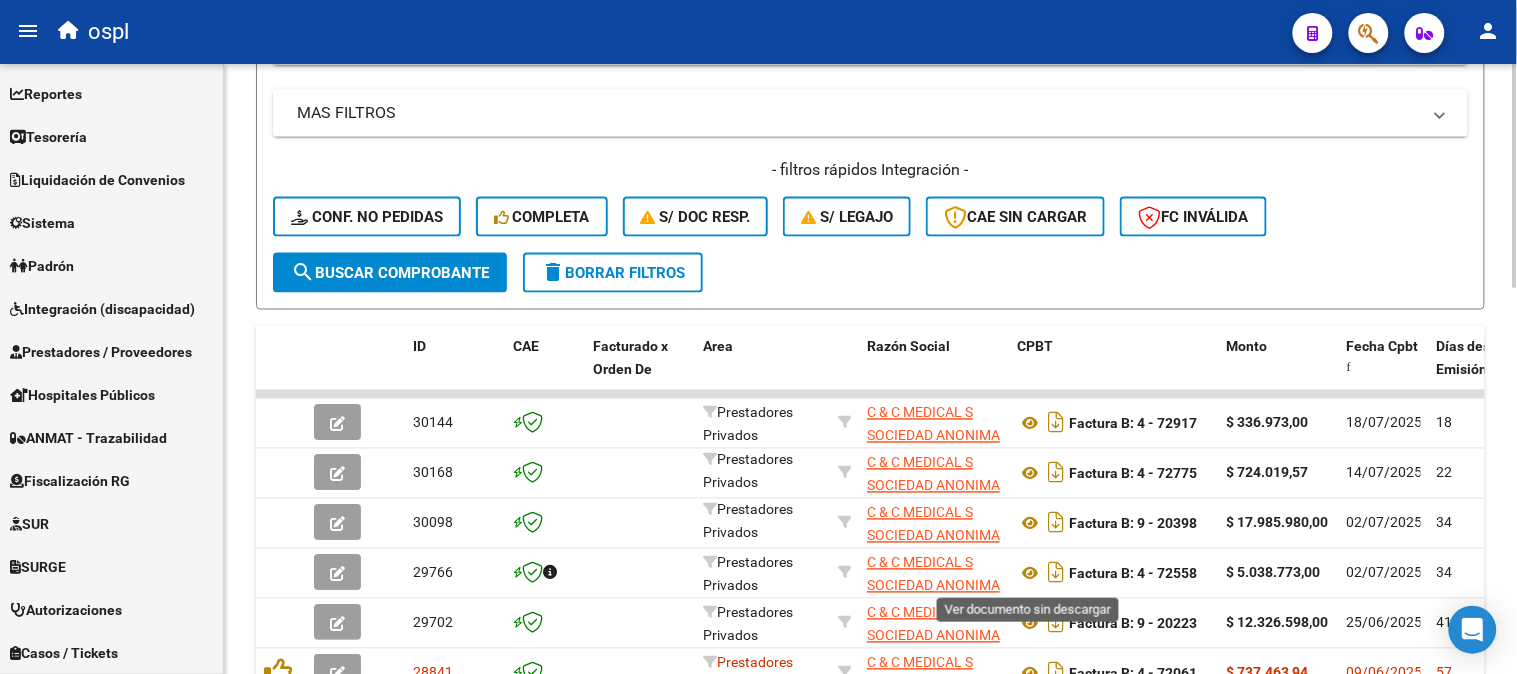 scroll, scrollTop: 914, scrollLeft: 0, axis: vertical 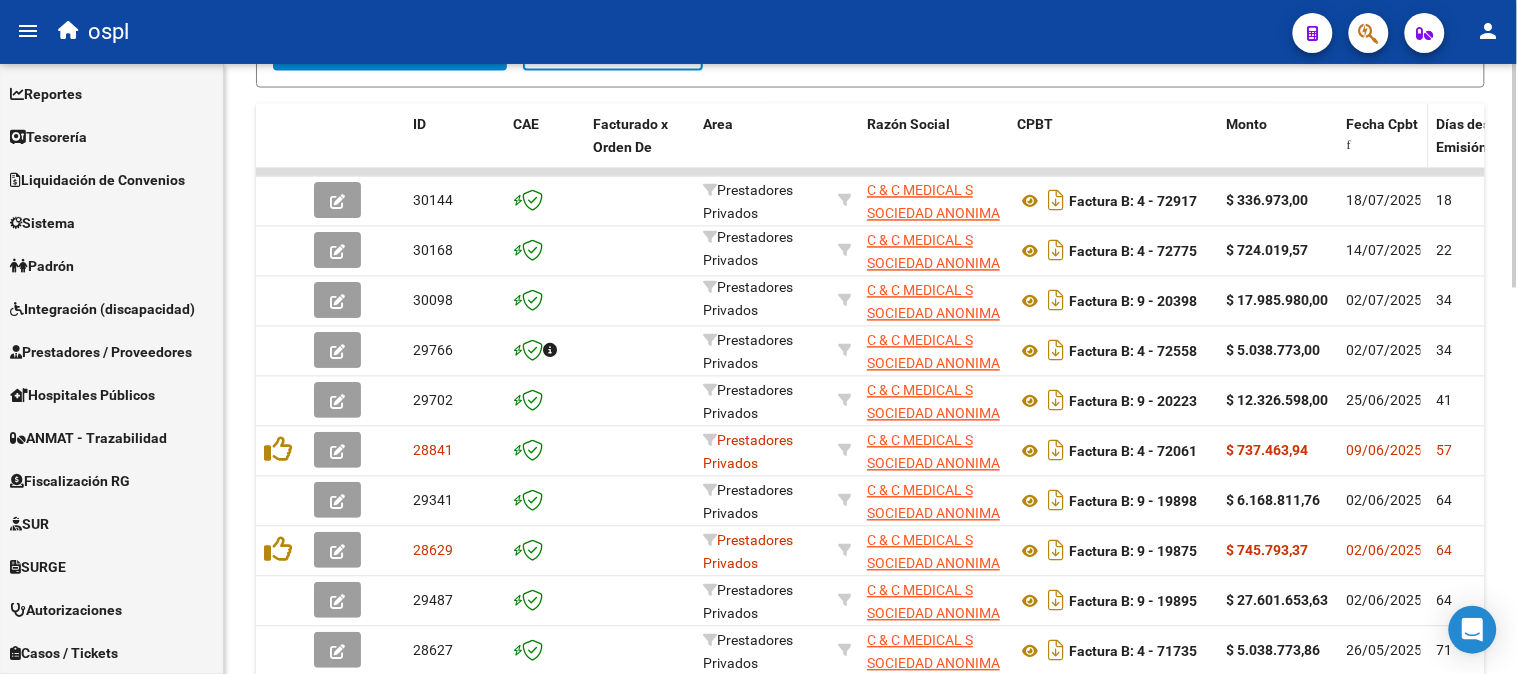 click on "Fecha Cpbt" 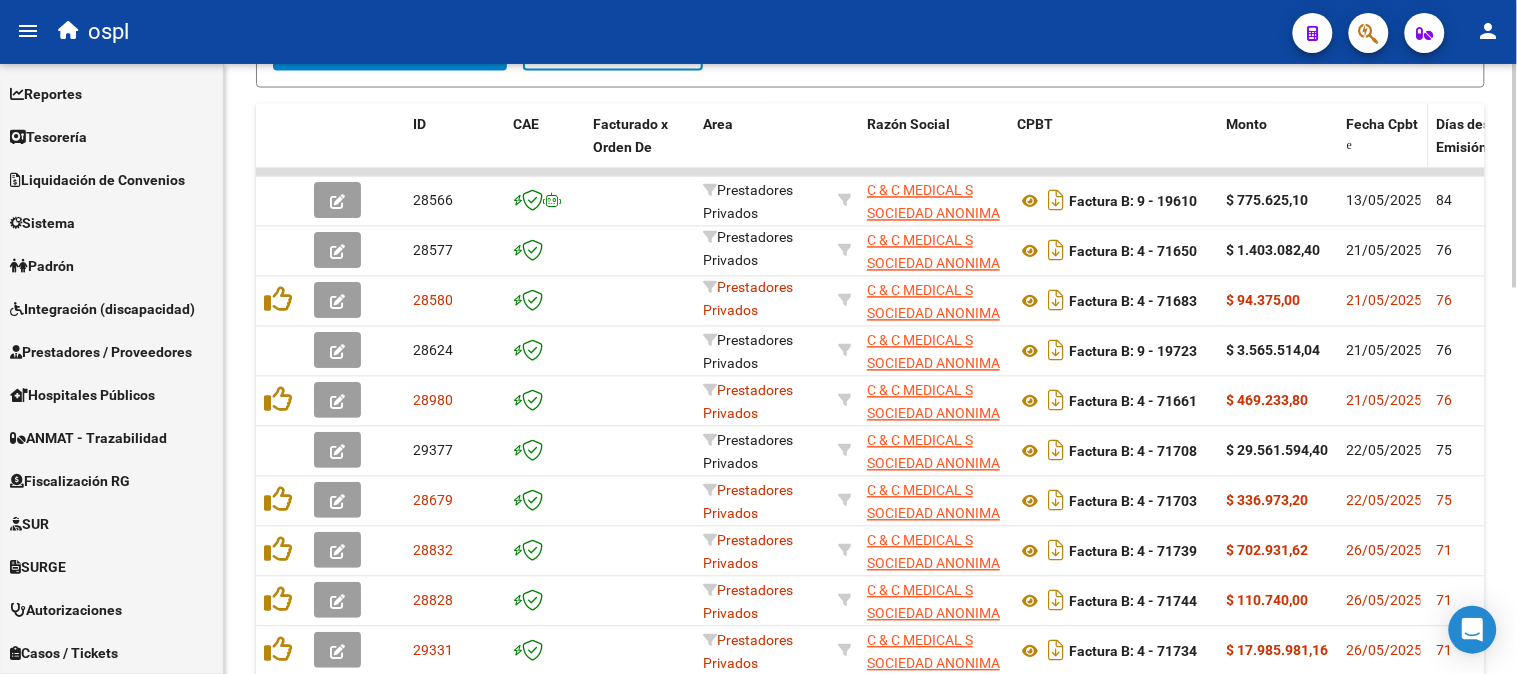 click on "Fecha Cpbt" 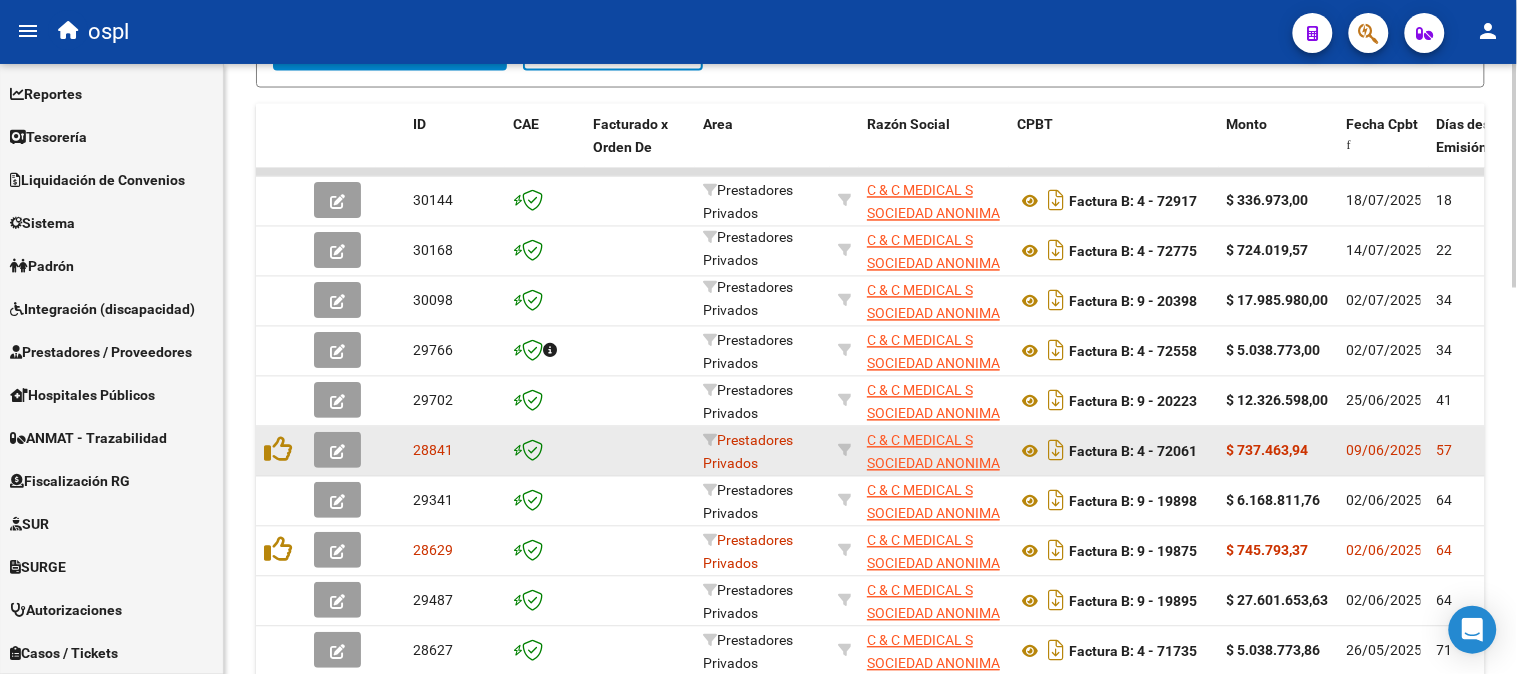 click on "$ 737.463,94" 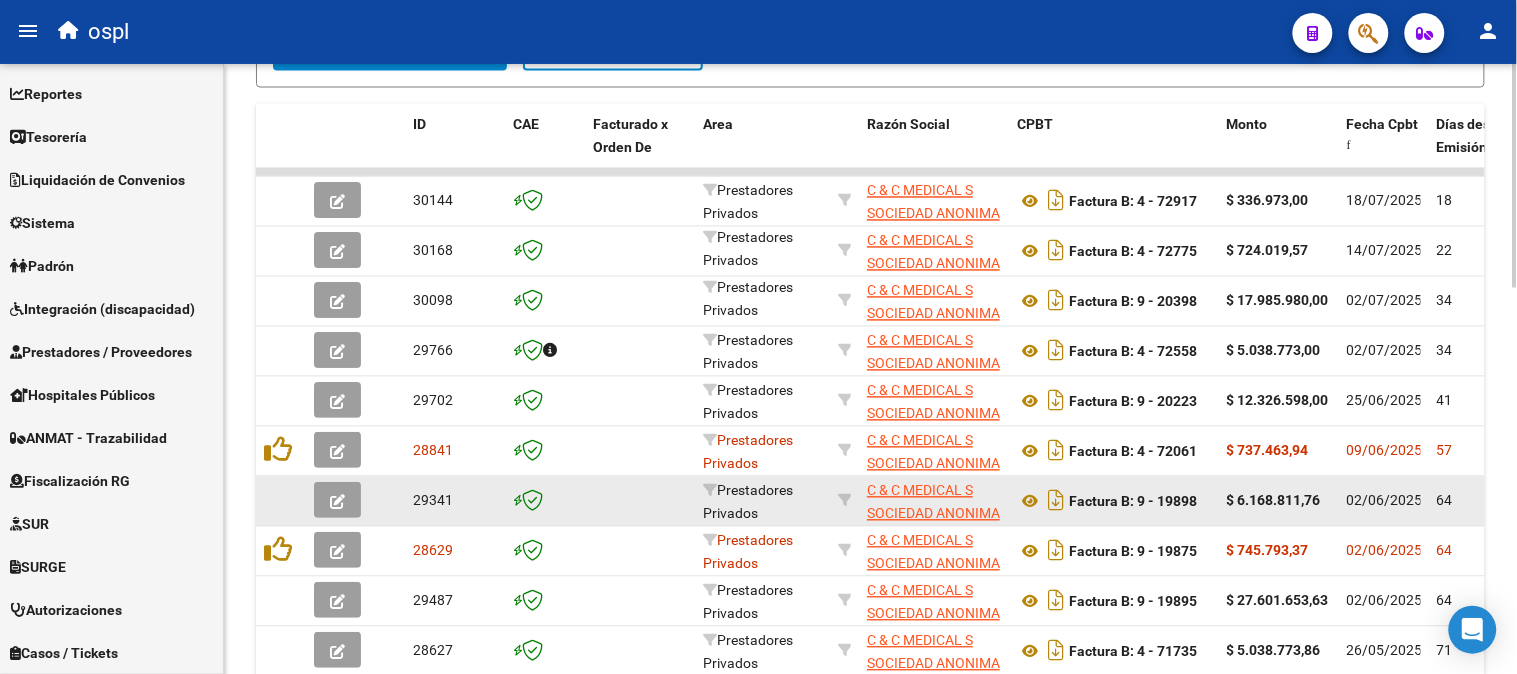 copy on "737.463,94" 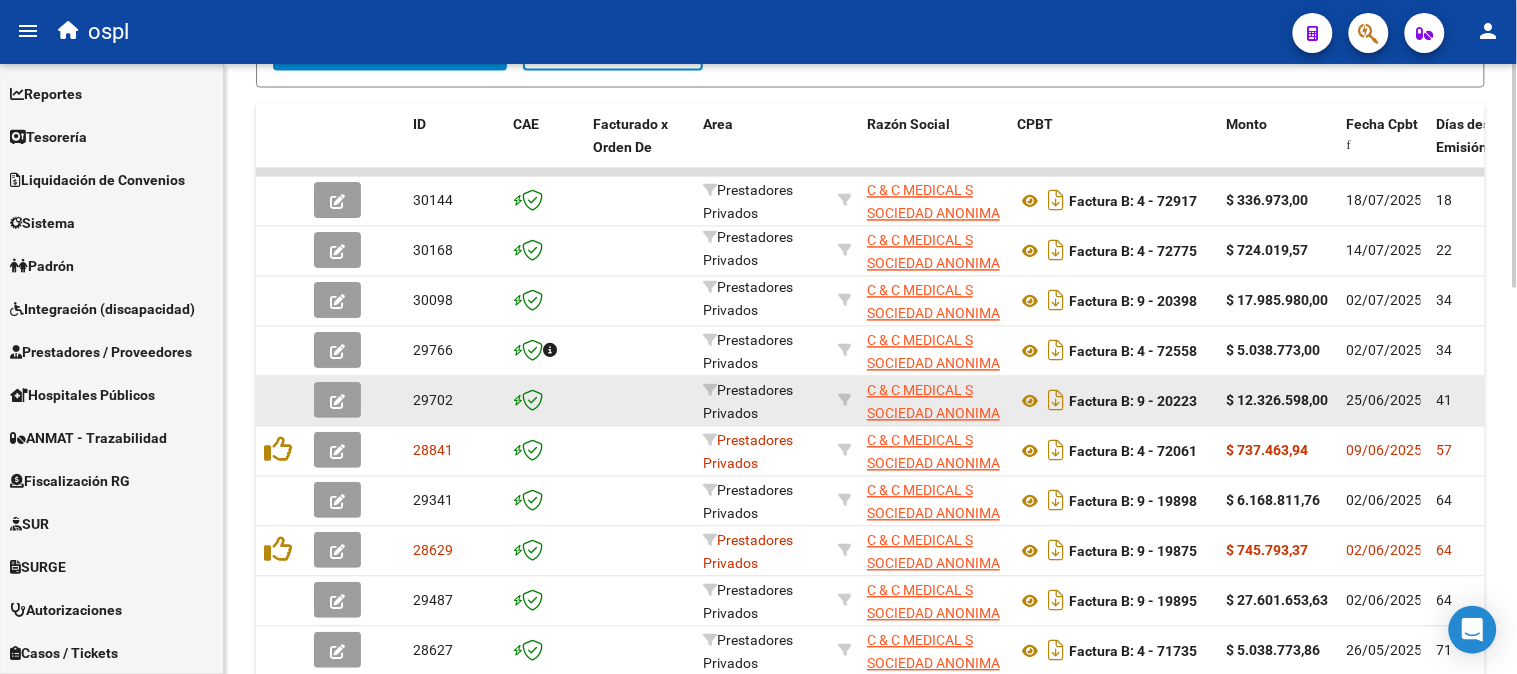 click on "$ 12.326.598,00" 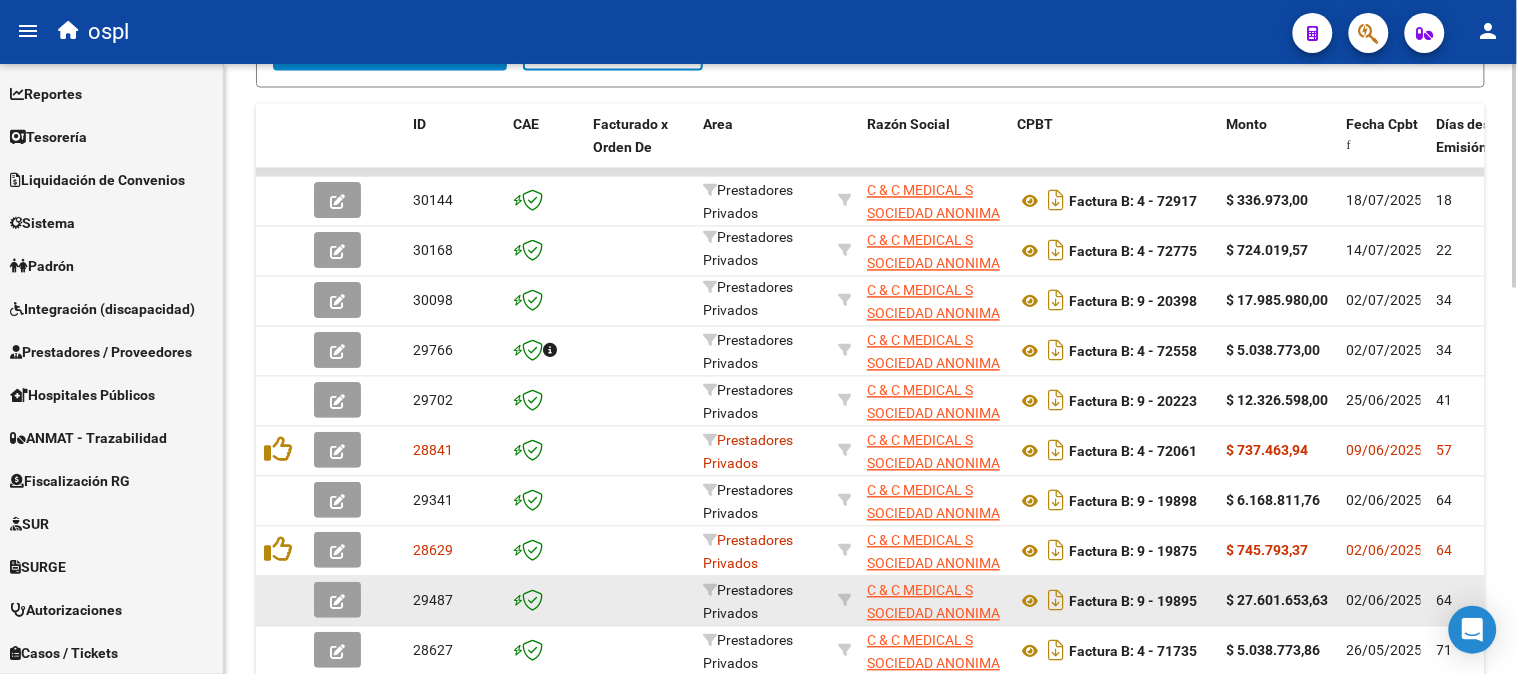 copy on "12.326.598,00" 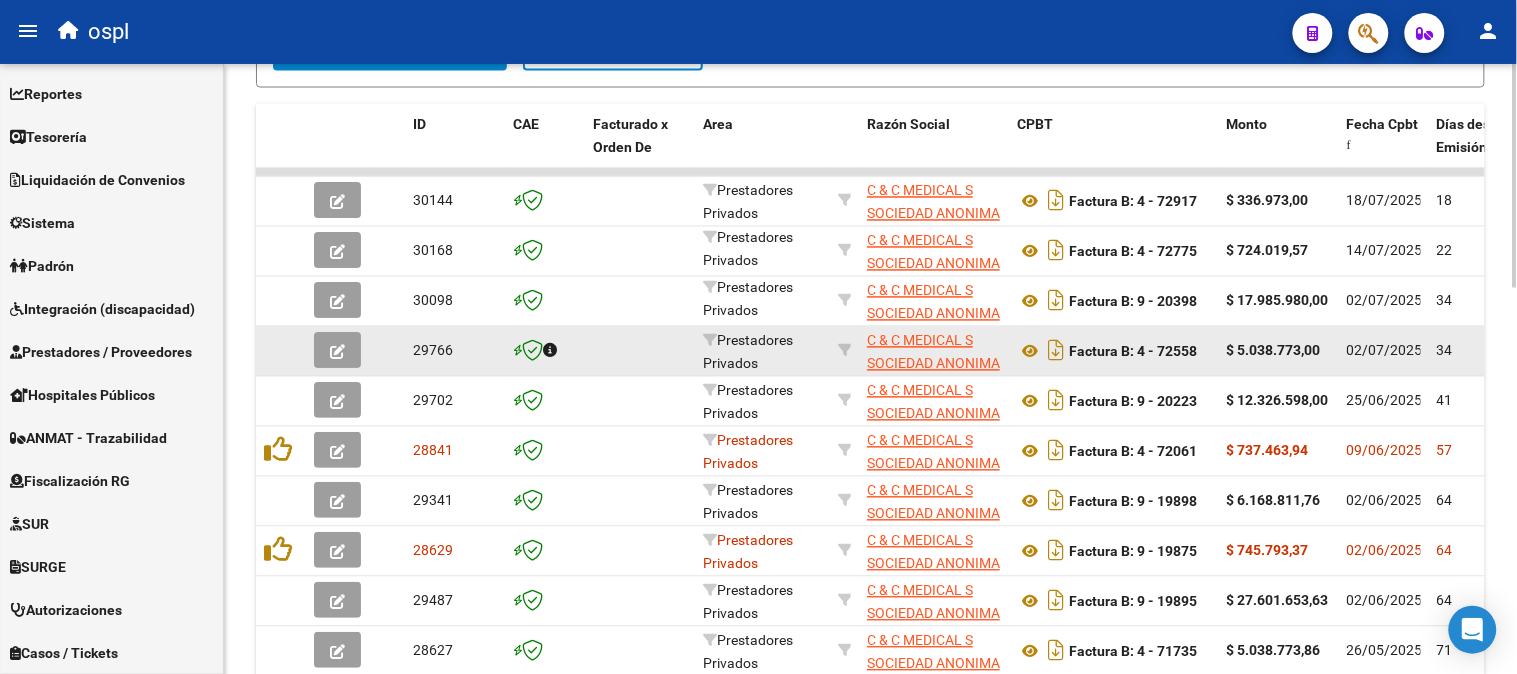 click on "$ 5.038.773,00" 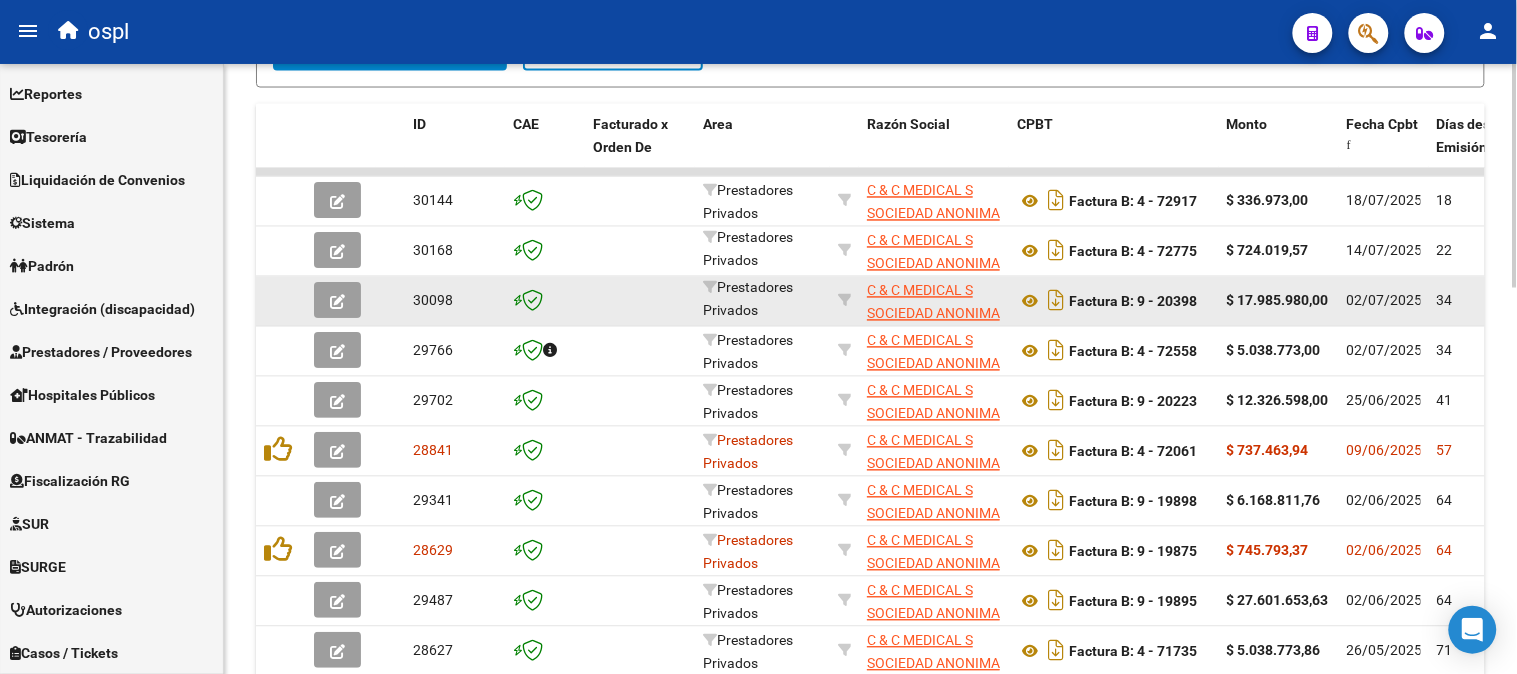 click on "$ 17.985.980,00" 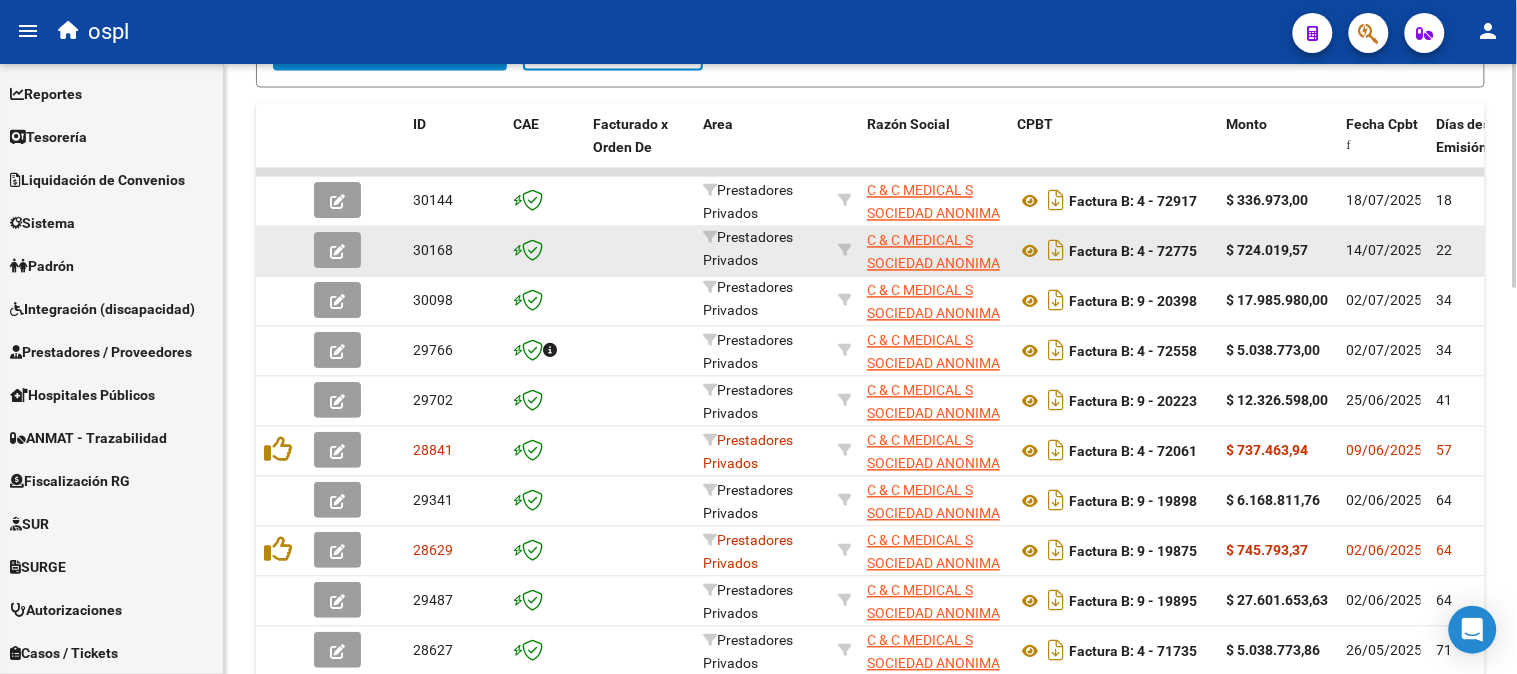 click on "$ 724.019,57" 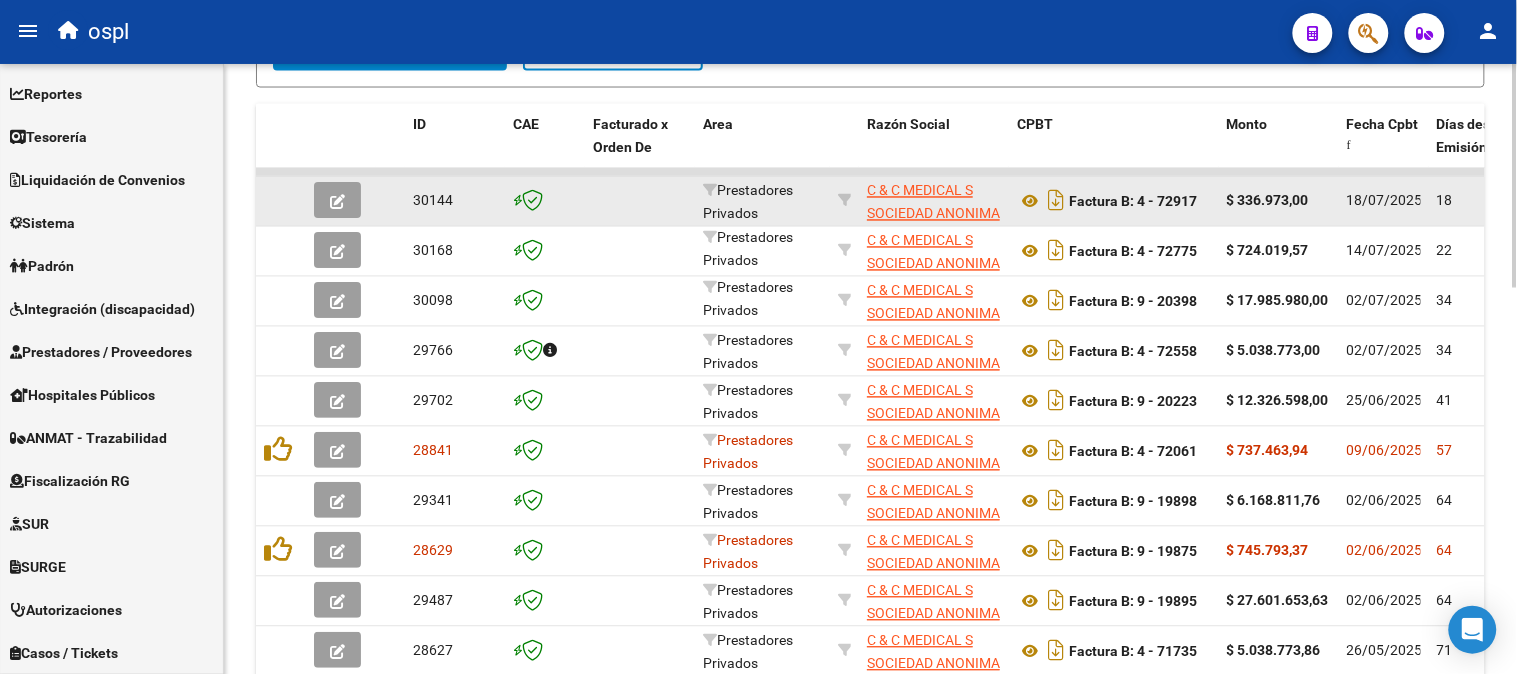 click on "$ 336.973,00" 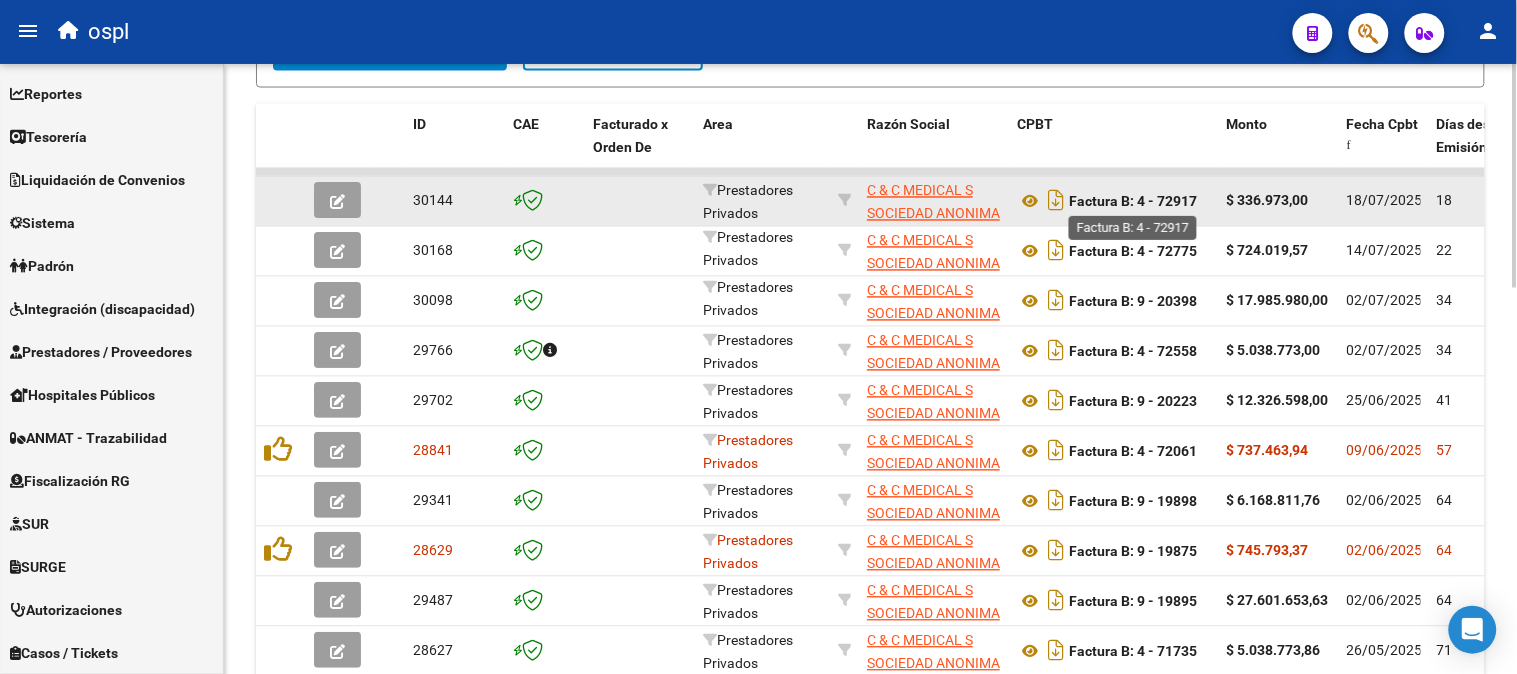 drag, startPoint x: 1158, startPoint y: 198, endPoint x: 1200, endPoint y: 198, distance: 42 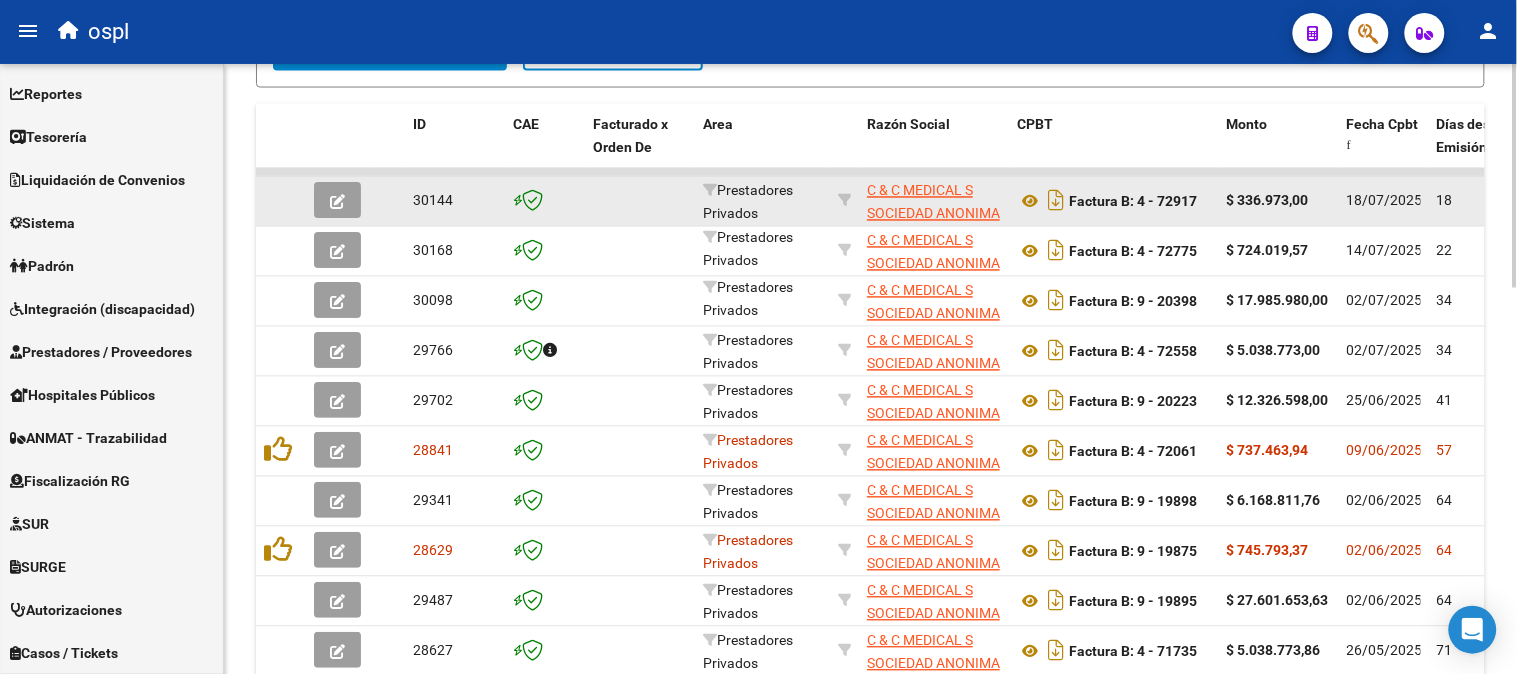 copy on "72917" 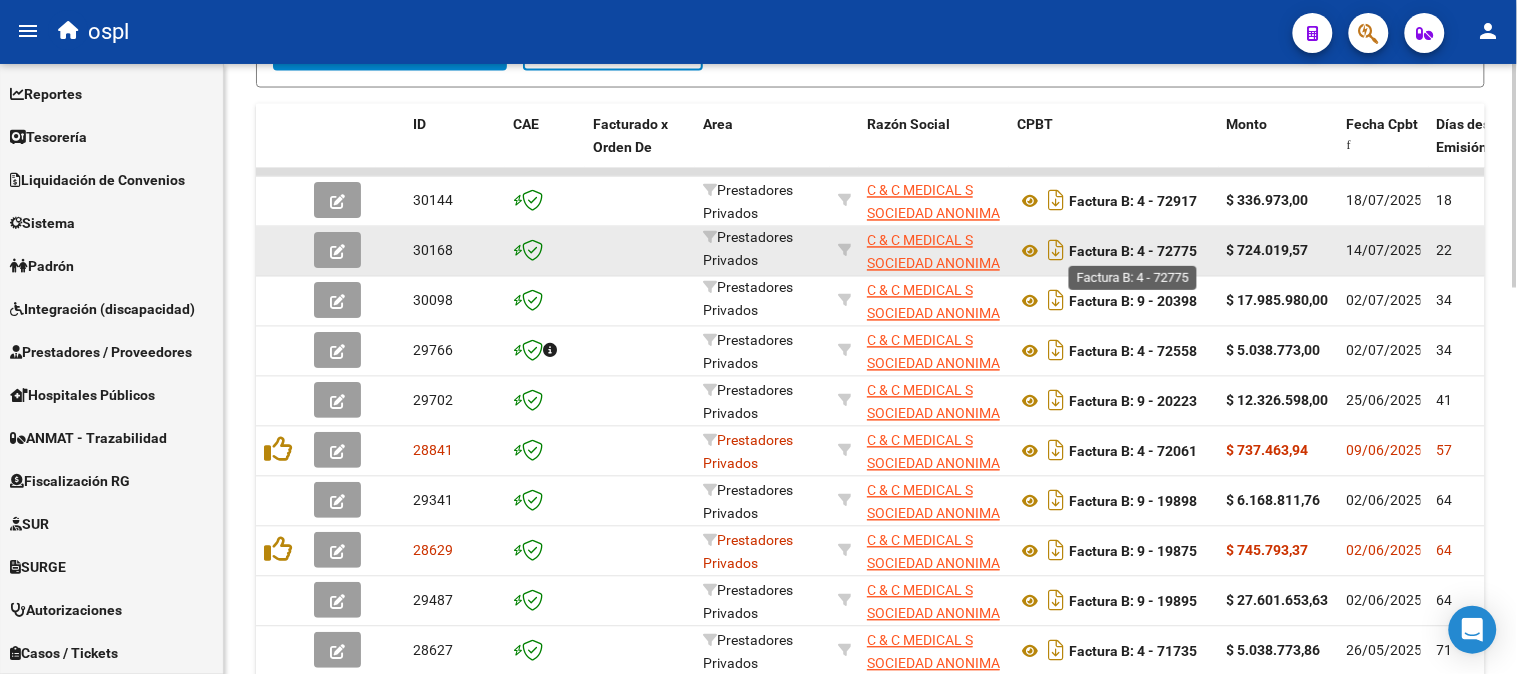 click on "Factura B: 4 - 72775" 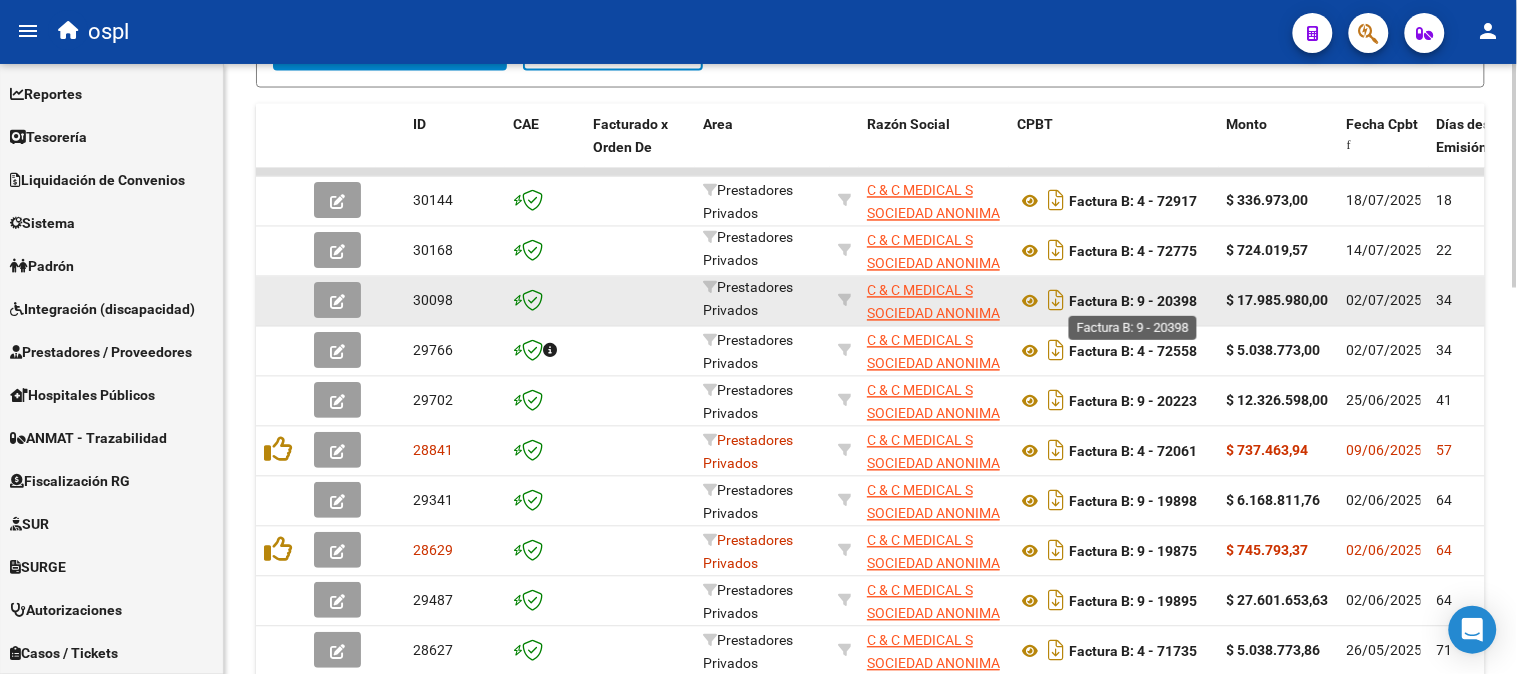 click on "Factura B: 9 - 20398" 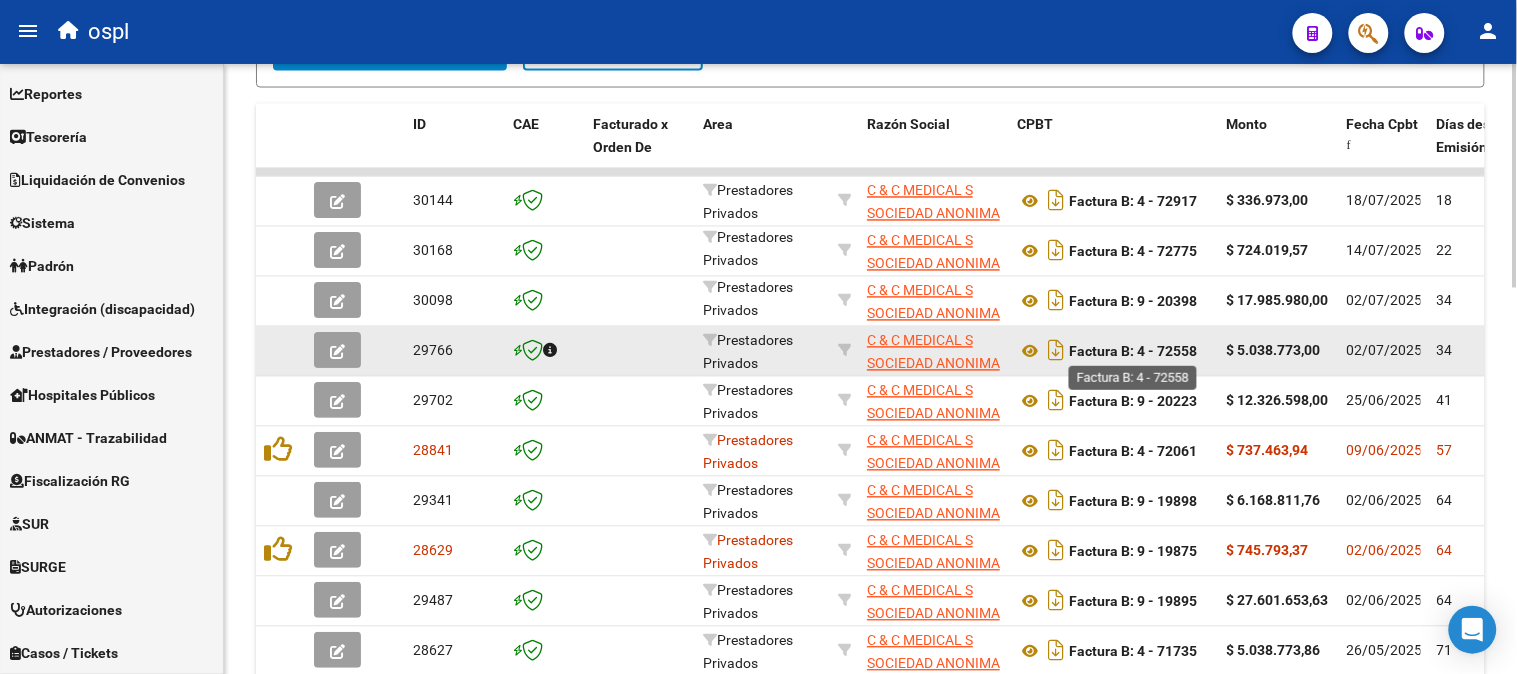 click on "Factura B: 4 - 72558" 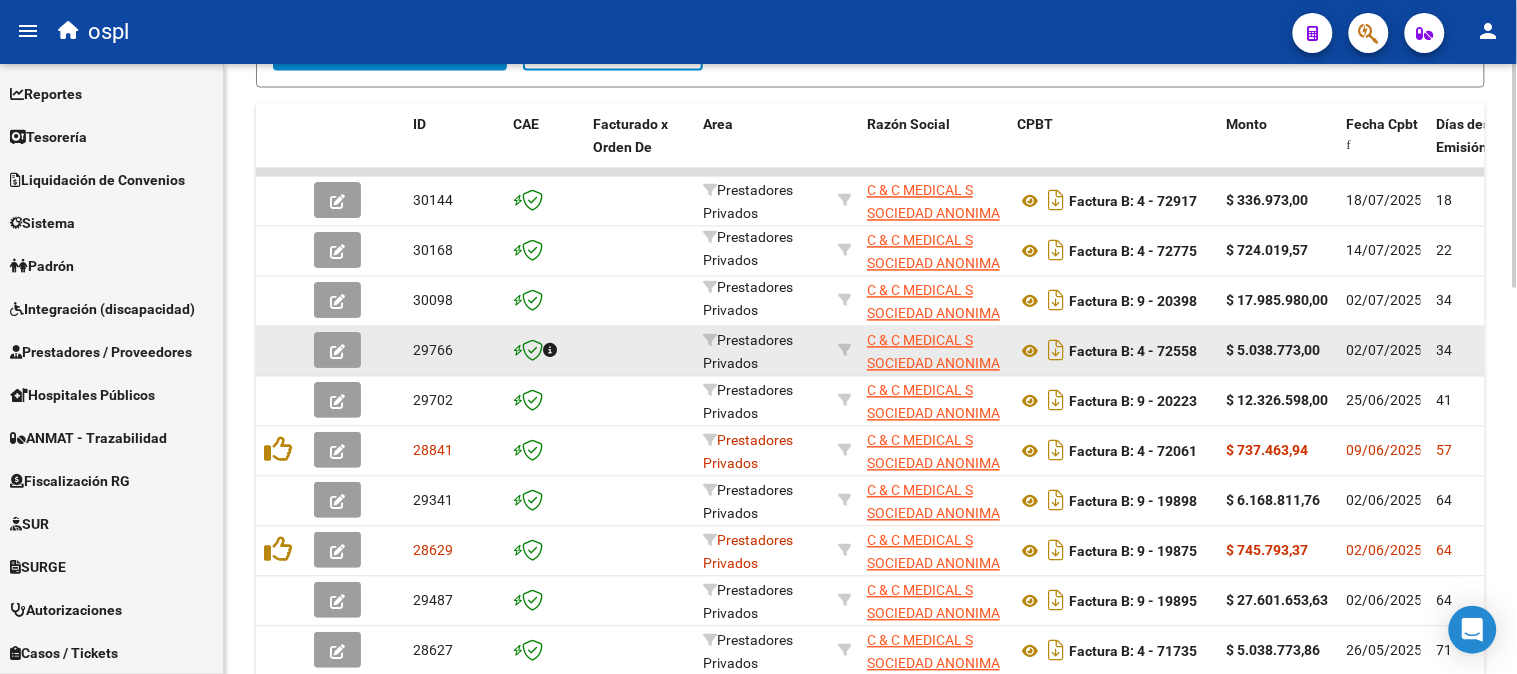 click on "Factura B: 4 - 72558" 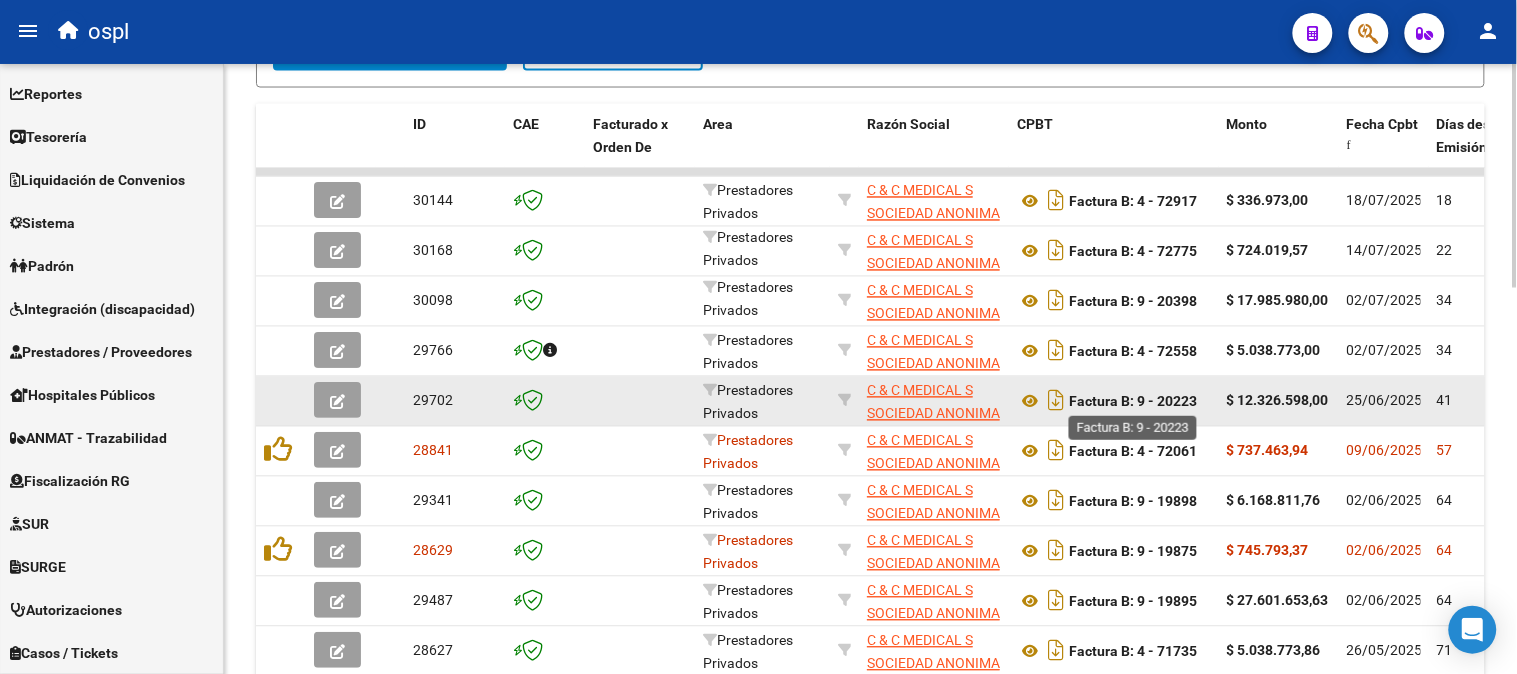 click on "Factura B: 9 - 20223" 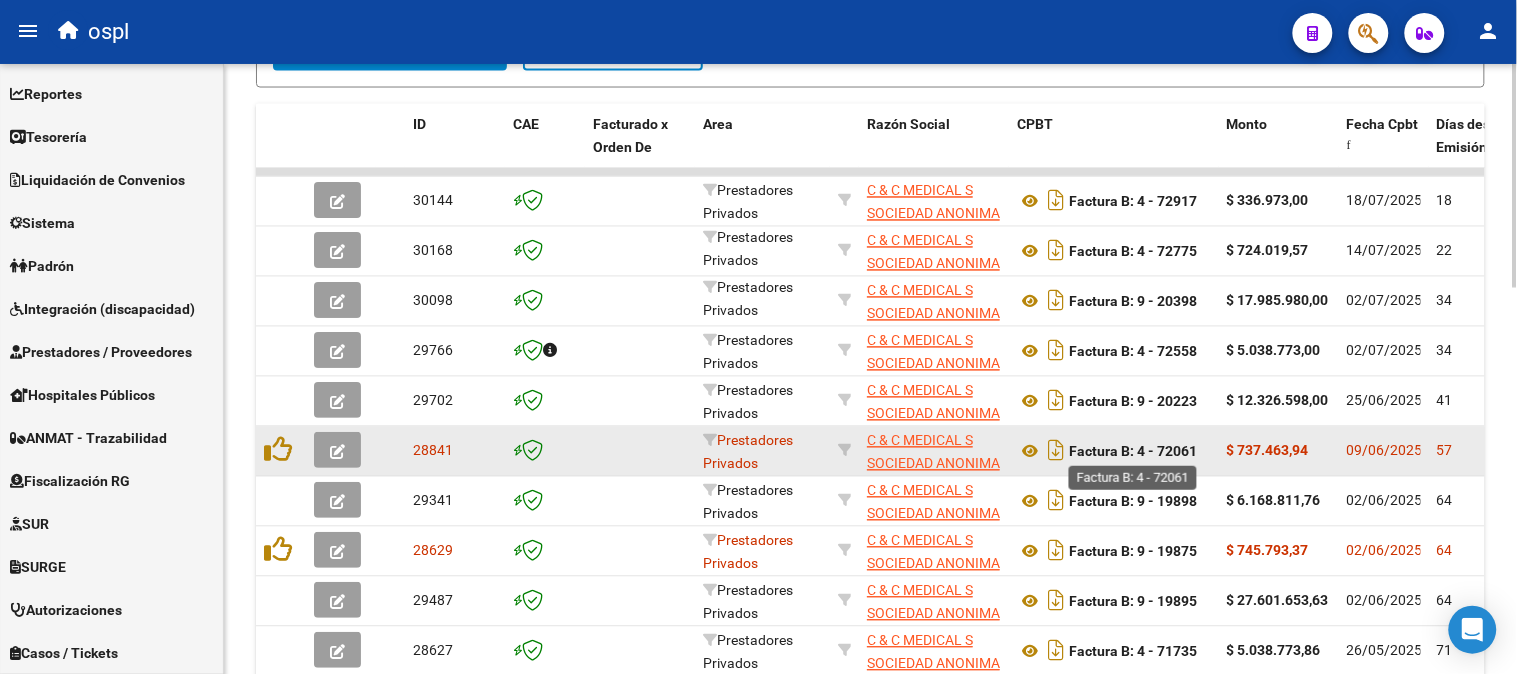 click on "Factura B: 4 - 72061" 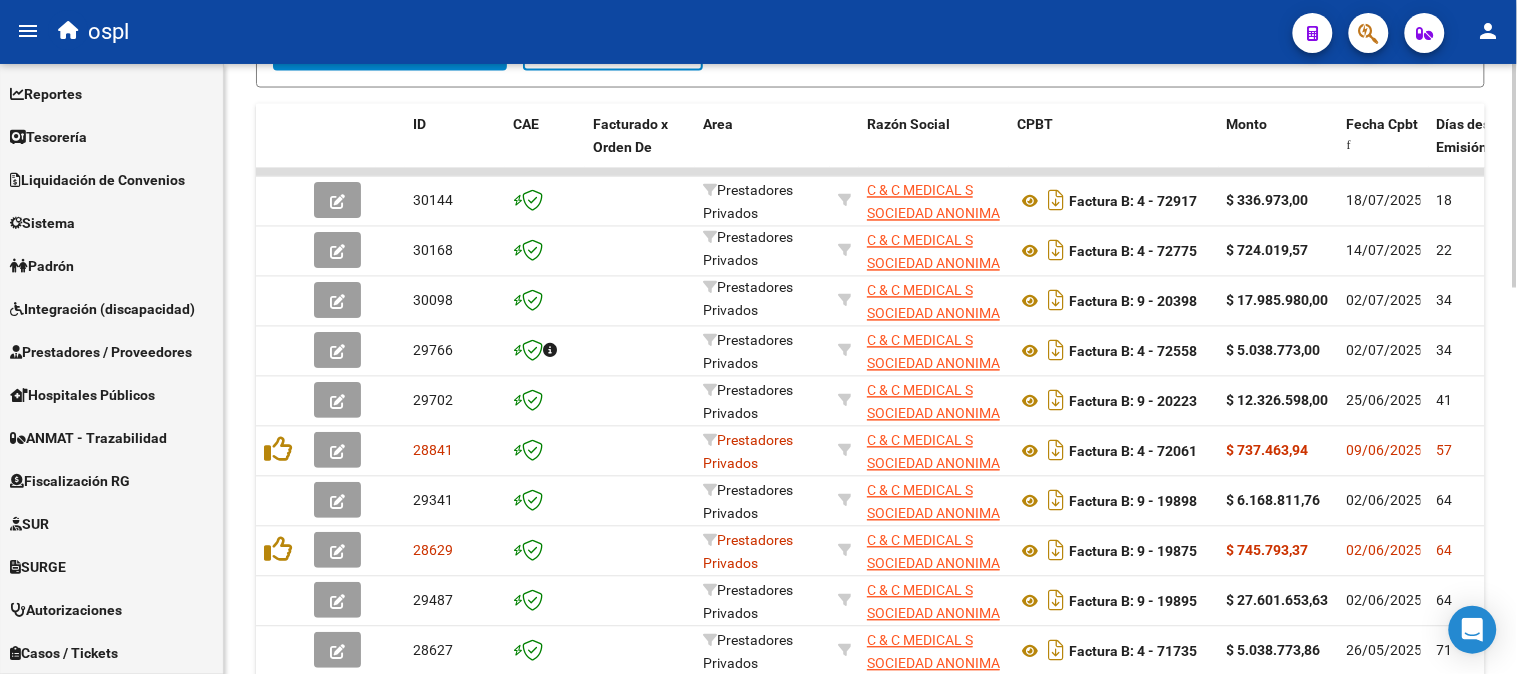 scroll, scrollTop: 136, scrollLeft: 0, axis: vertical 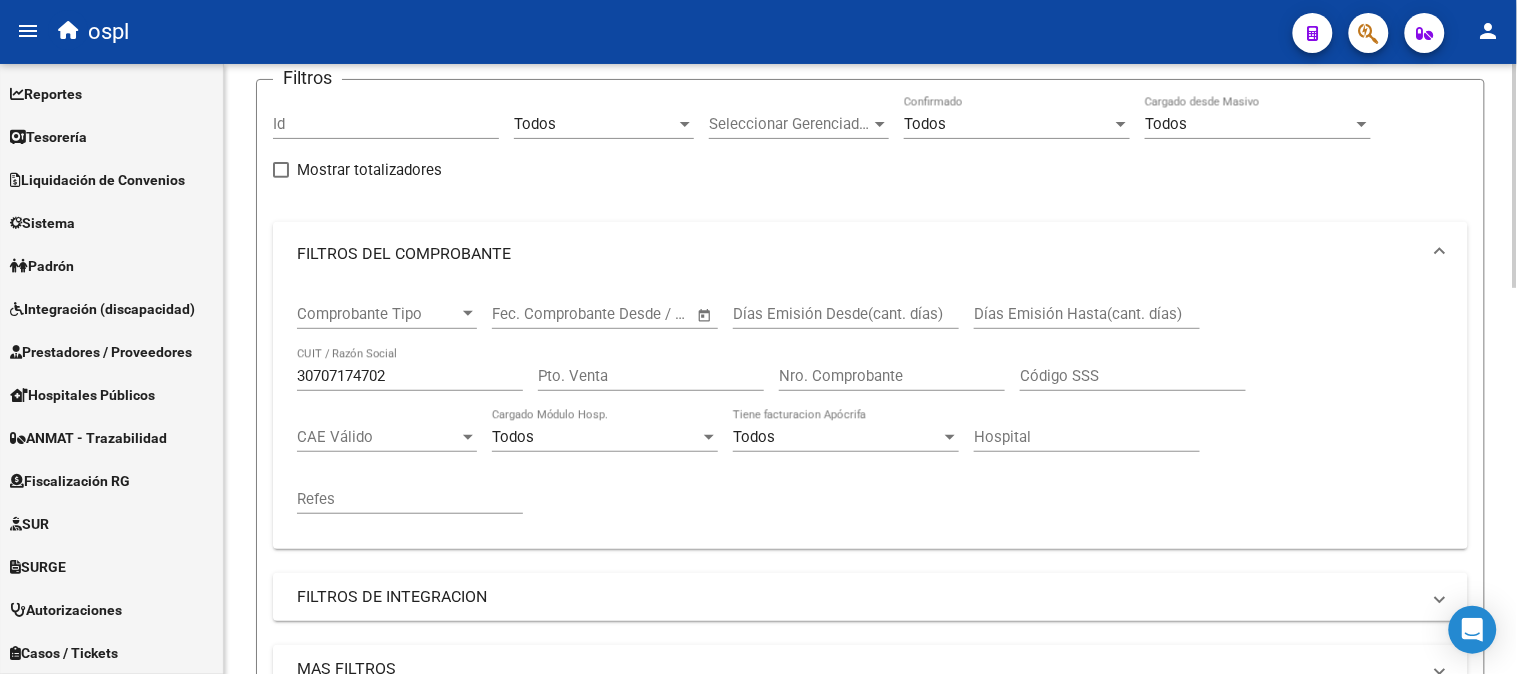 click on "30707174702" at bounding box center [410, 376] 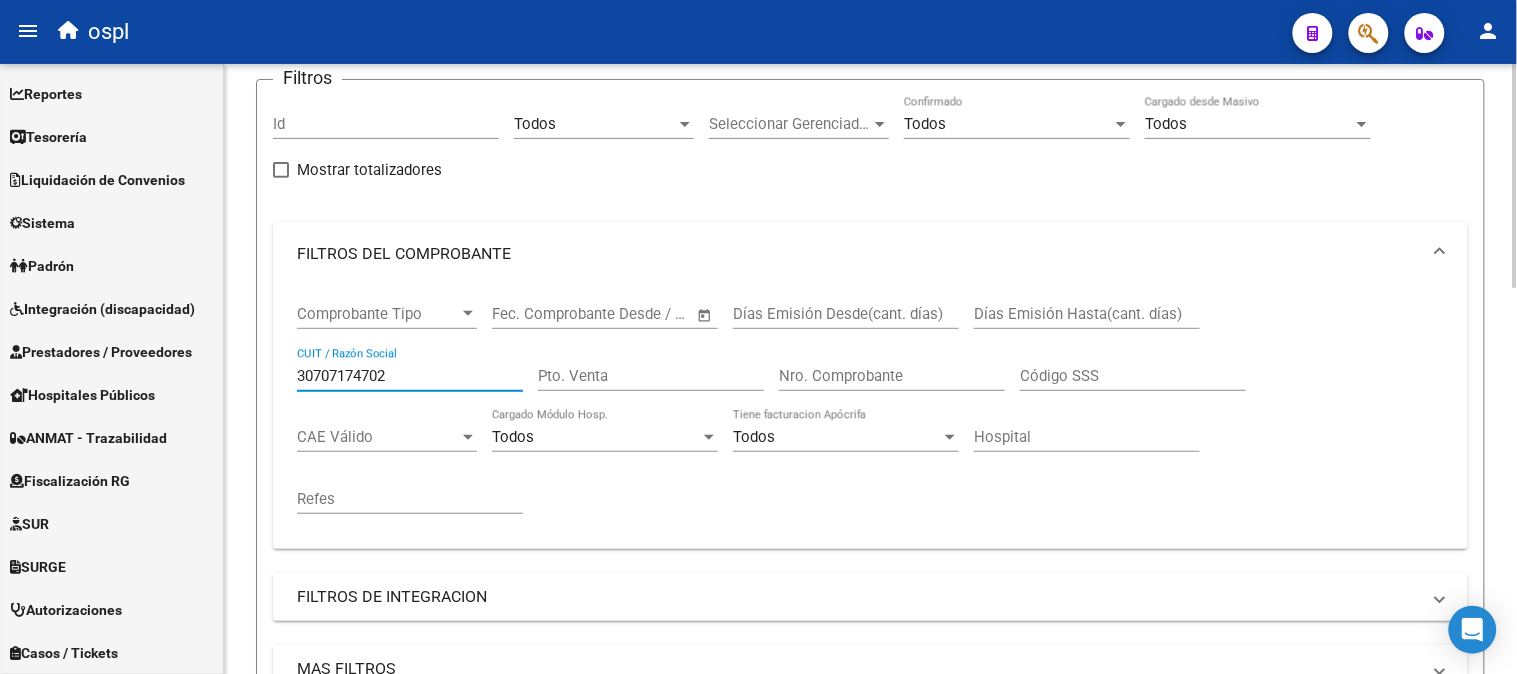 click on "30707174702" at bounding box center [410, 376] 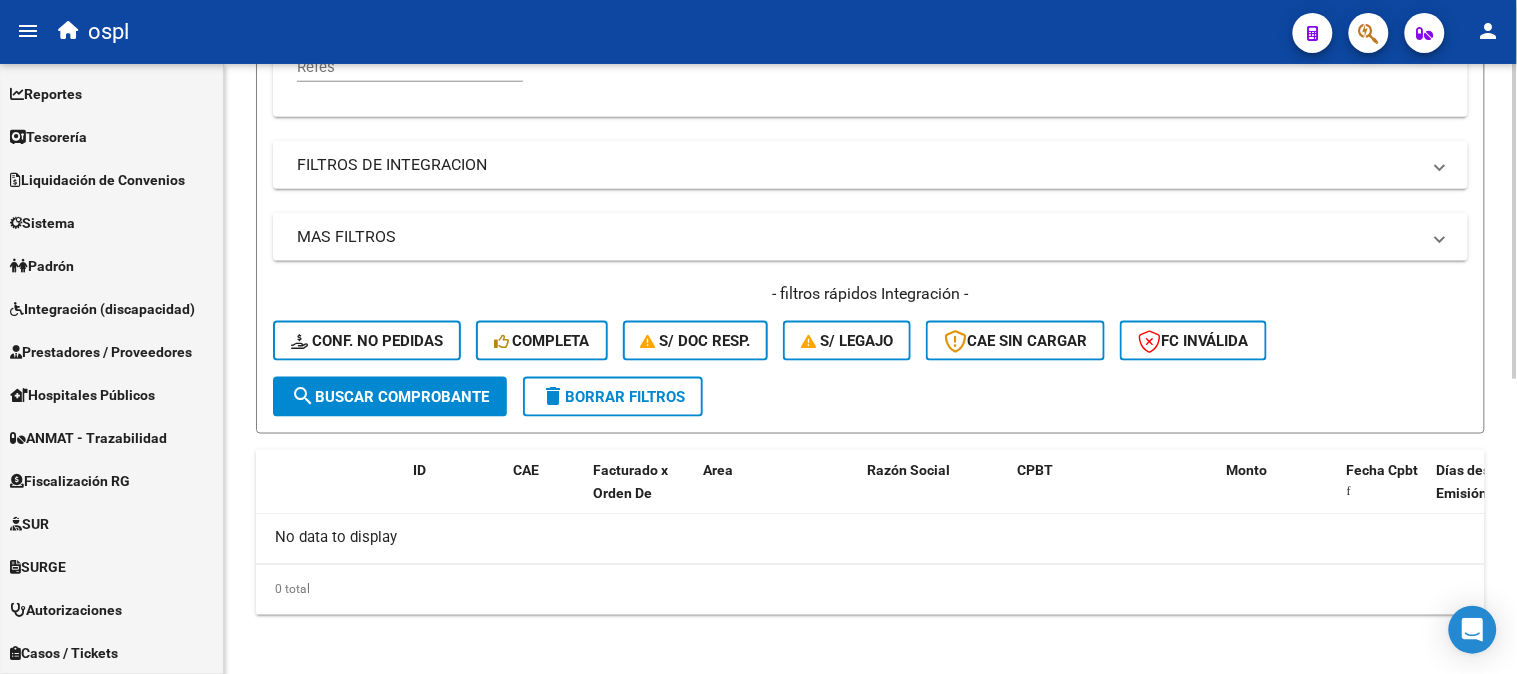scroll, scrollTop: 571, scrollLeft: 0, axis: vertical 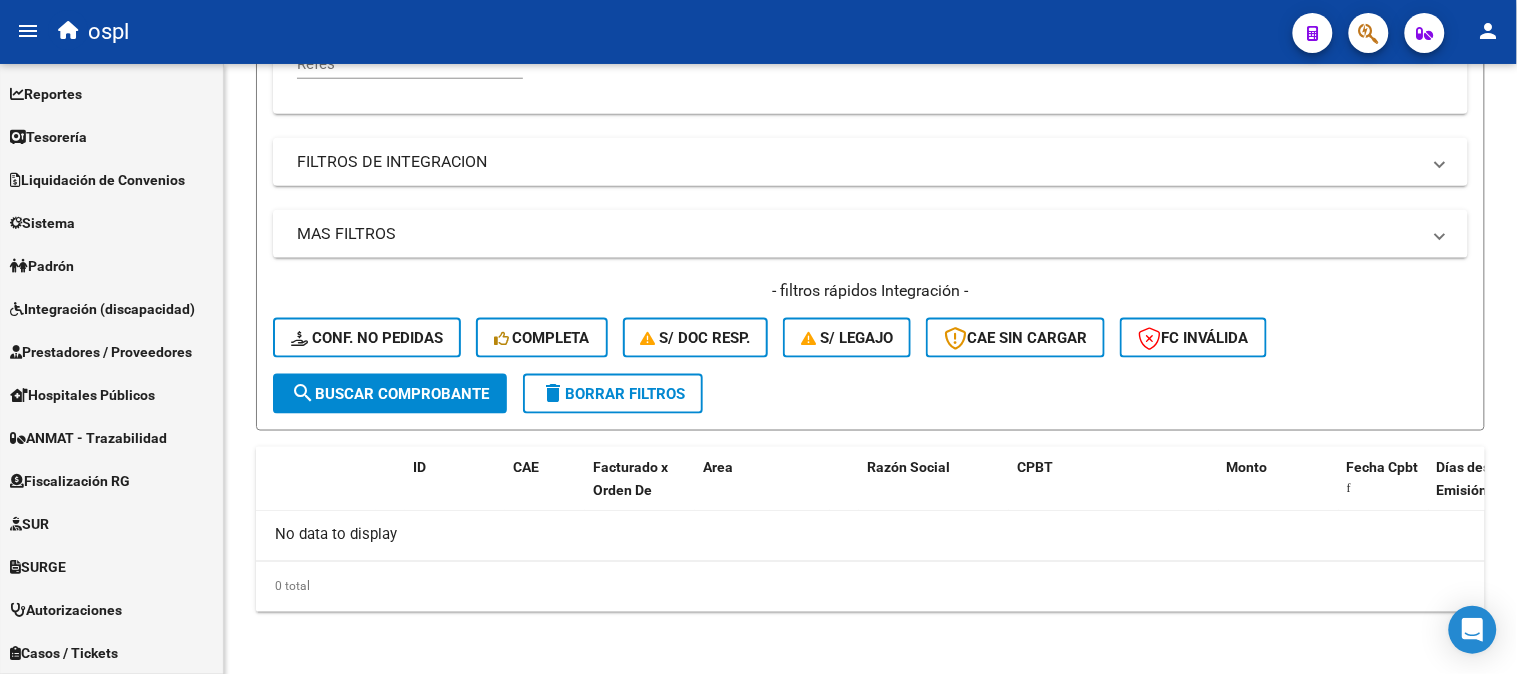 type on "[LAST] [LAST]" 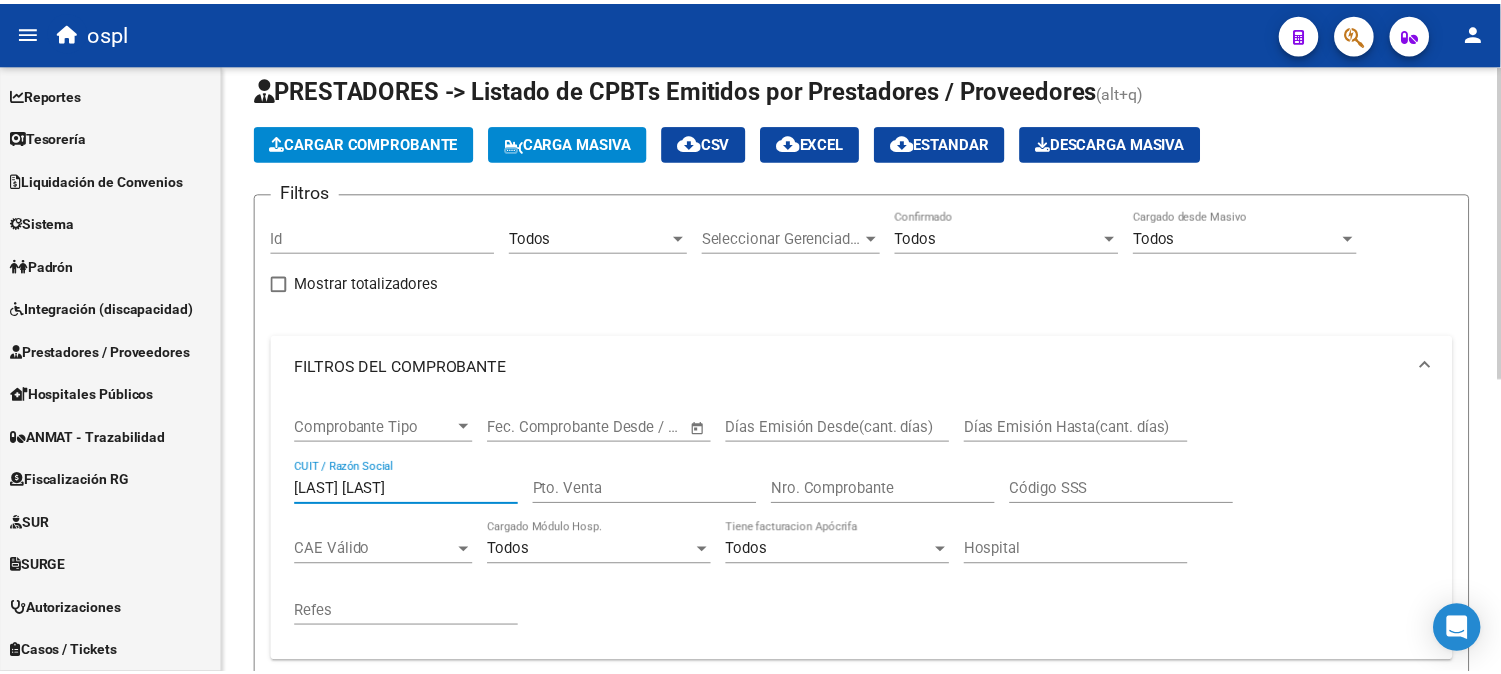 scroll, scrollTop: 15, scrollLeft: 0, axis: vertical 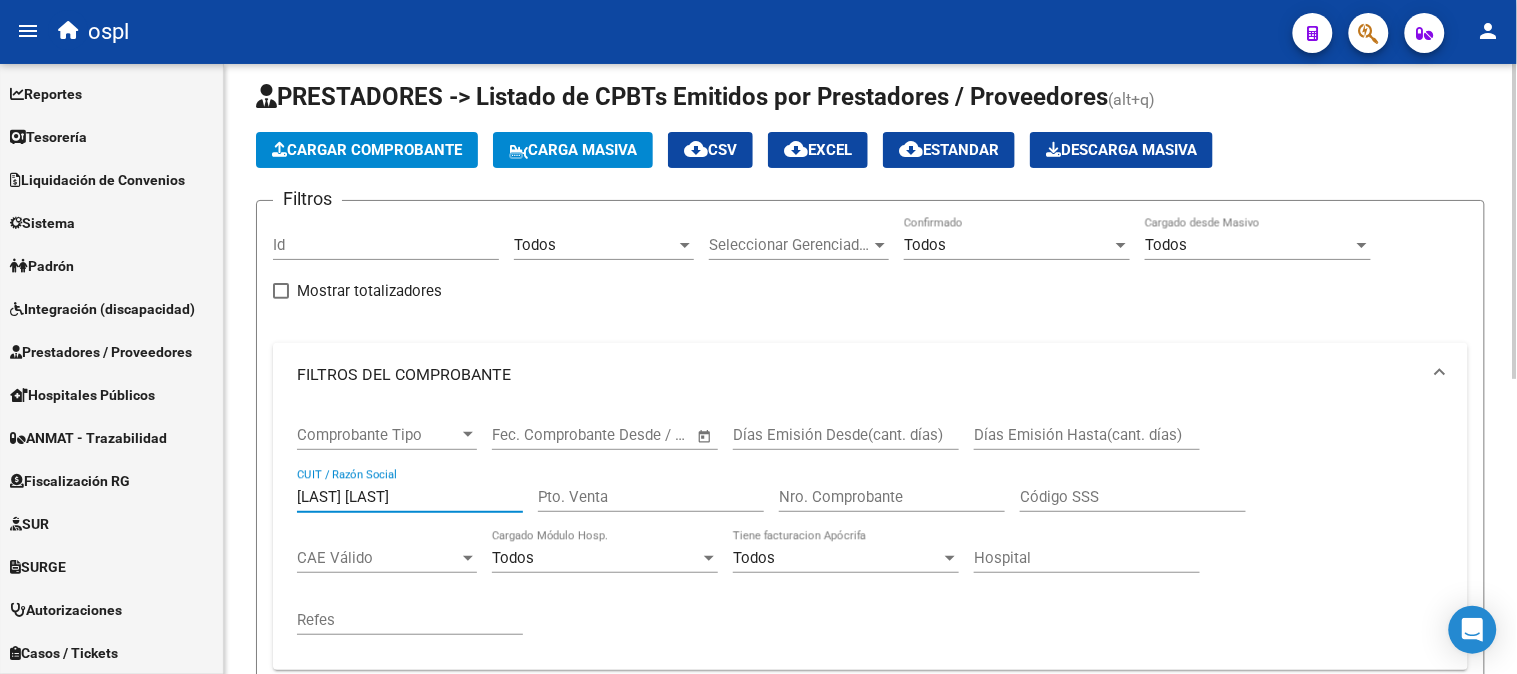 click on "Cargar Comprobante" 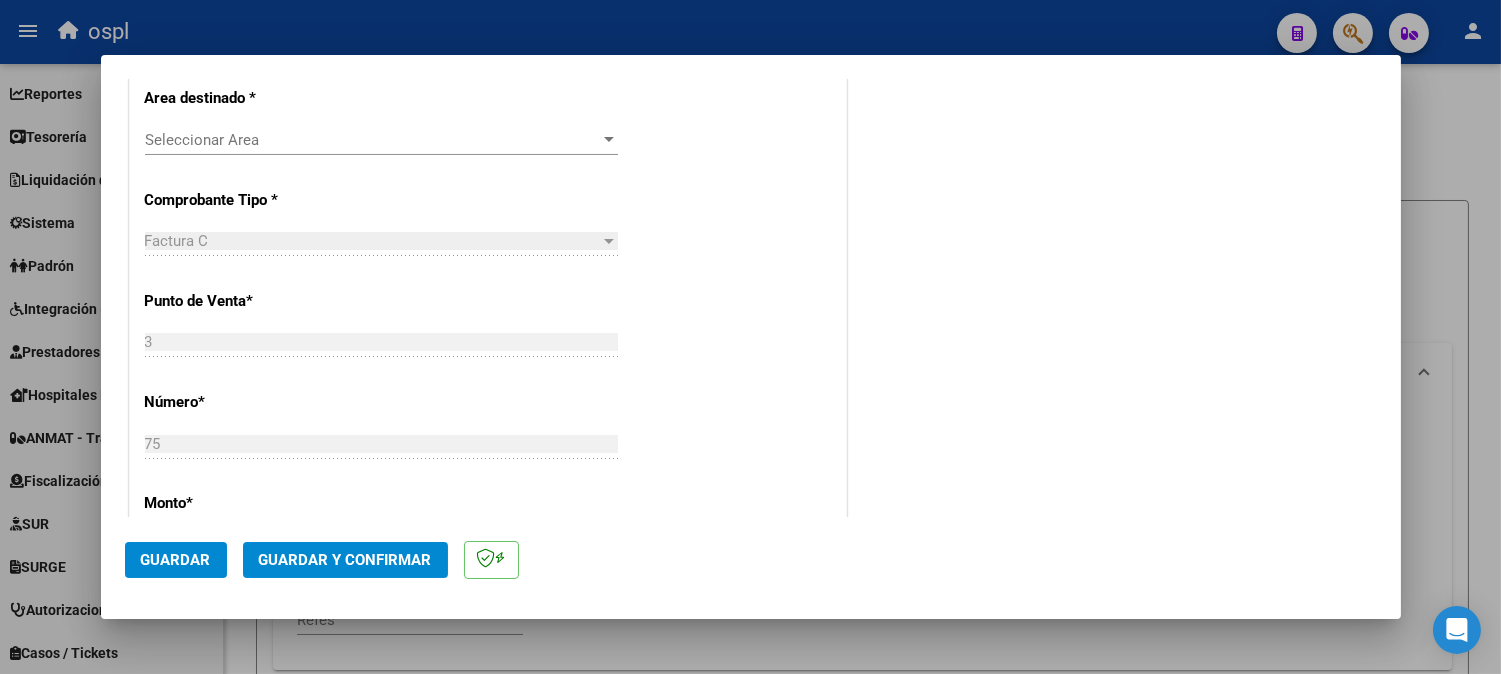 scroll, scrollTop: 456, scrollLeft: 0, axis: vertical 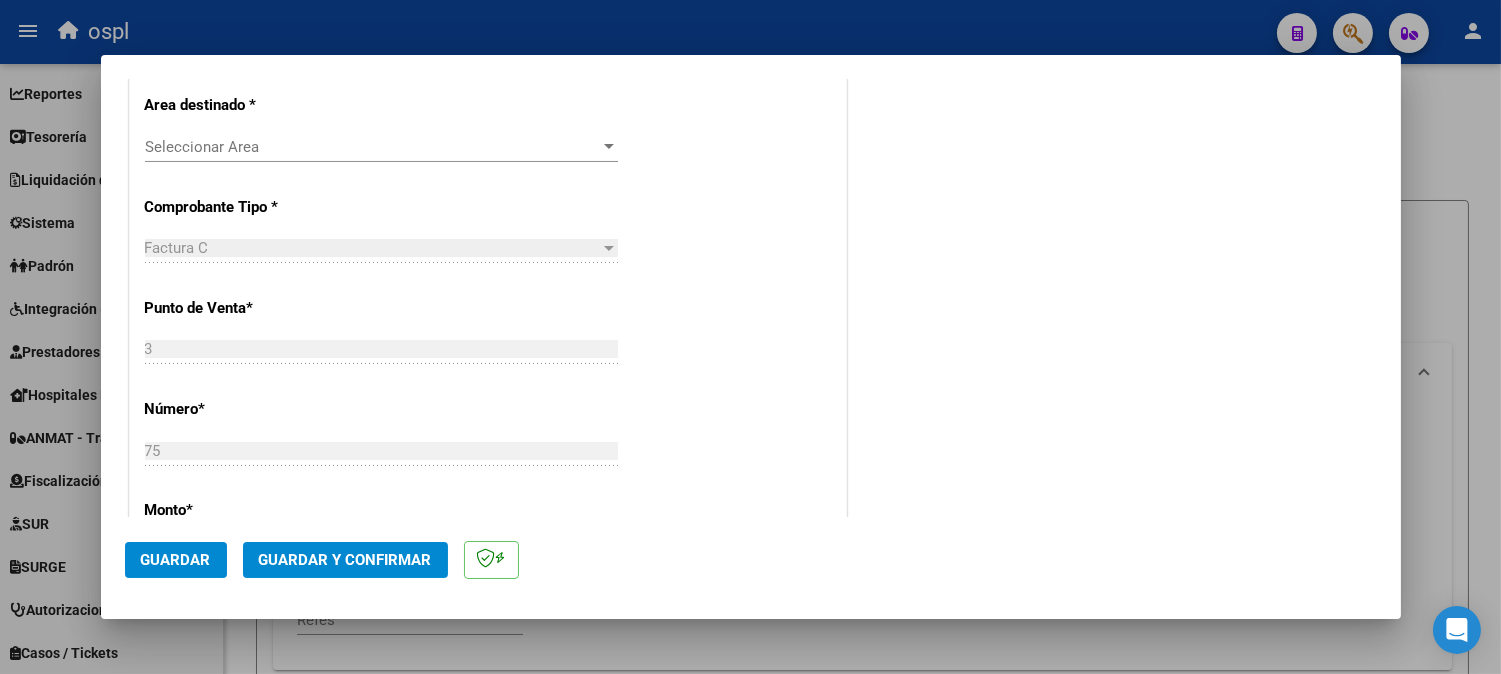 click on "Seleccionar Area" at bounding box center (372, 147) 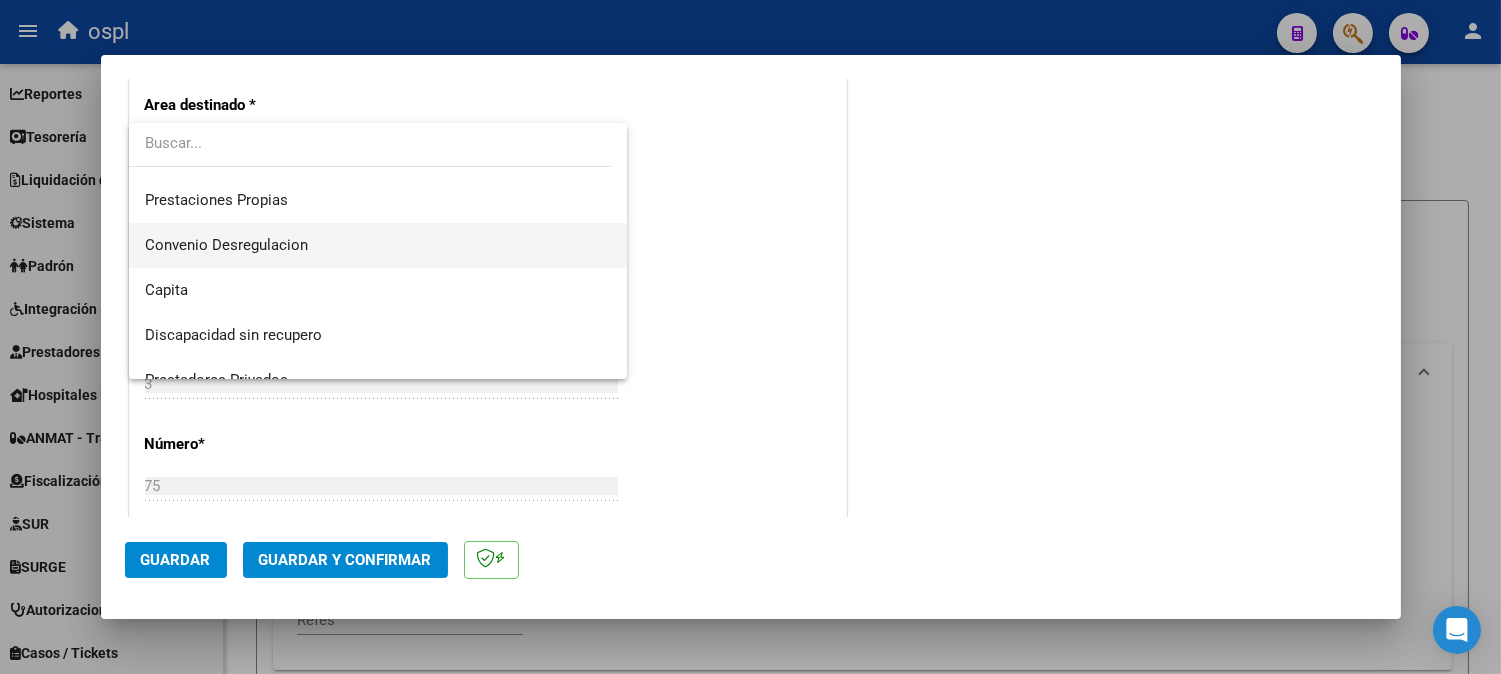scroll, scrollTop: 222, scrollLeft: 0, axis: vertical 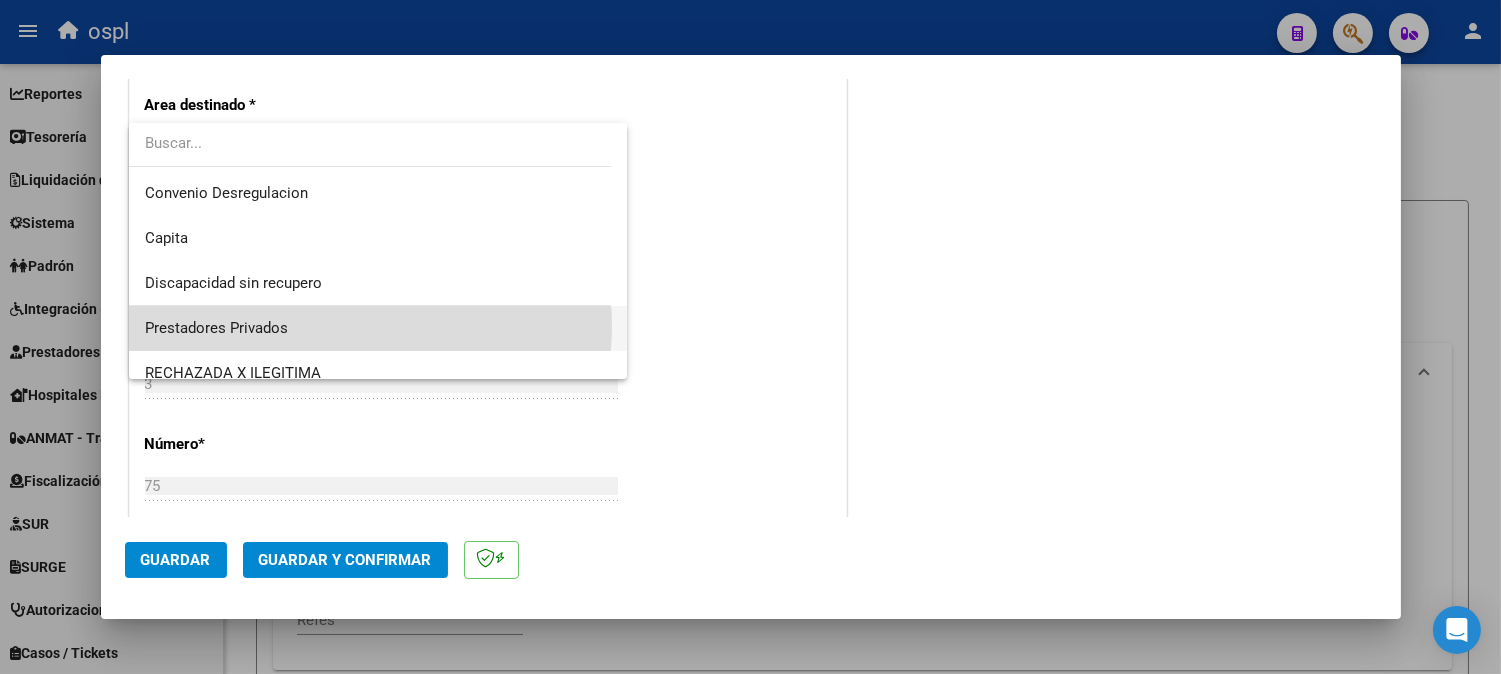 click on "Prestadores Privados" at bounding box center (378, 328) 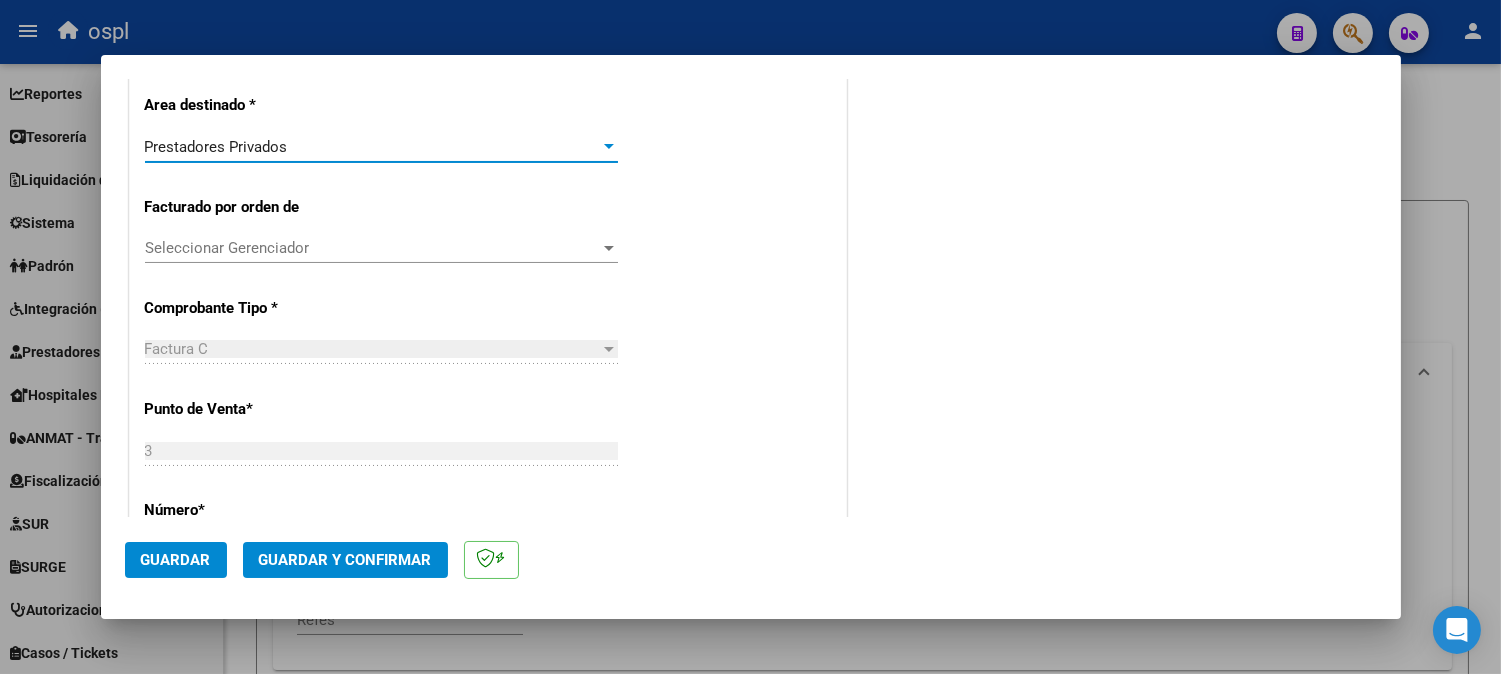 scroll, scrollTop: 567, scrollLeft: 0, axis: vertical 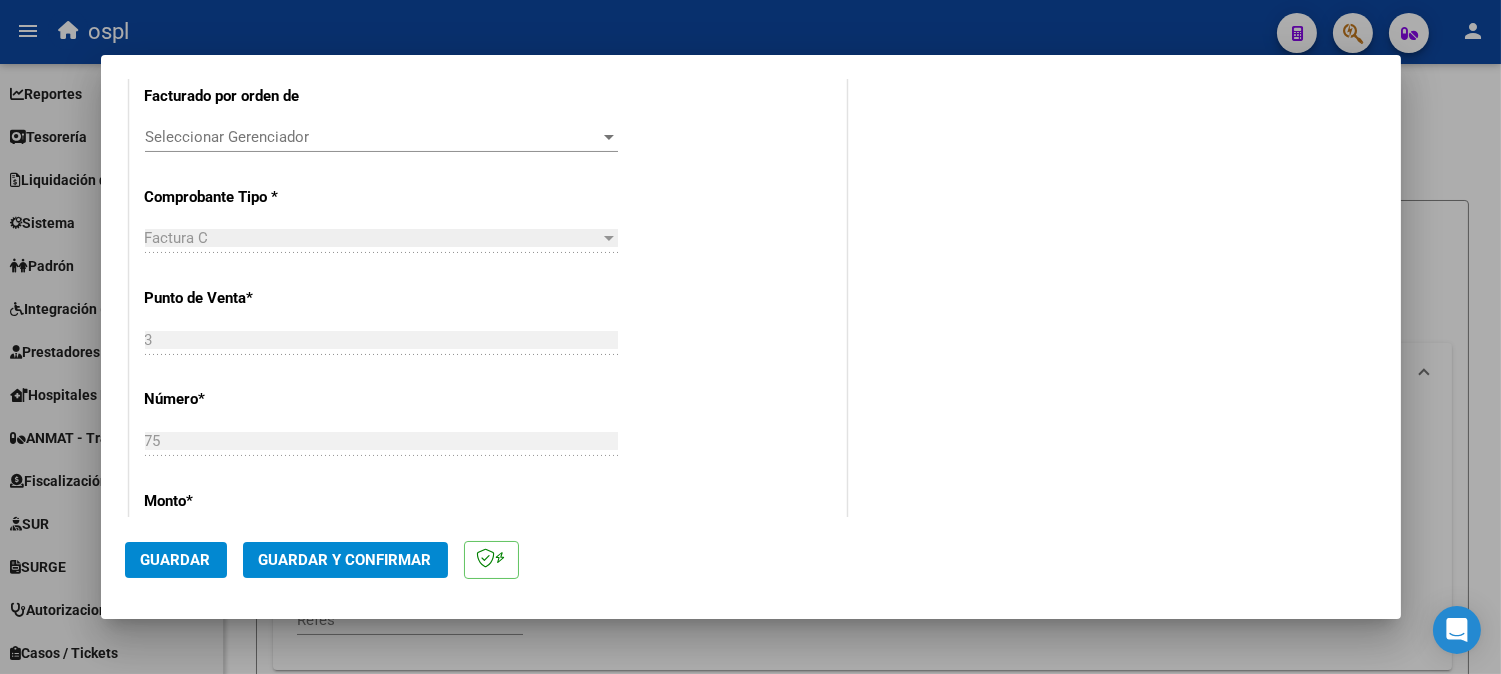 click on "Seleccionar Gerenciador Seleccionar Gerenciador" at bounding box center [381, 146] 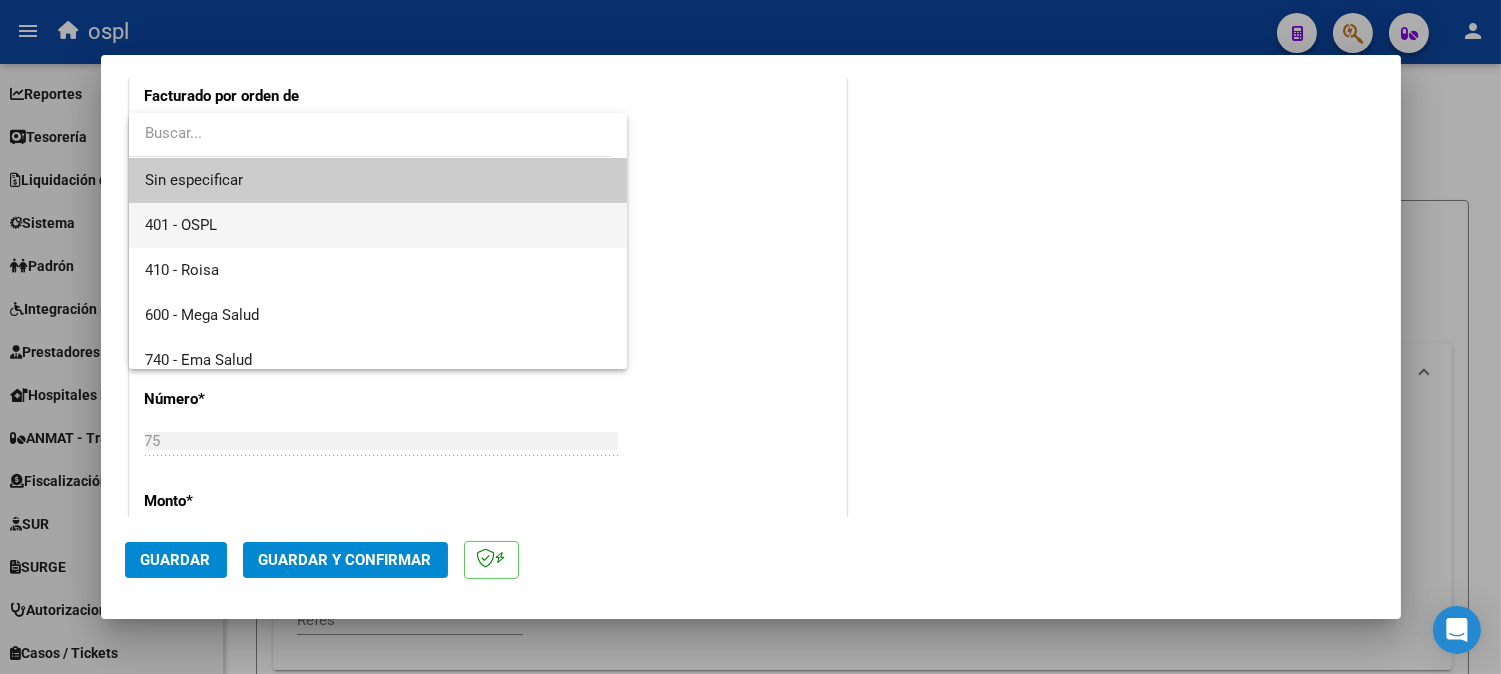 click on "401 - OSPL" at bounding box center [378, 225] 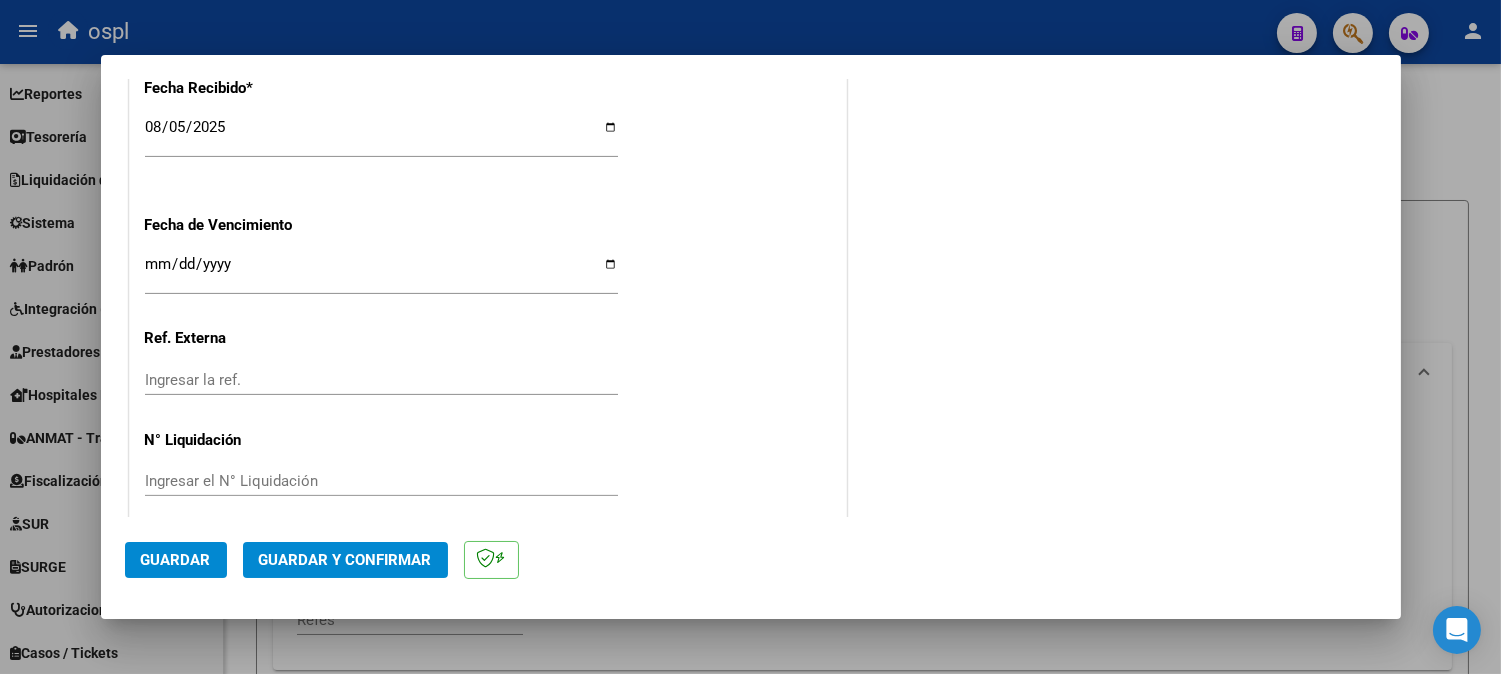 scroll, scrollTop: 1334, scrollLeft: 0, axis: vertical 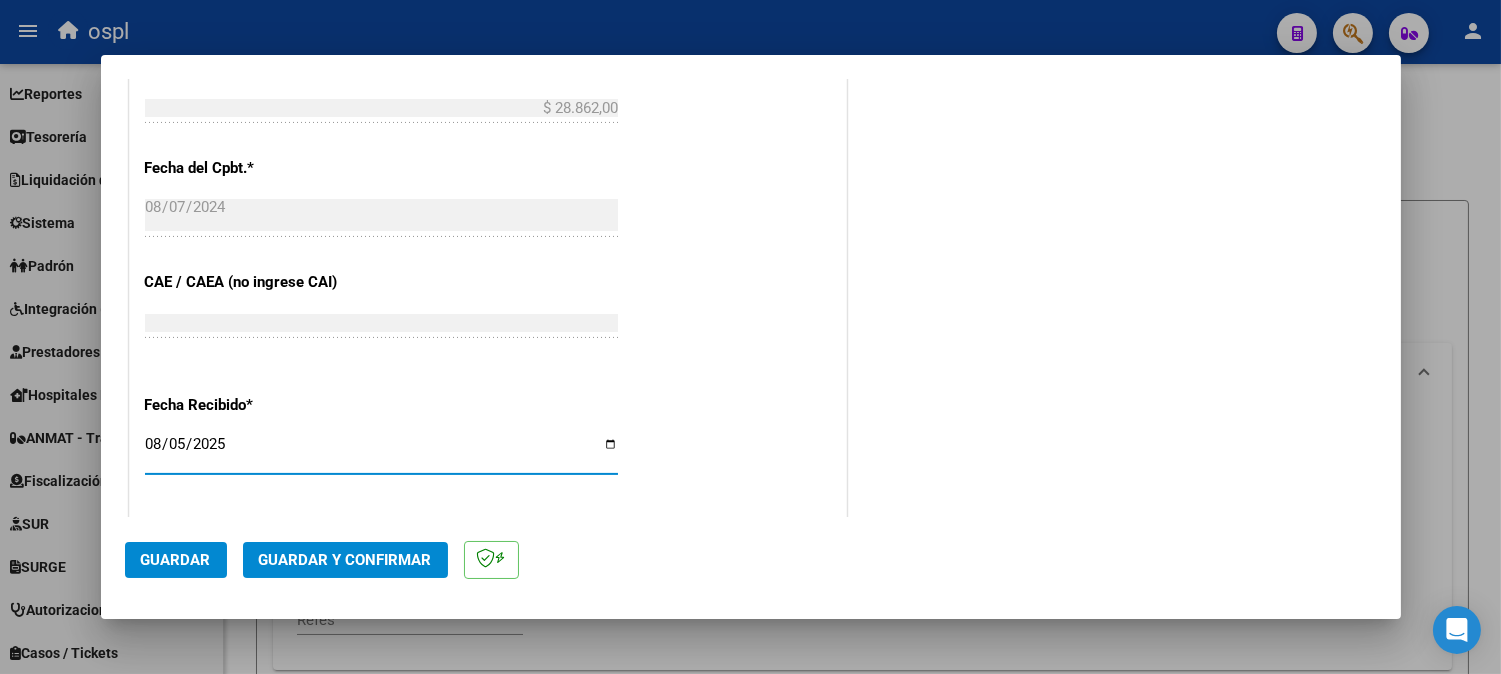 click on "2025-08-05" at bounding box center (381, 452) 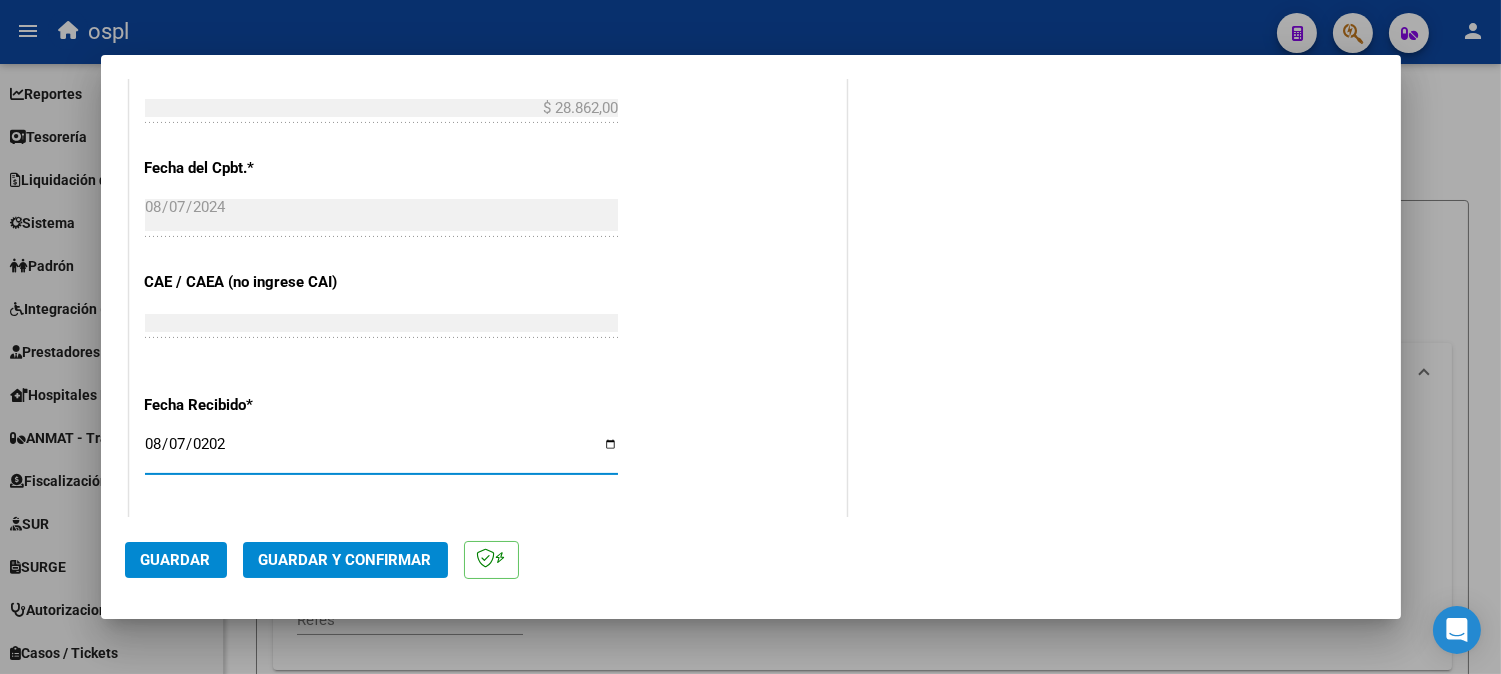 type on "2024-08-07" 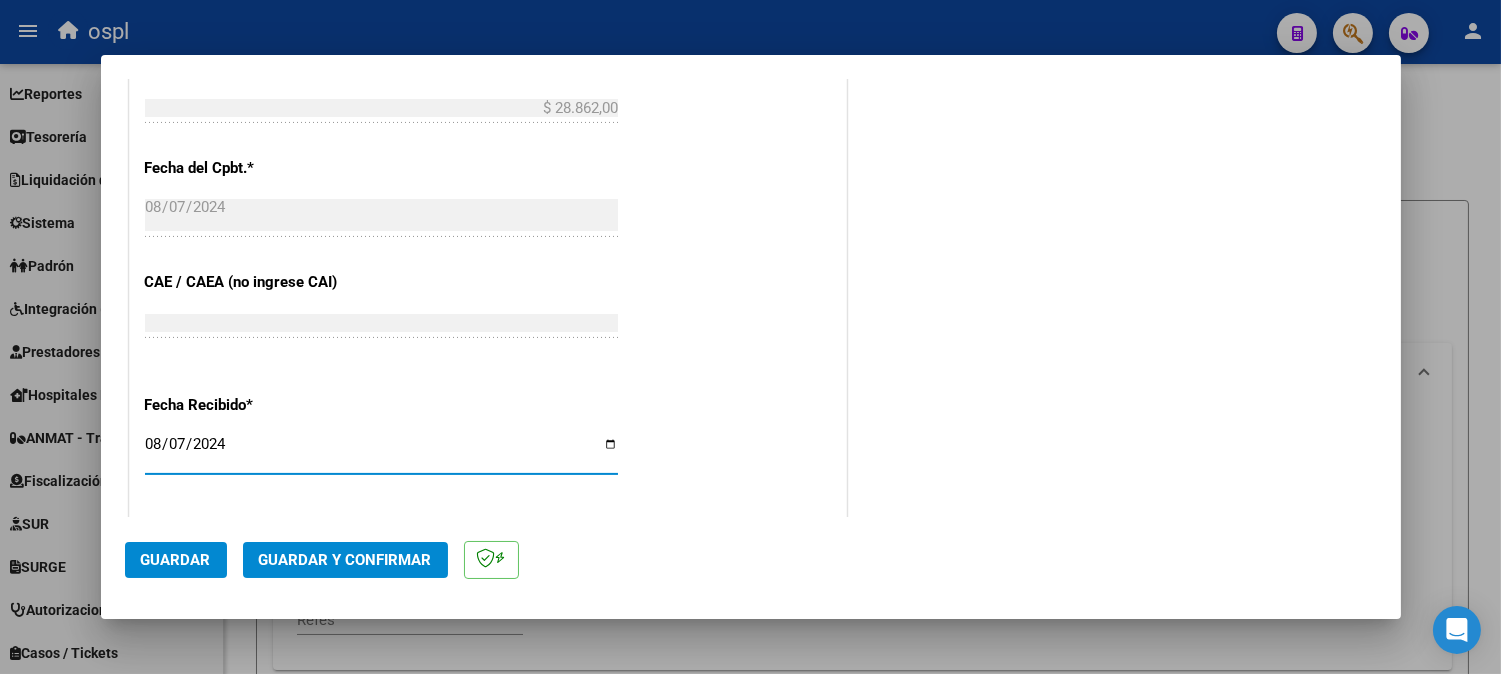 scroll, scrollTop: 1291, scrollLeft: 0, axis: vertical 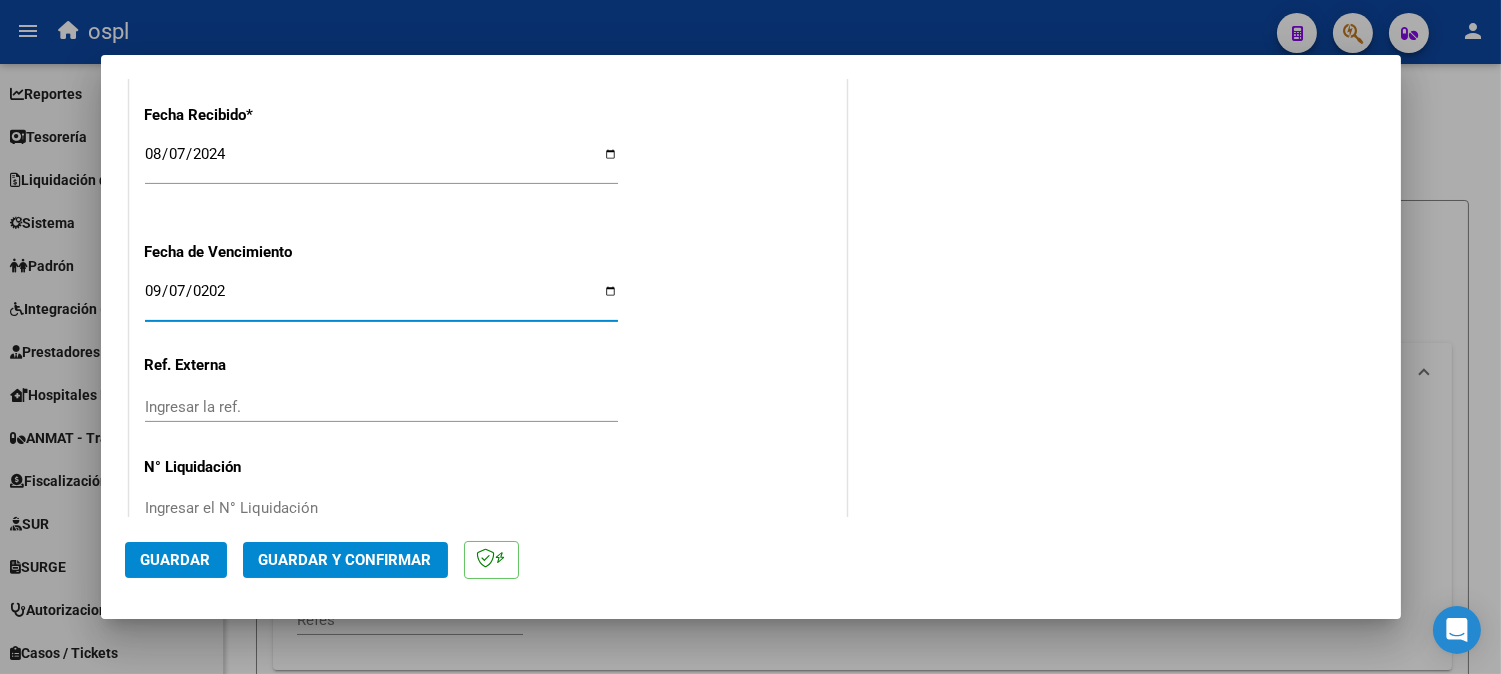 type on "[DATE]" 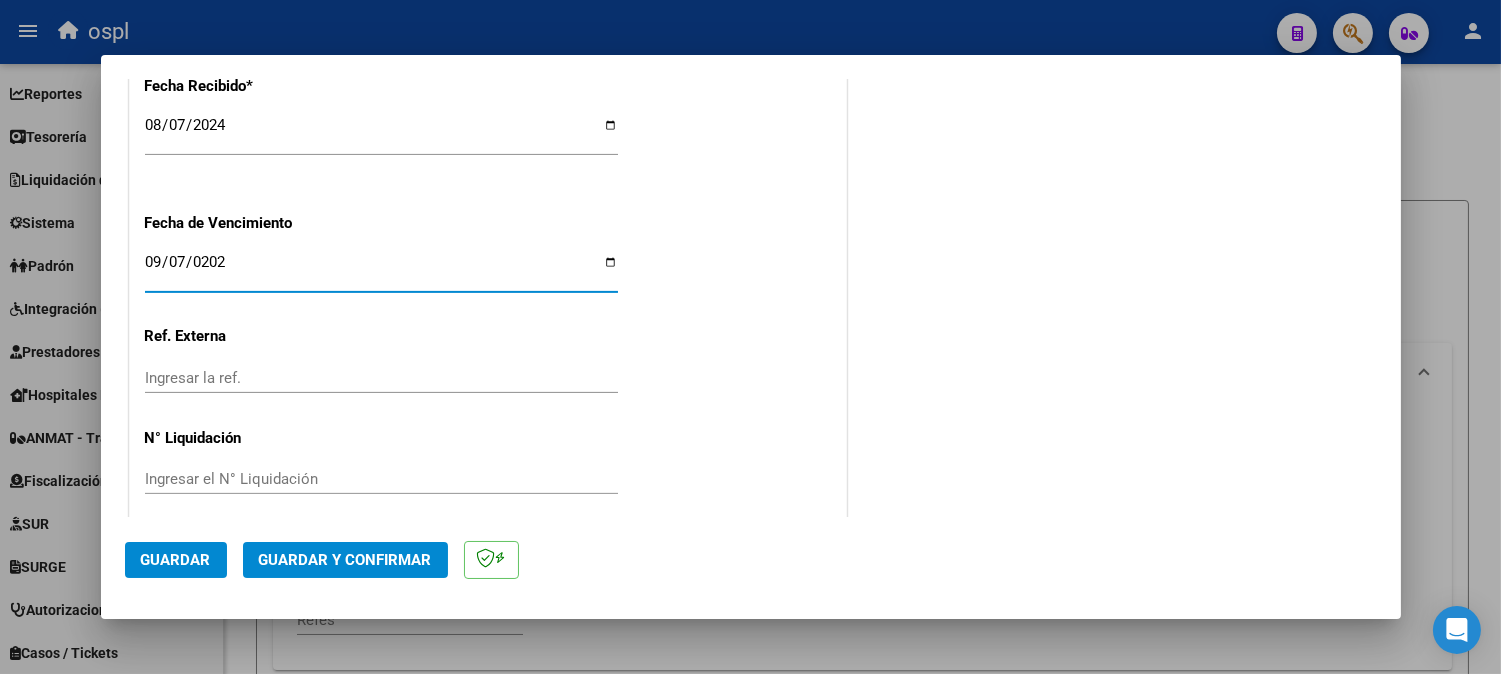 scroll, scrollTop: 1334, scrollLeft: 0, axis: vertical 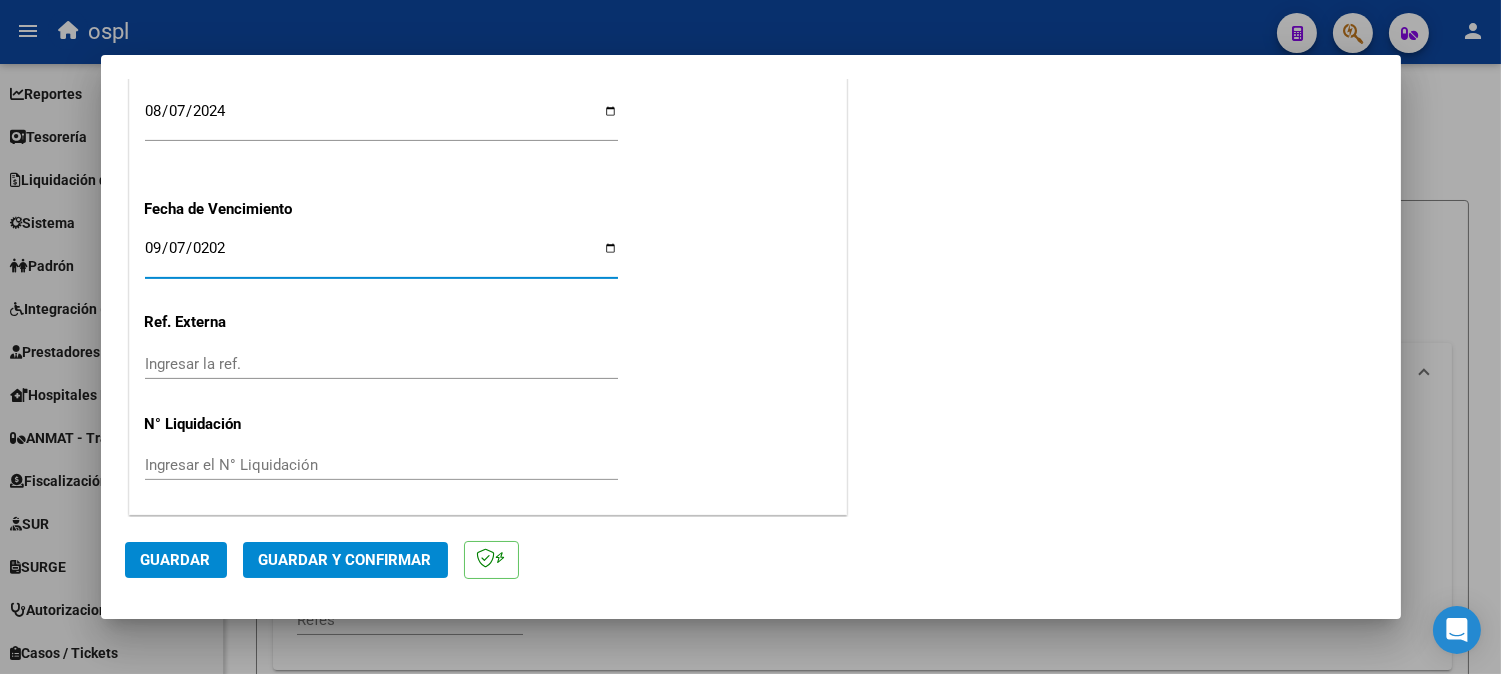 click on "Guardar y Confirmar" 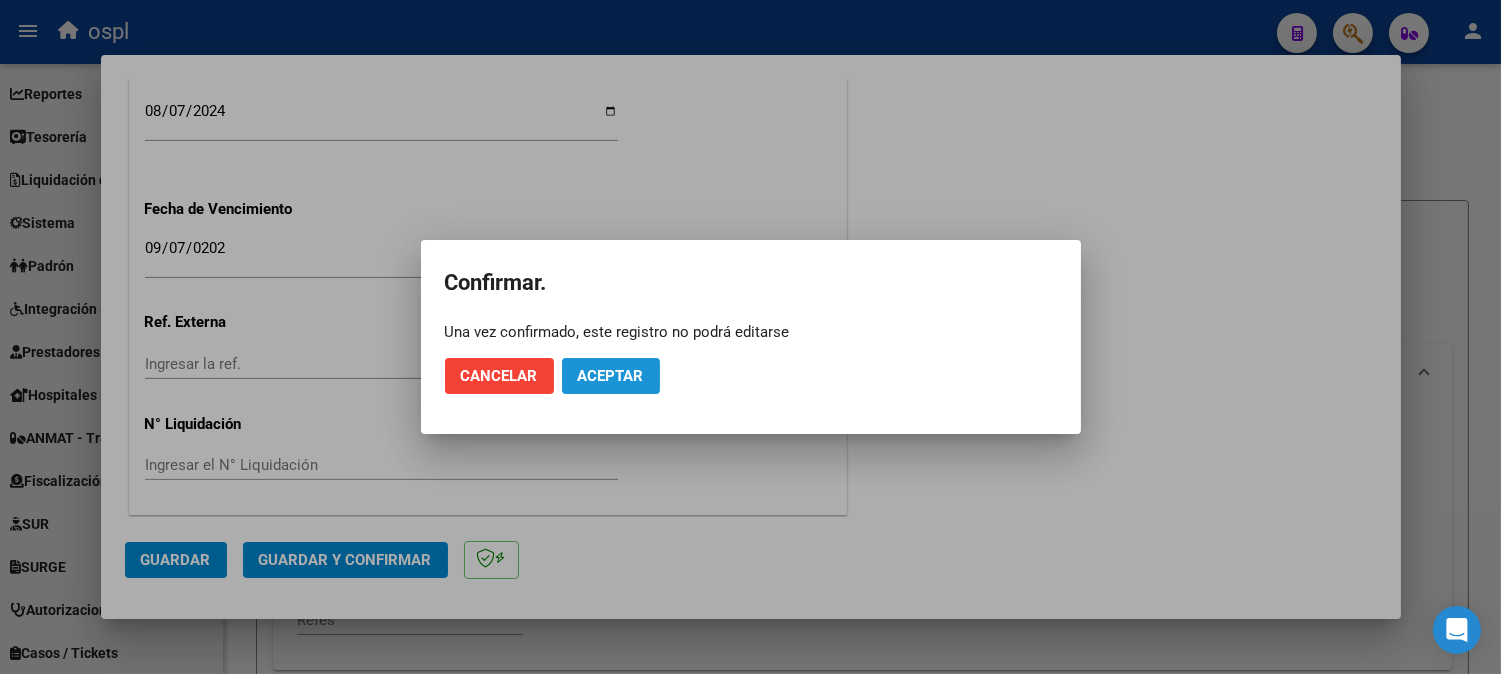 click on "Aceptar" 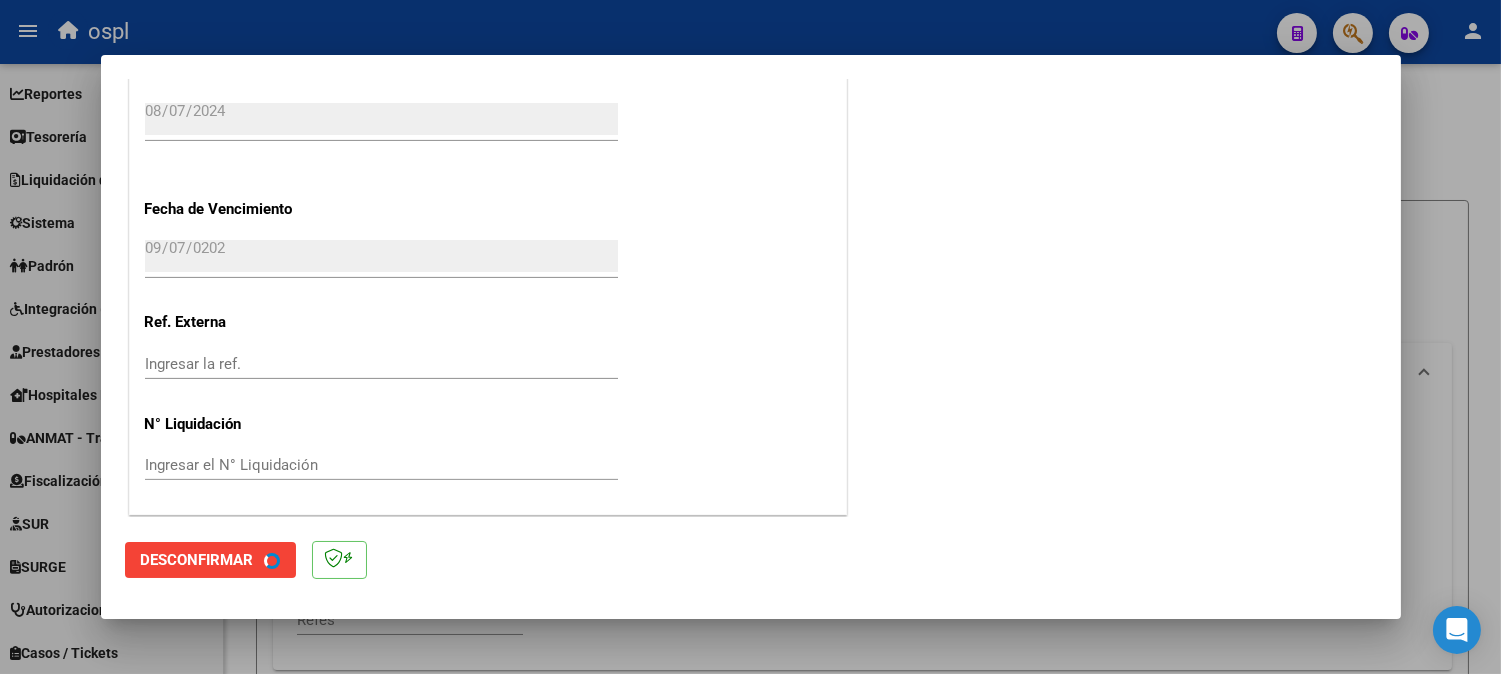 scroll, scrollTop: 0, scrollLeft: 0, axis: both 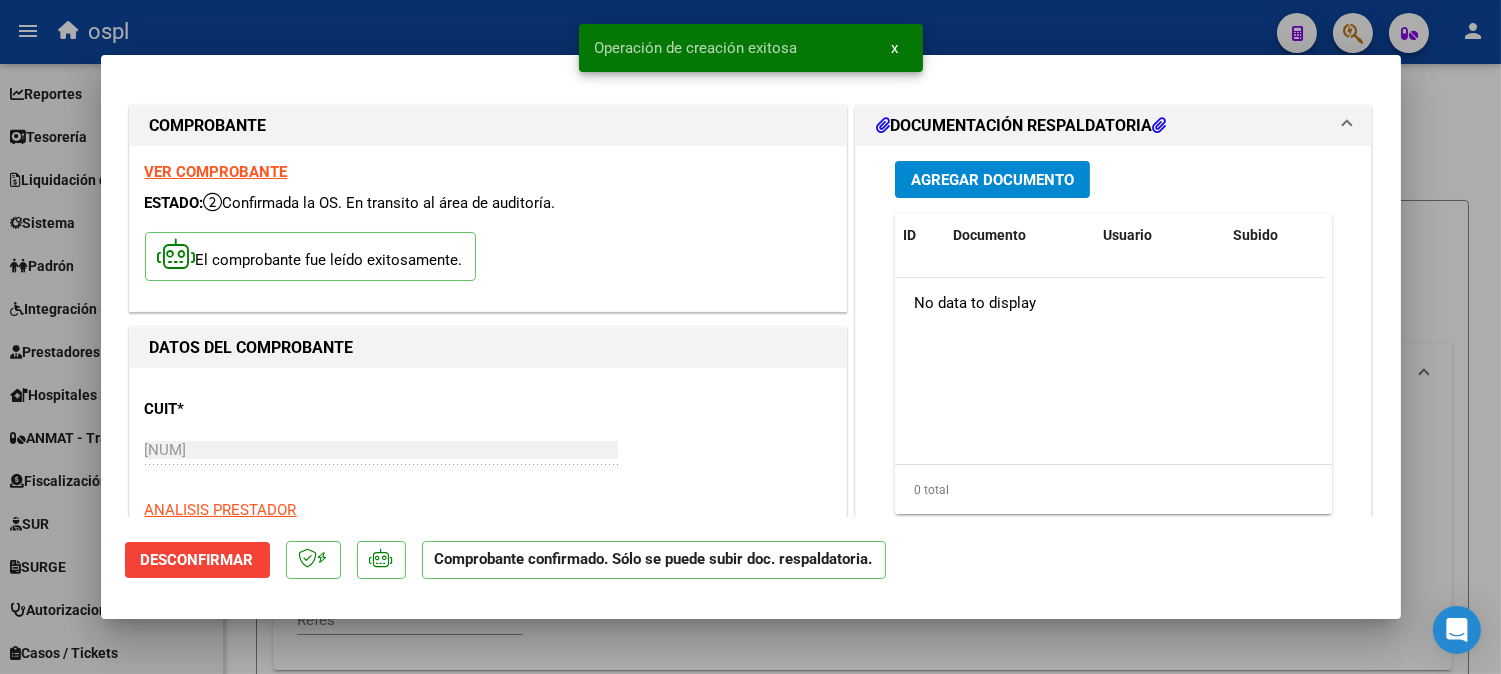 click at bounding box center [750, 337] 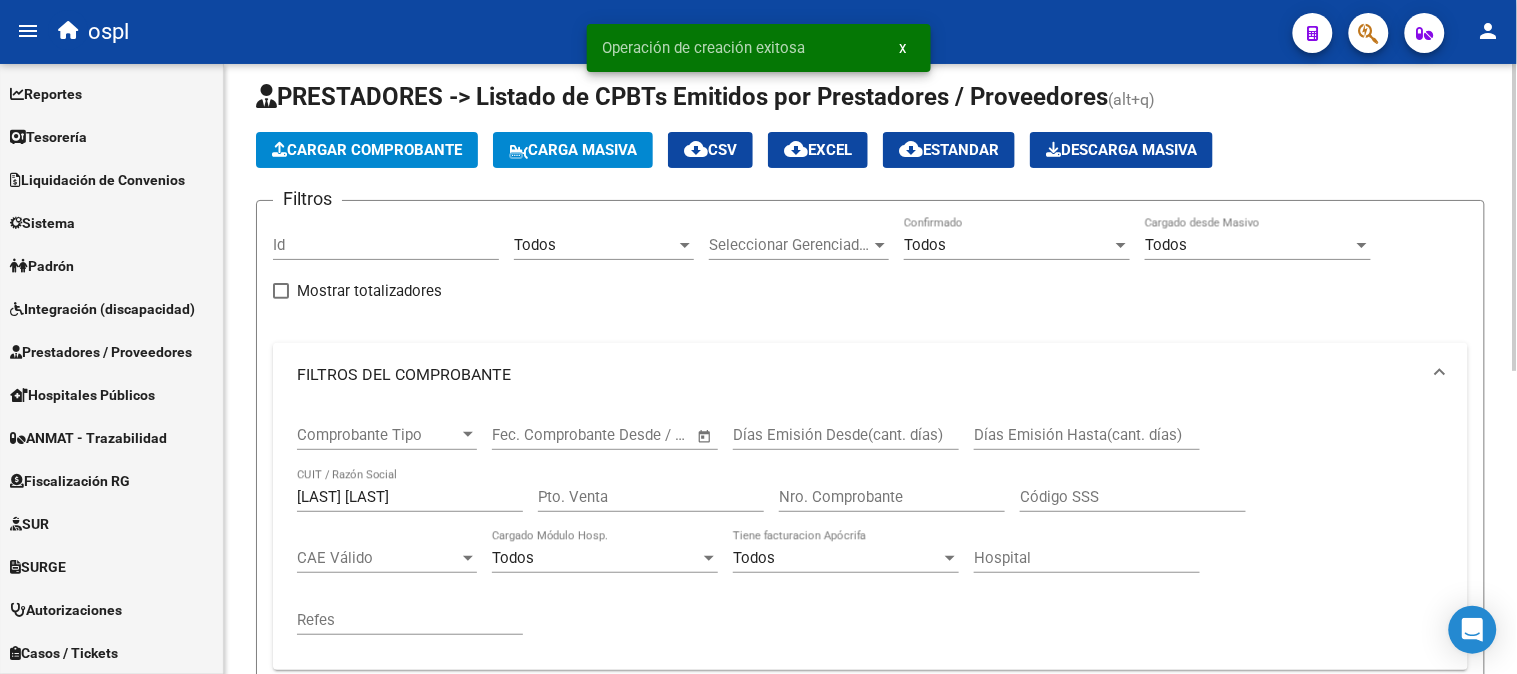 click on "Cargar Comprobante" 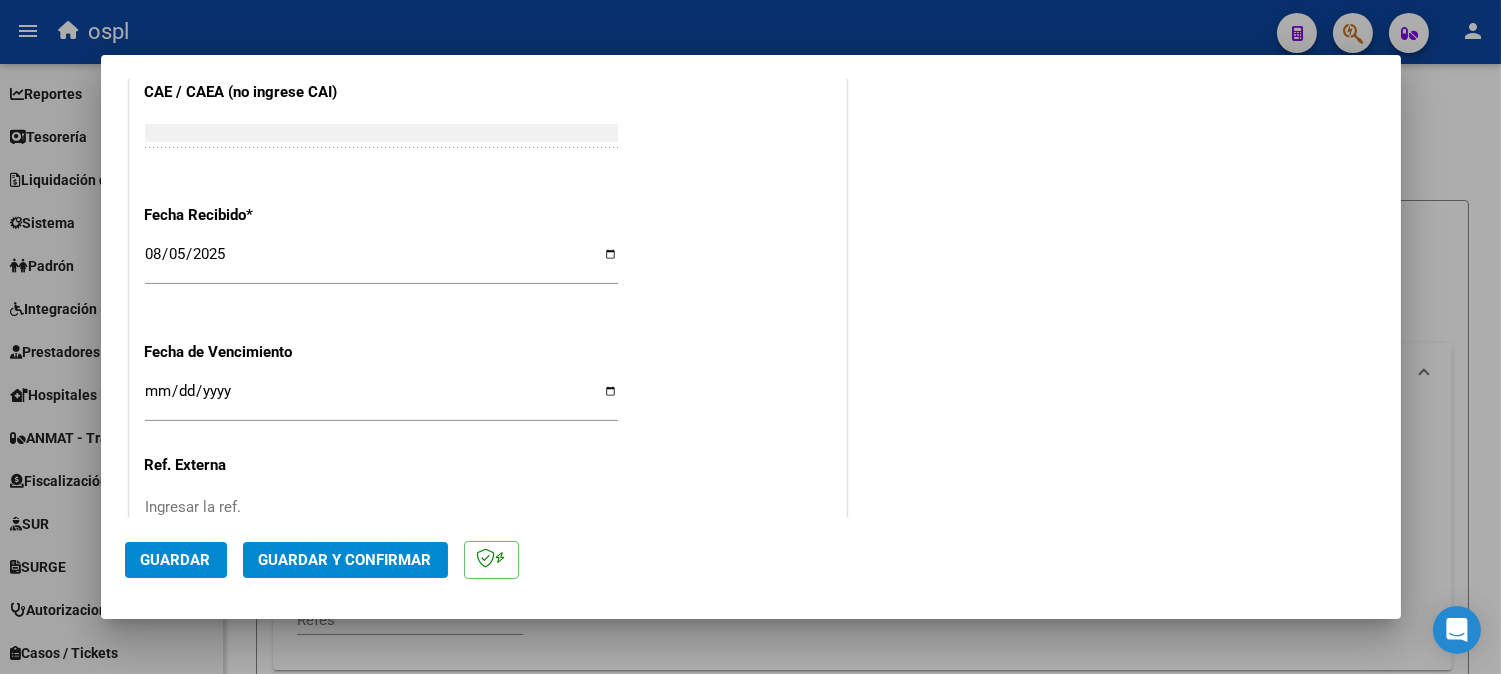 scroll, scrollTop: 1333, scrollLeft: 0, axis: vertical 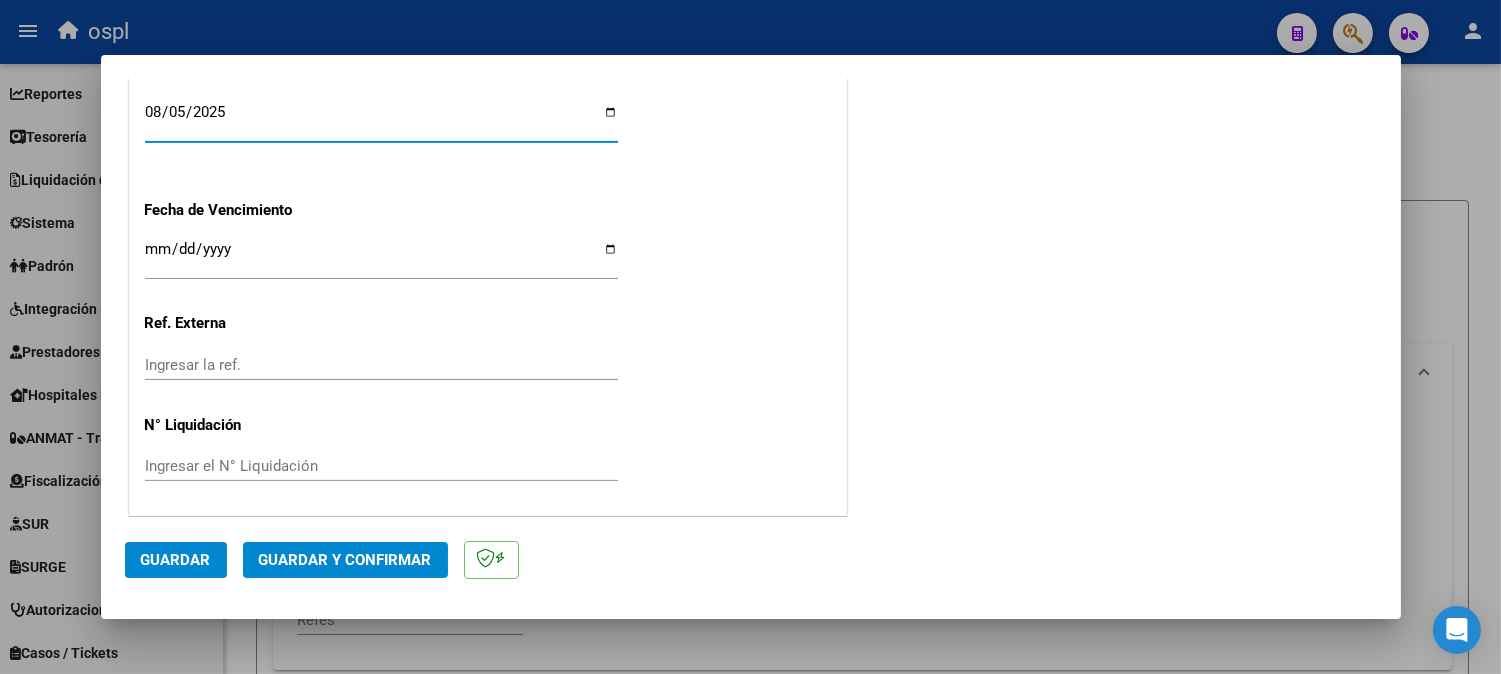 click on "2025-08-05" at bounding box center [381, 120] 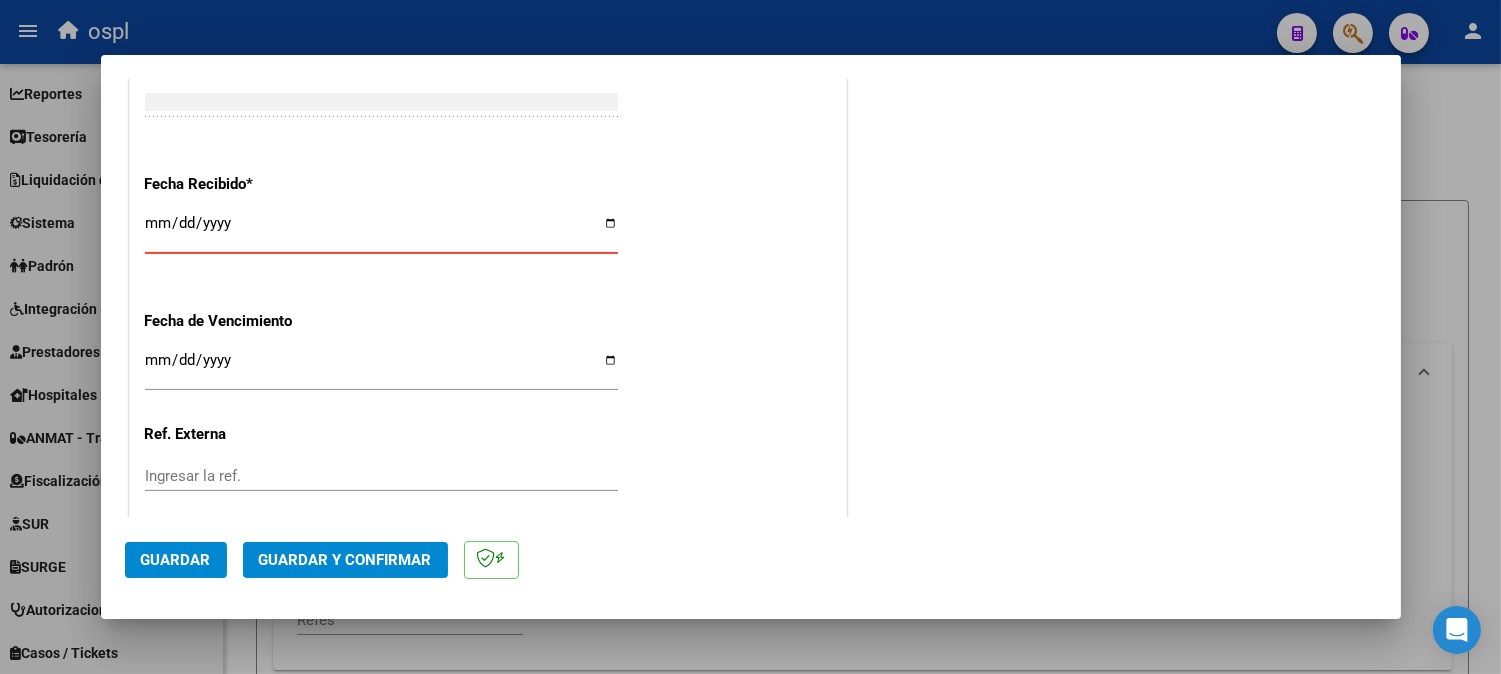 type on "2025-08-01" 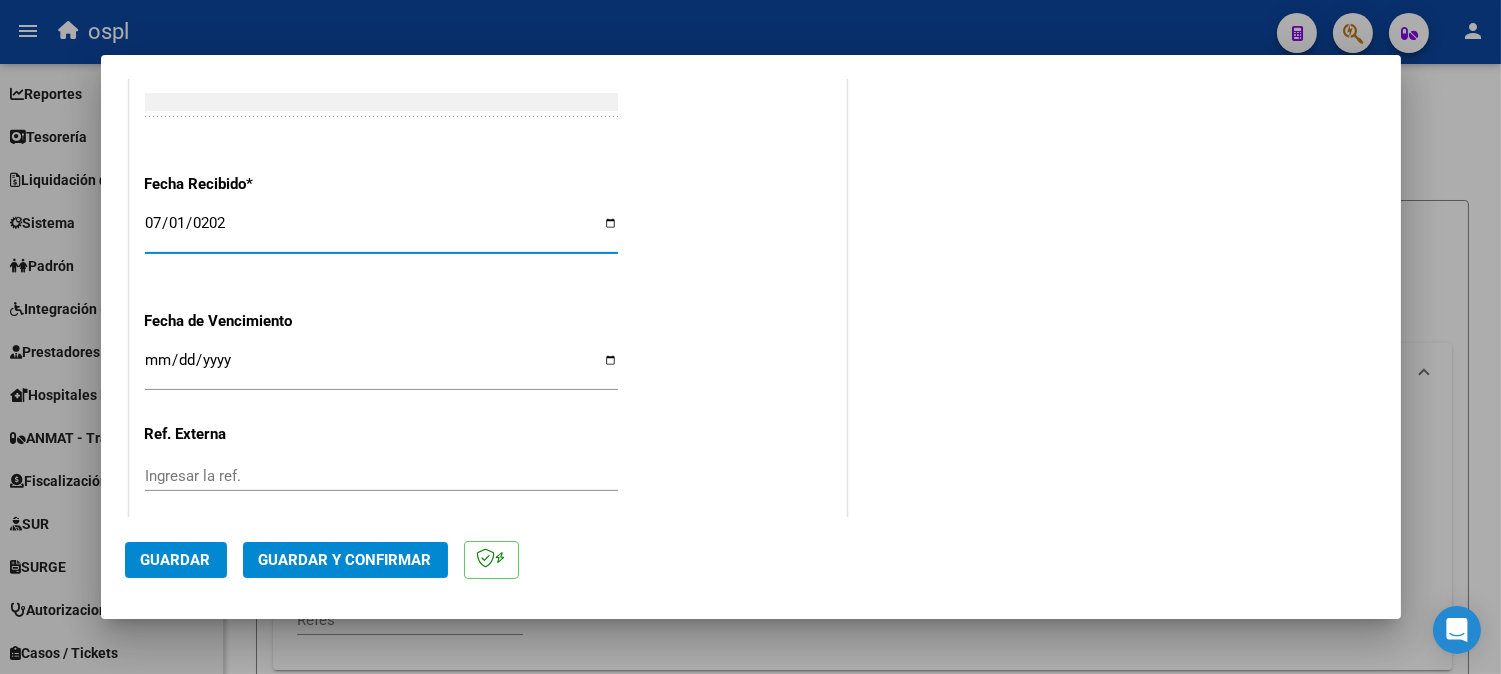 type on "[DATE]" 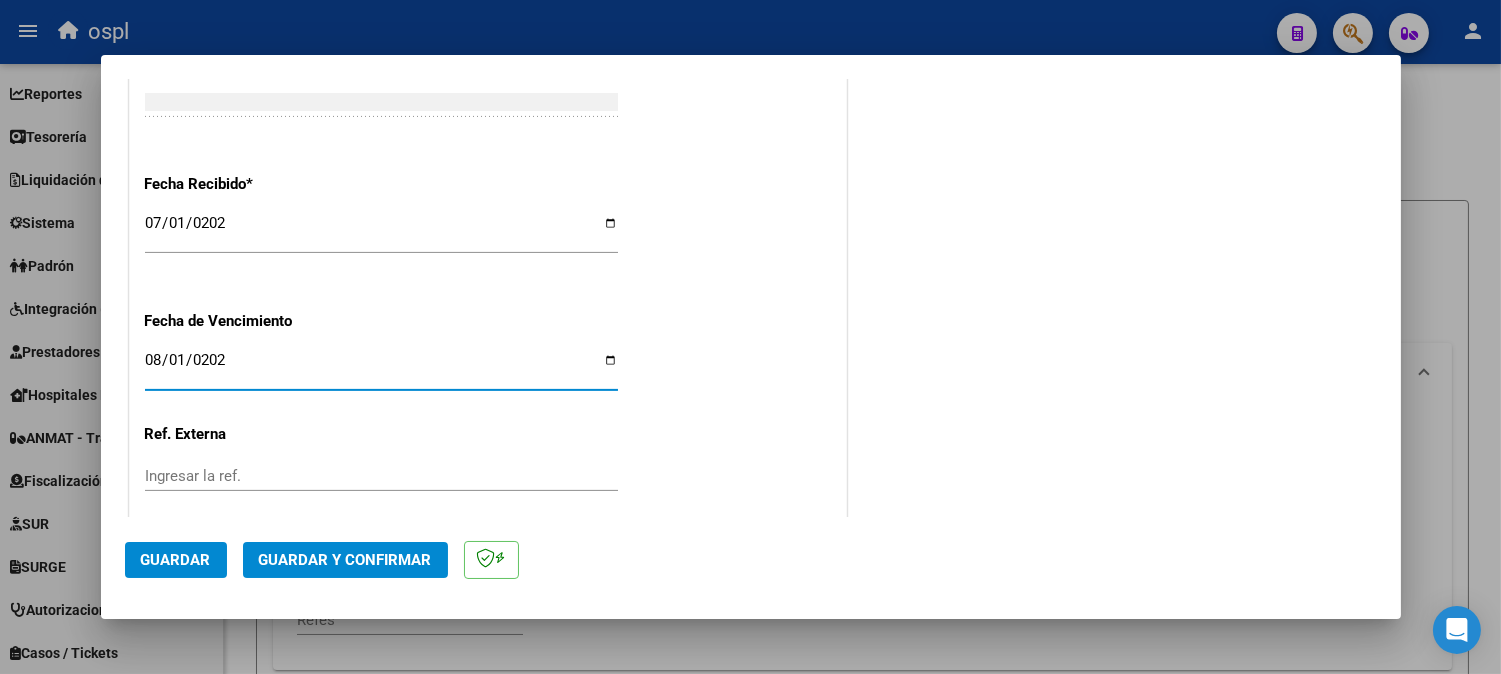 type on "2024-08-01" 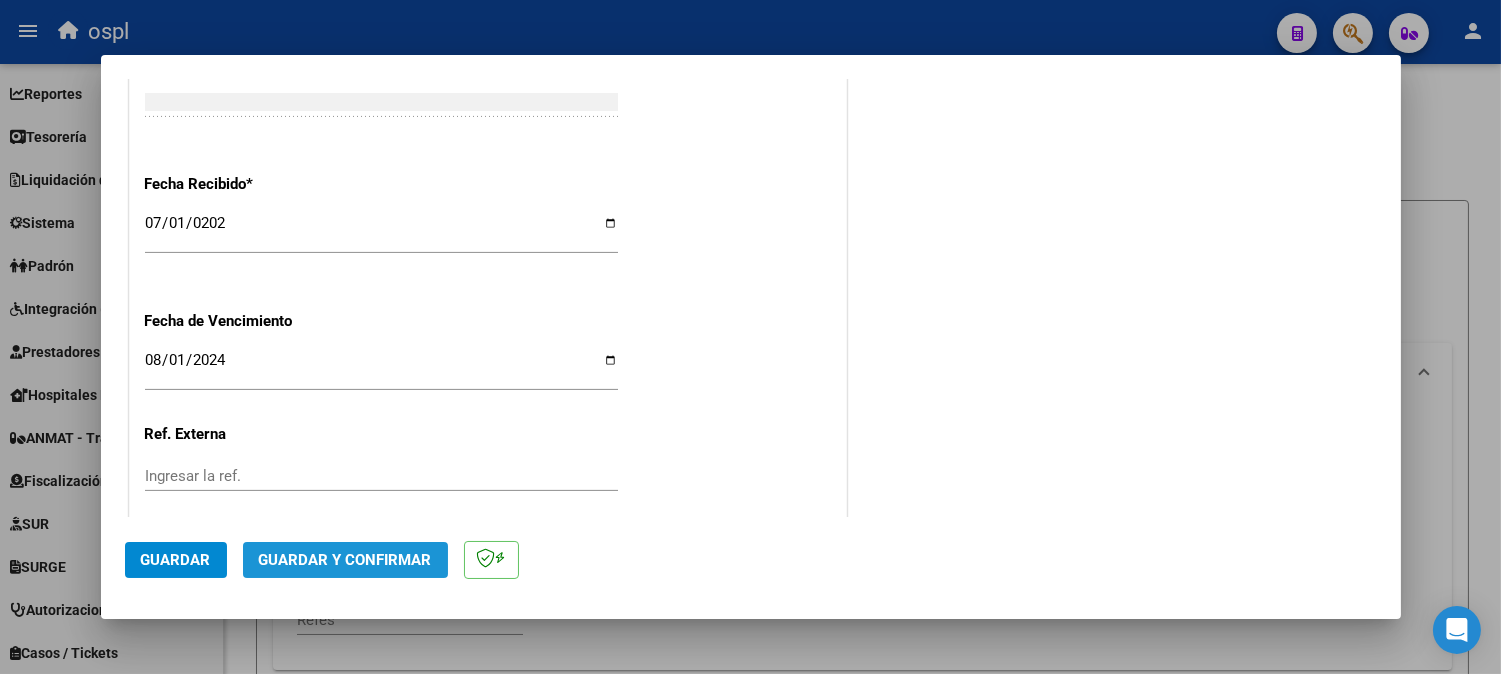 click on "Guardar y Confirmar" 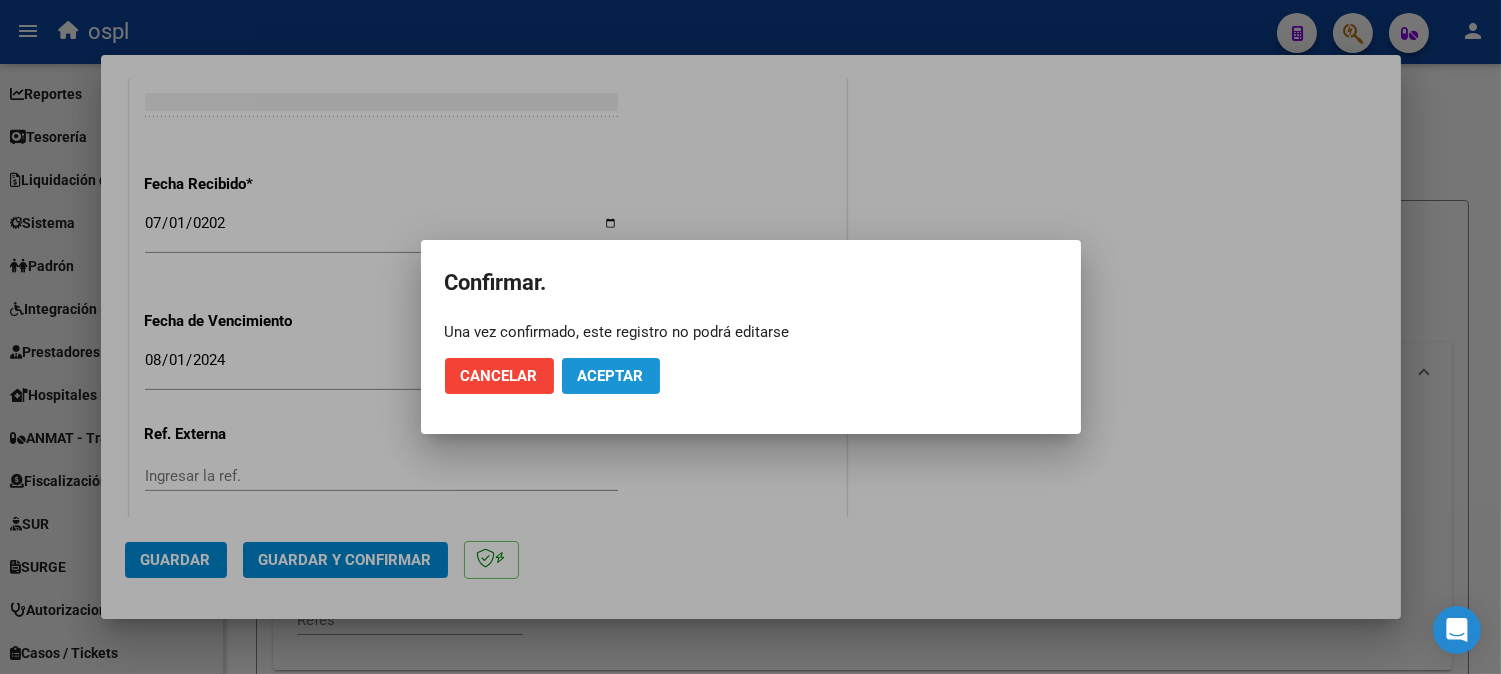 click on "Aceptar" 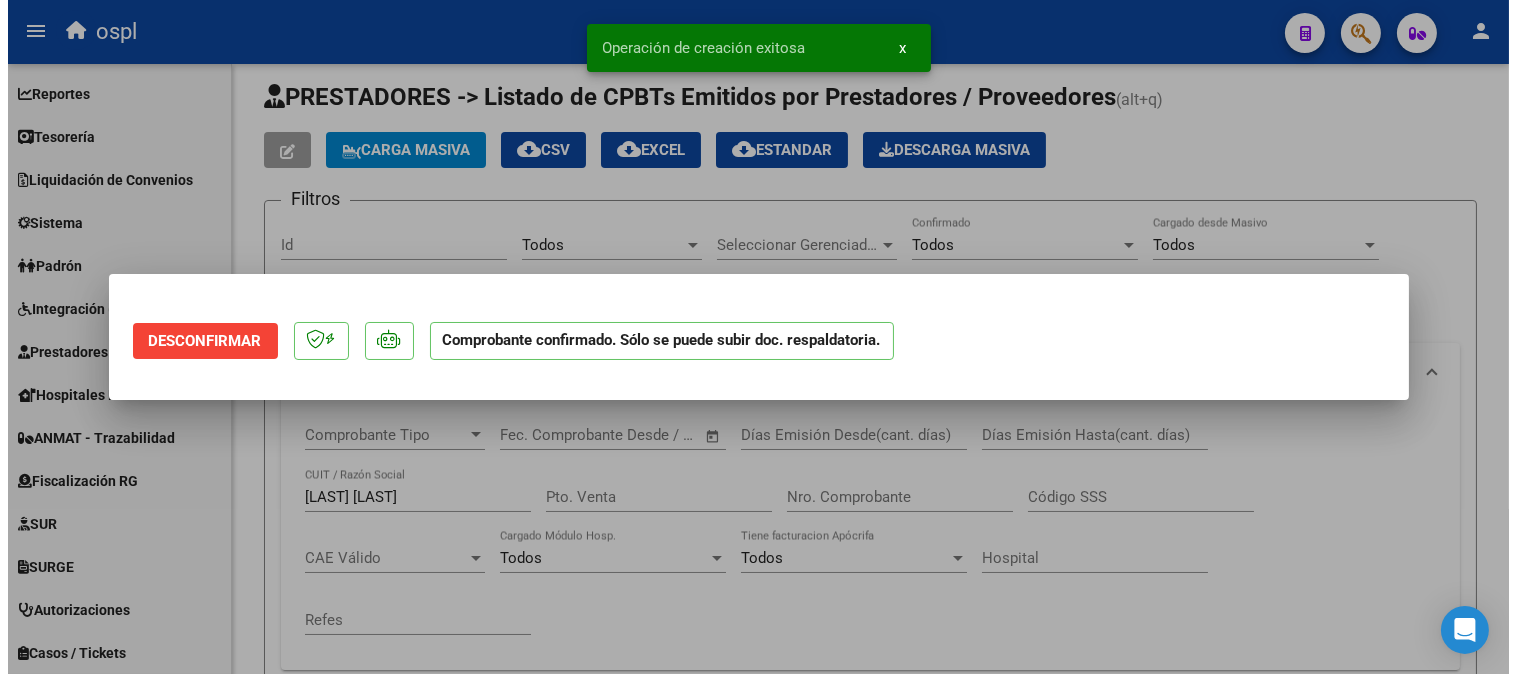 scroll, scrollTop: 0, scrollLeft: 0, axis: both 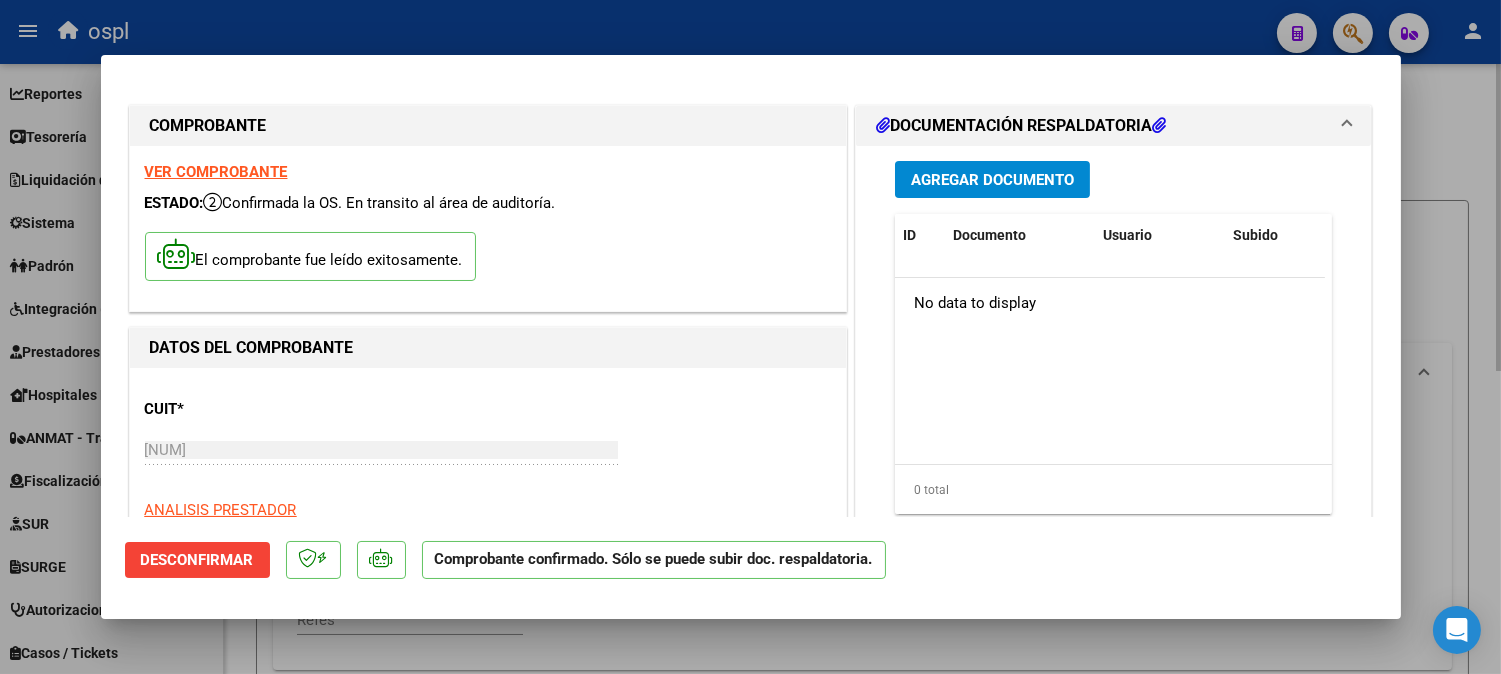 click at bounding box center (750, 337) 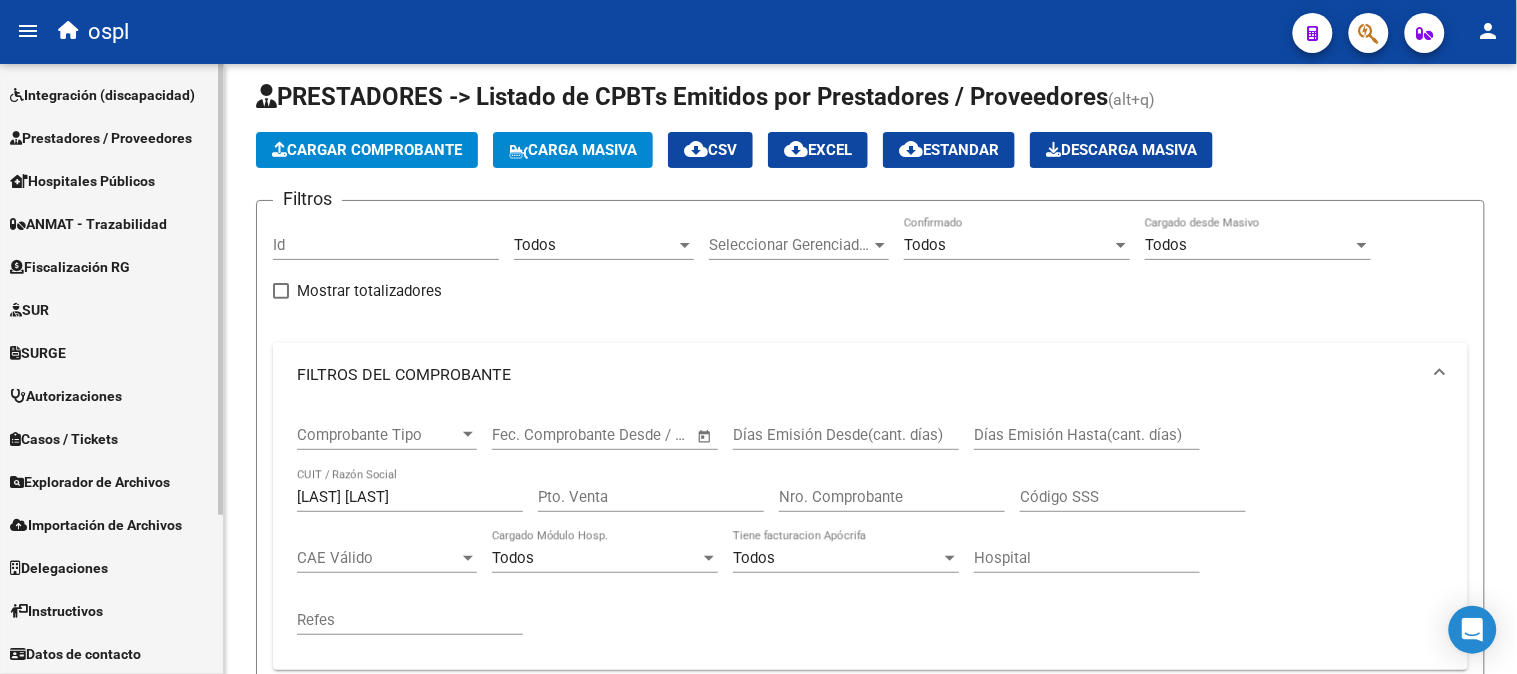 scroll, scrollTop: 0, scrollLeft: 0, axis: both 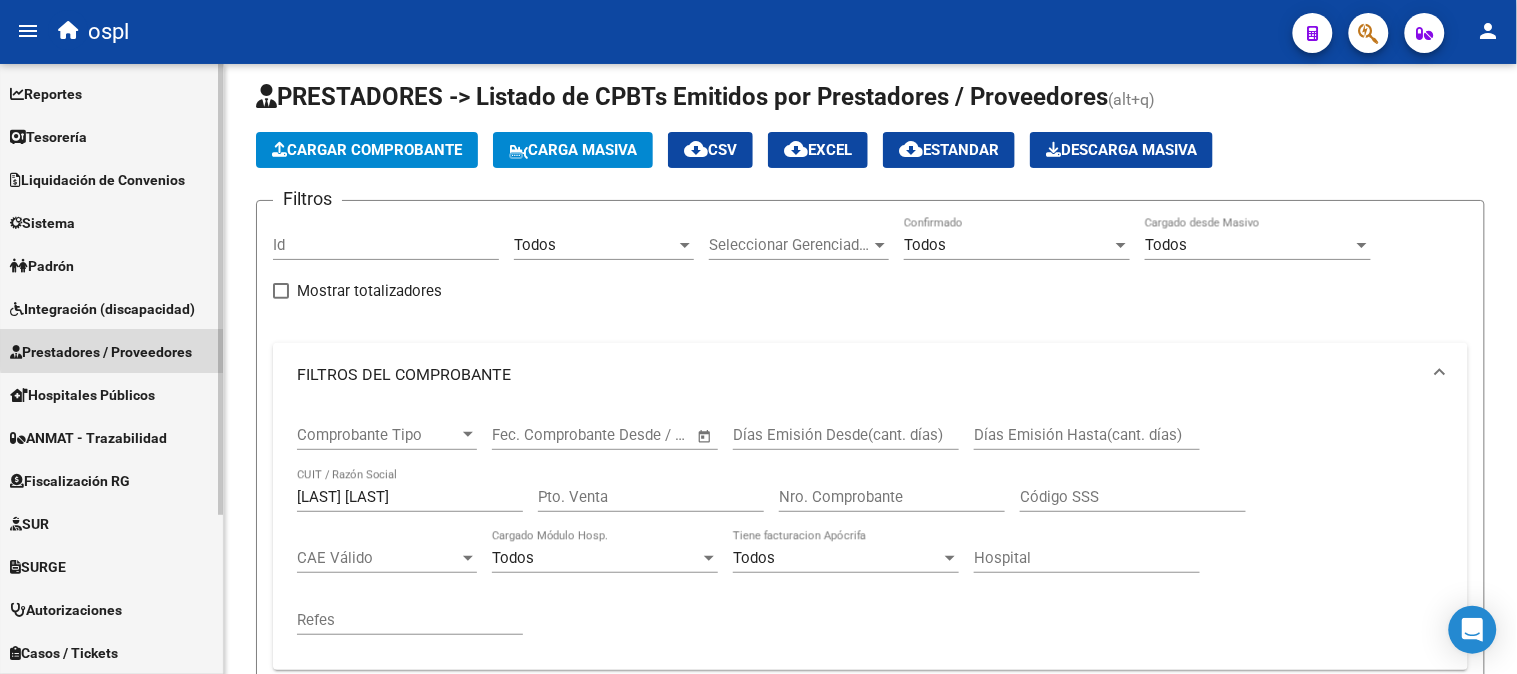 click on "Prestadores / Proveedores" at bounding box center (101, 352) 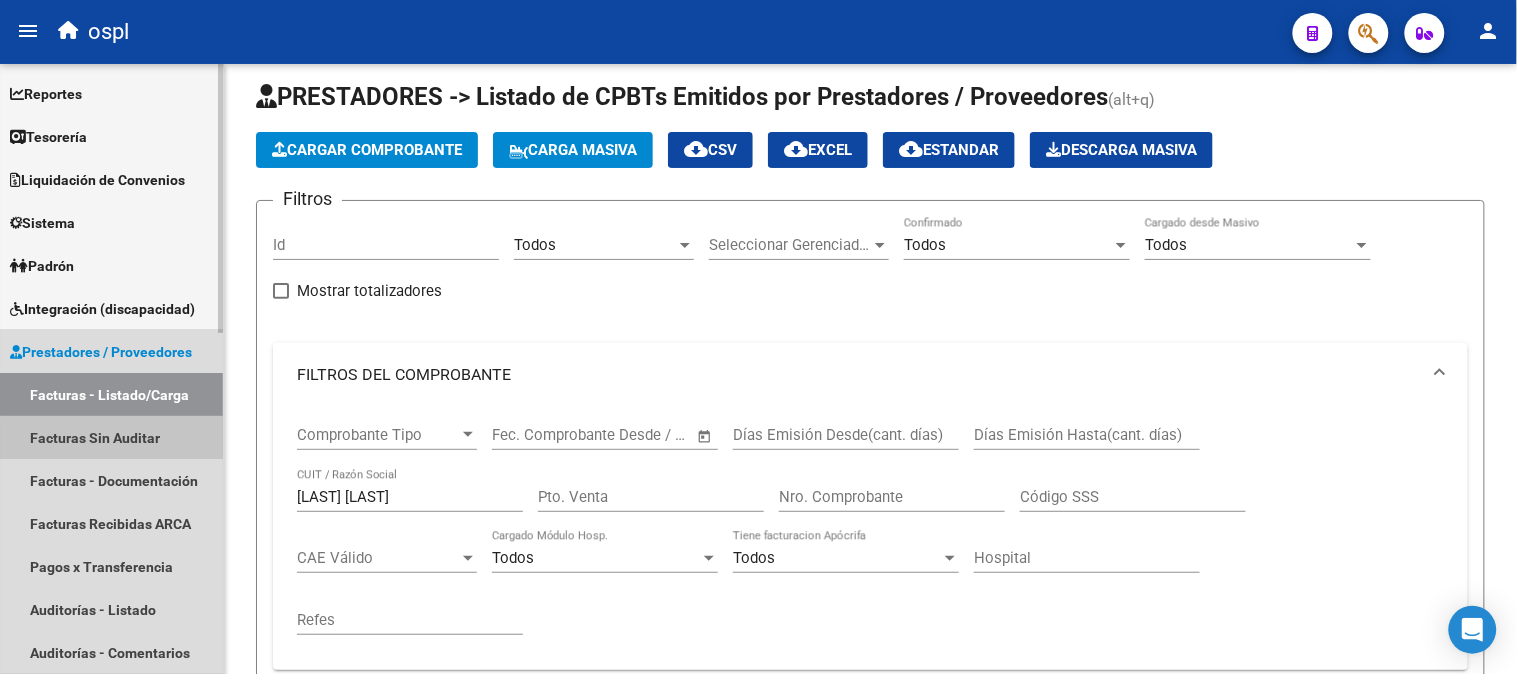 click on "Facturas Sin Auditar" at bounding box center (111, 437) 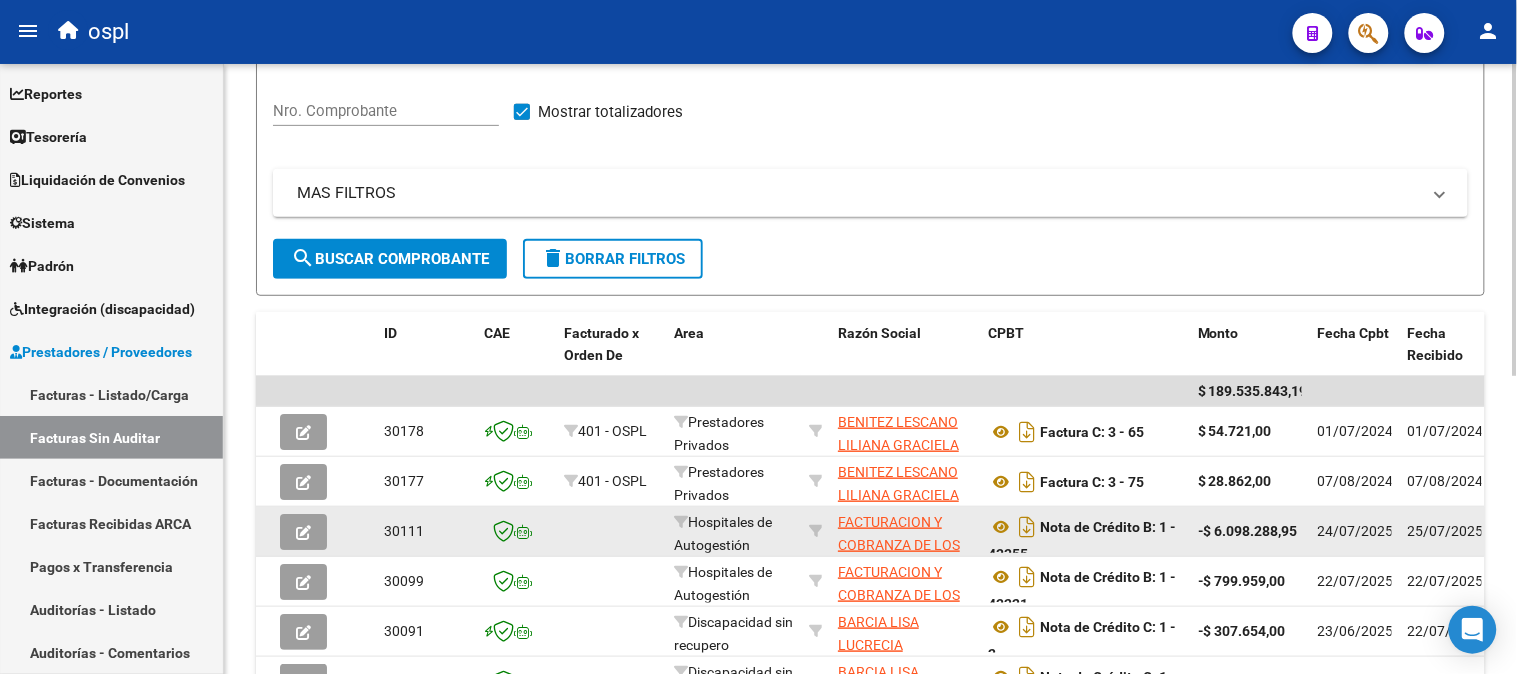 scroll, scrollTop: 237, scrollLeft: 0, axis: vertical 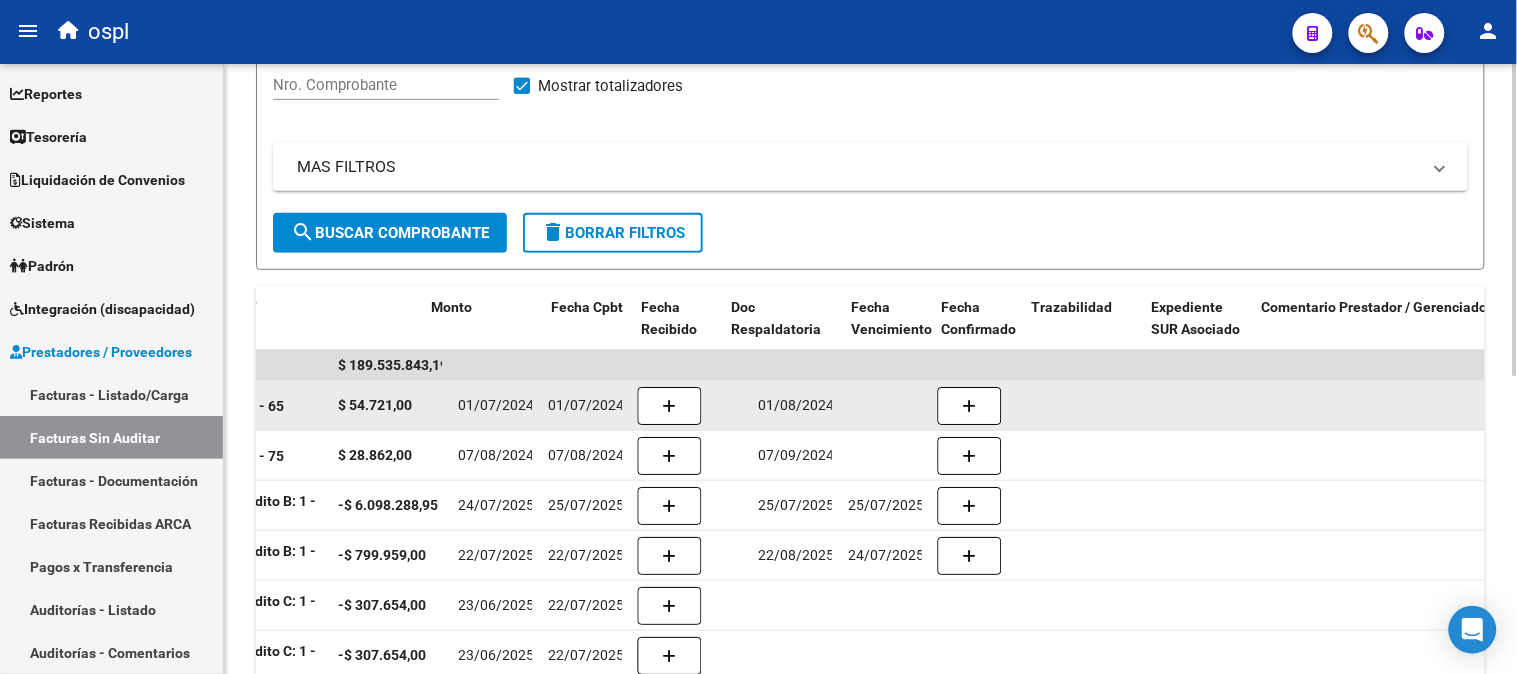 drag, startPoint x: 438, startPoint y: 436, endPoint x: 591, endPoint y: 425, distance: 153.39491 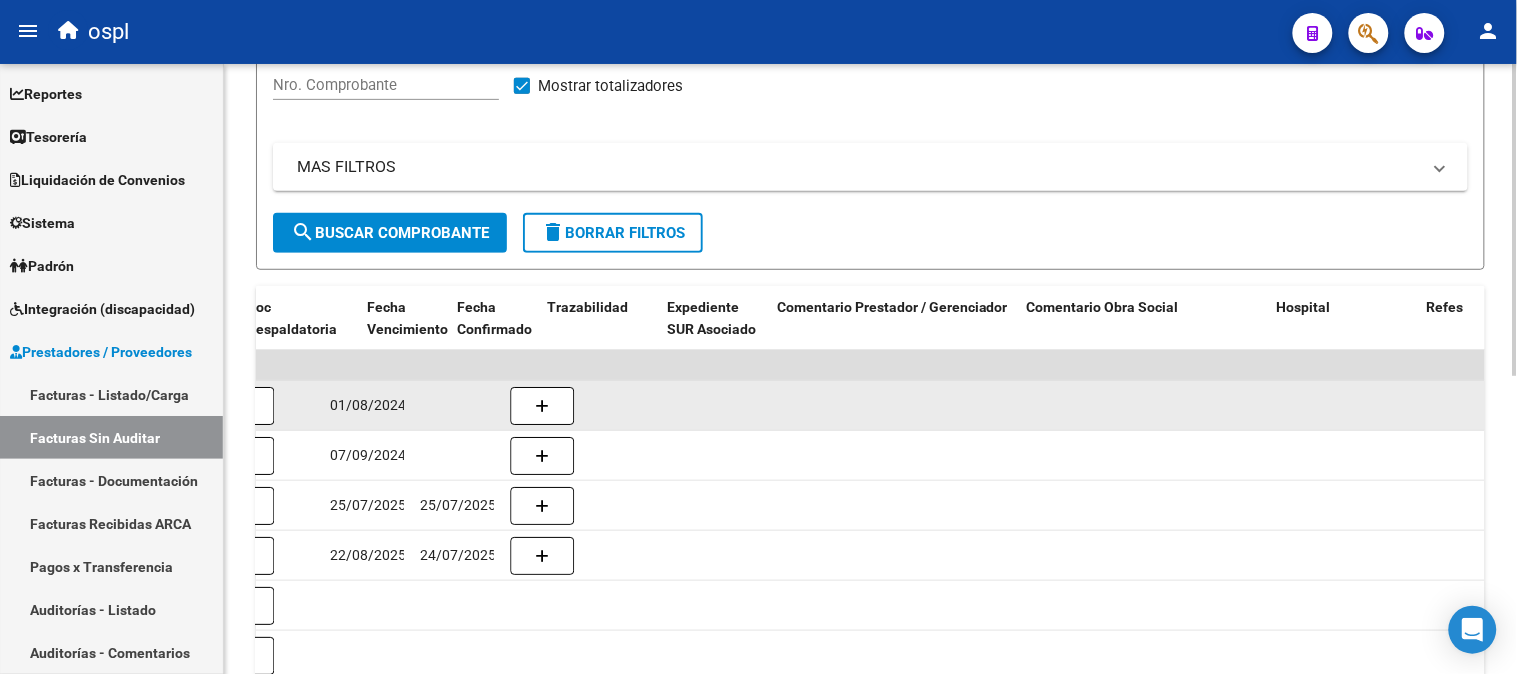 drag, startPoint x: 944, startPoint y: 410, endPoint x: 841, endPoint y: 413, distance: 103.04368 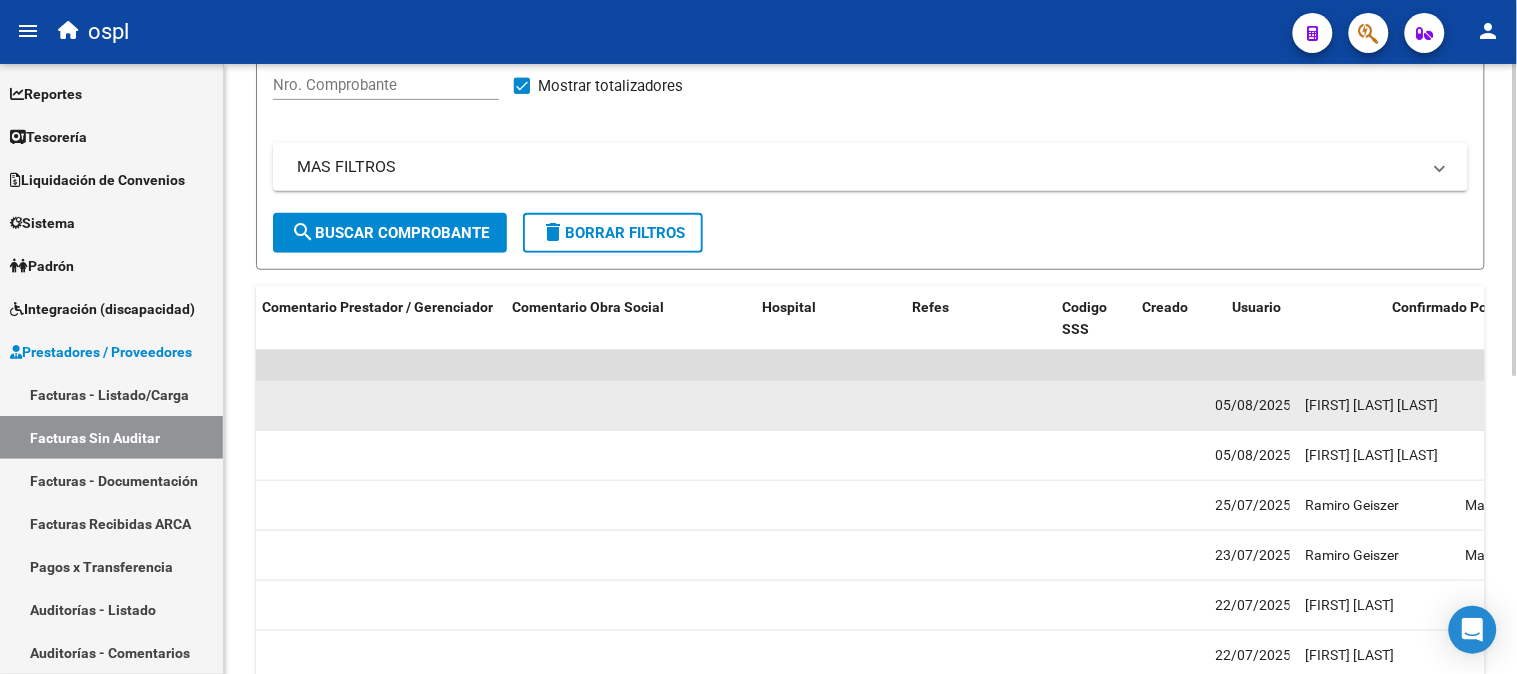 scroll, scrollTop: 0, scrollLeft: 2024, axis: horizontal 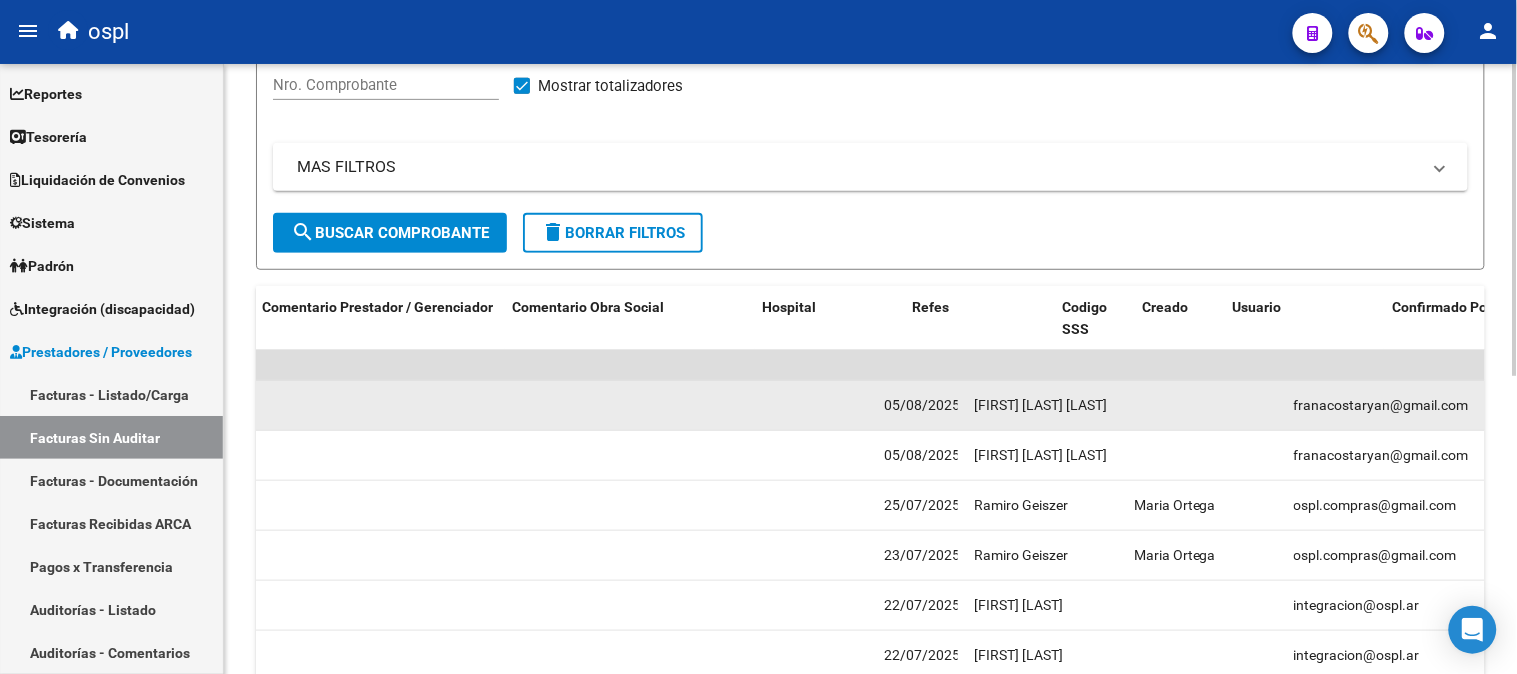 drag, startPoint x: 1085, startPoint y: 413, endPoint x: 1225, endPoint y: 384, distance: 142.97203 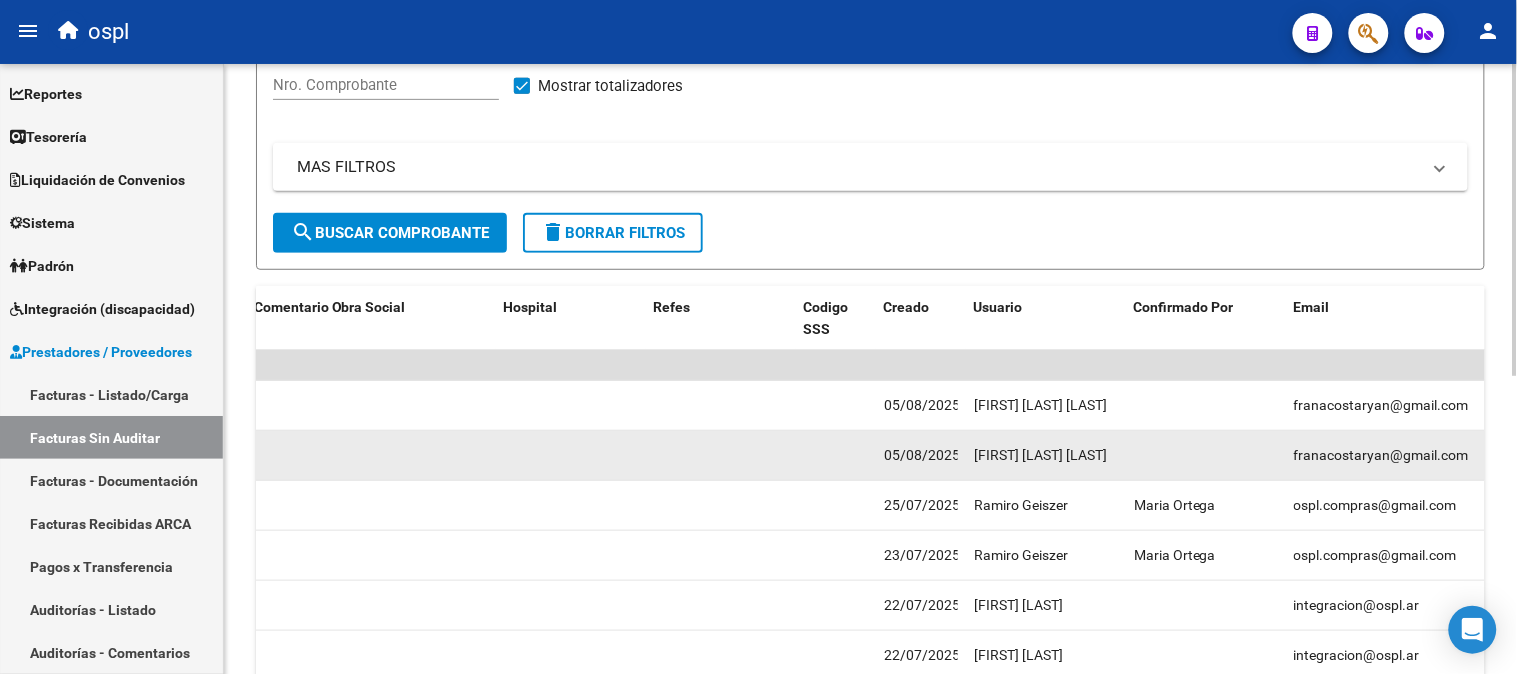 drag, startPoint x: 1335, startPoint y: 426, endPoint x: 858, endPoint y: 442, distance: 477.26828 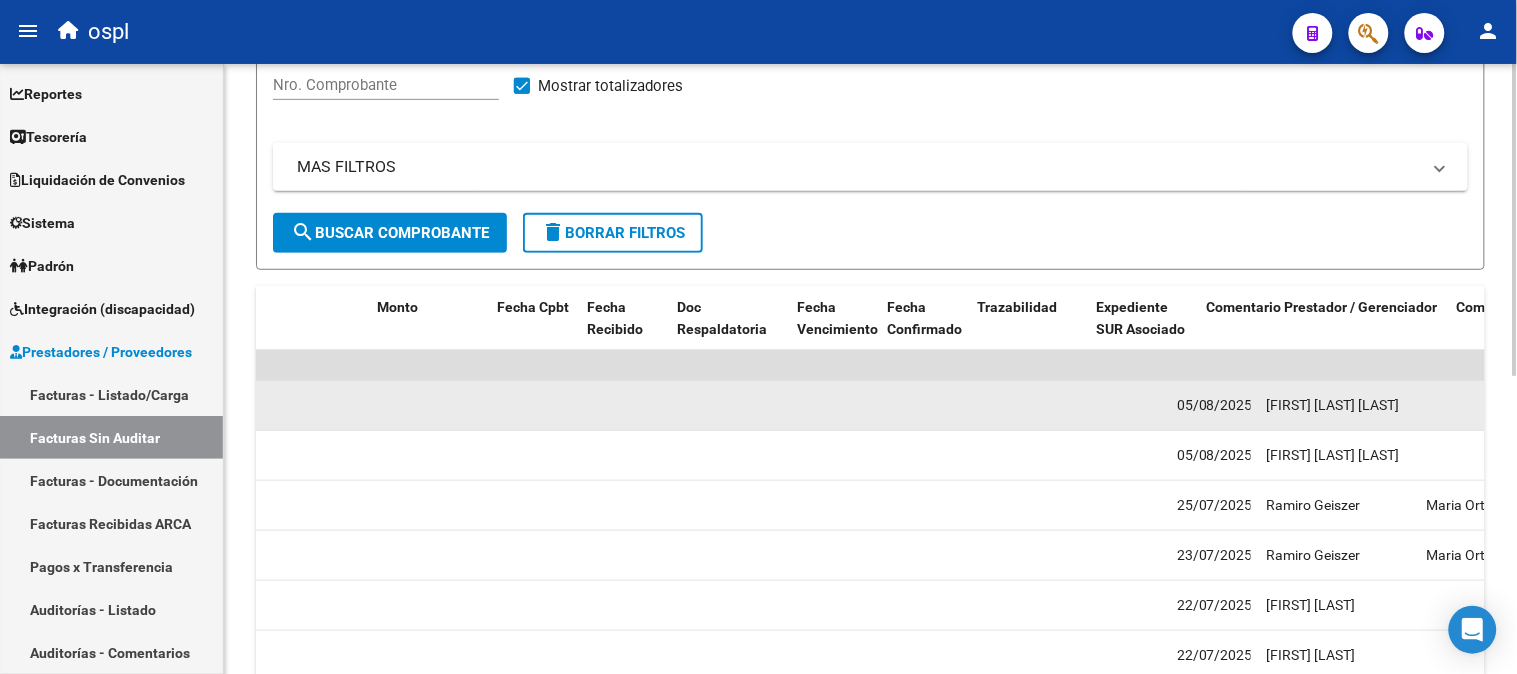 scroll, scrollTop: 0, scrollLeft: 0, axis: both 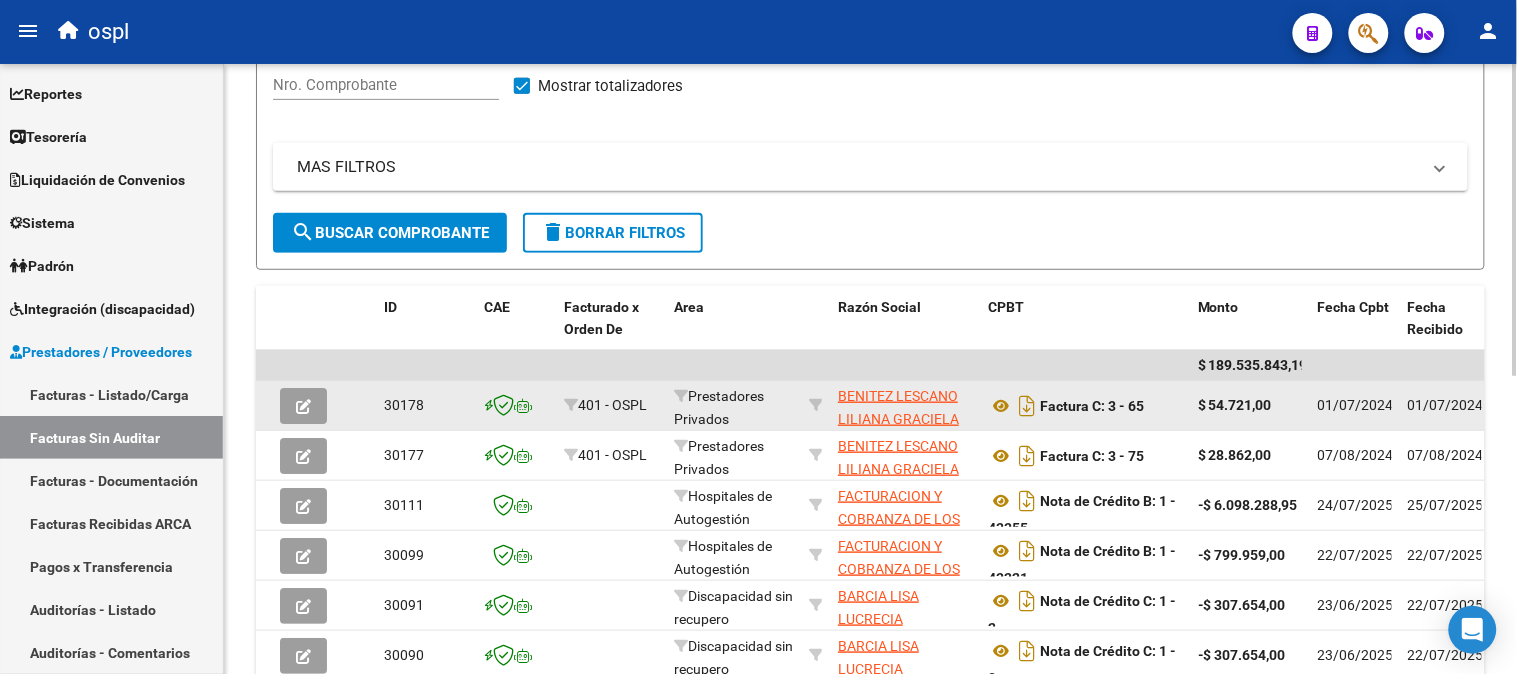drag, startPoint x: 977, startPoint y: 431, endPoint x: 594, endPoint y: 391, distance: 385.0831 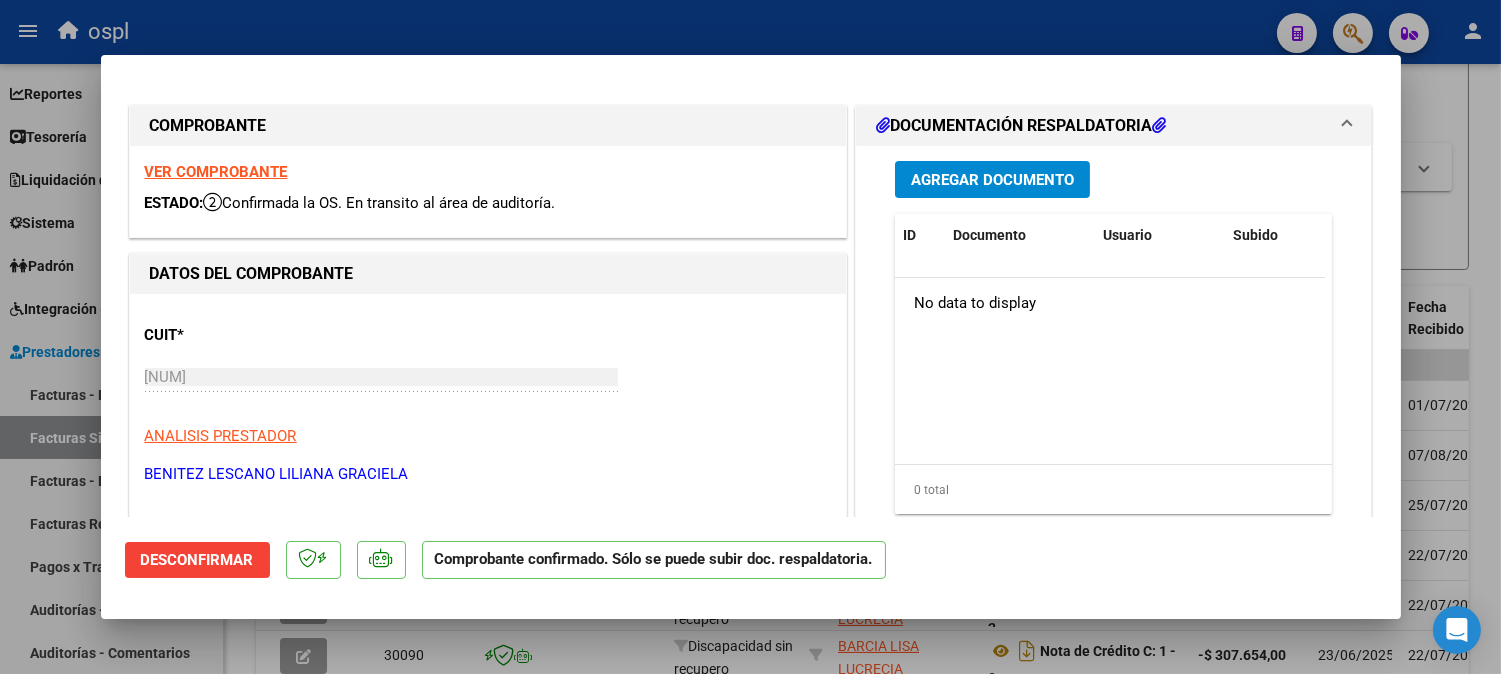 click at bounding box center (750, 337) 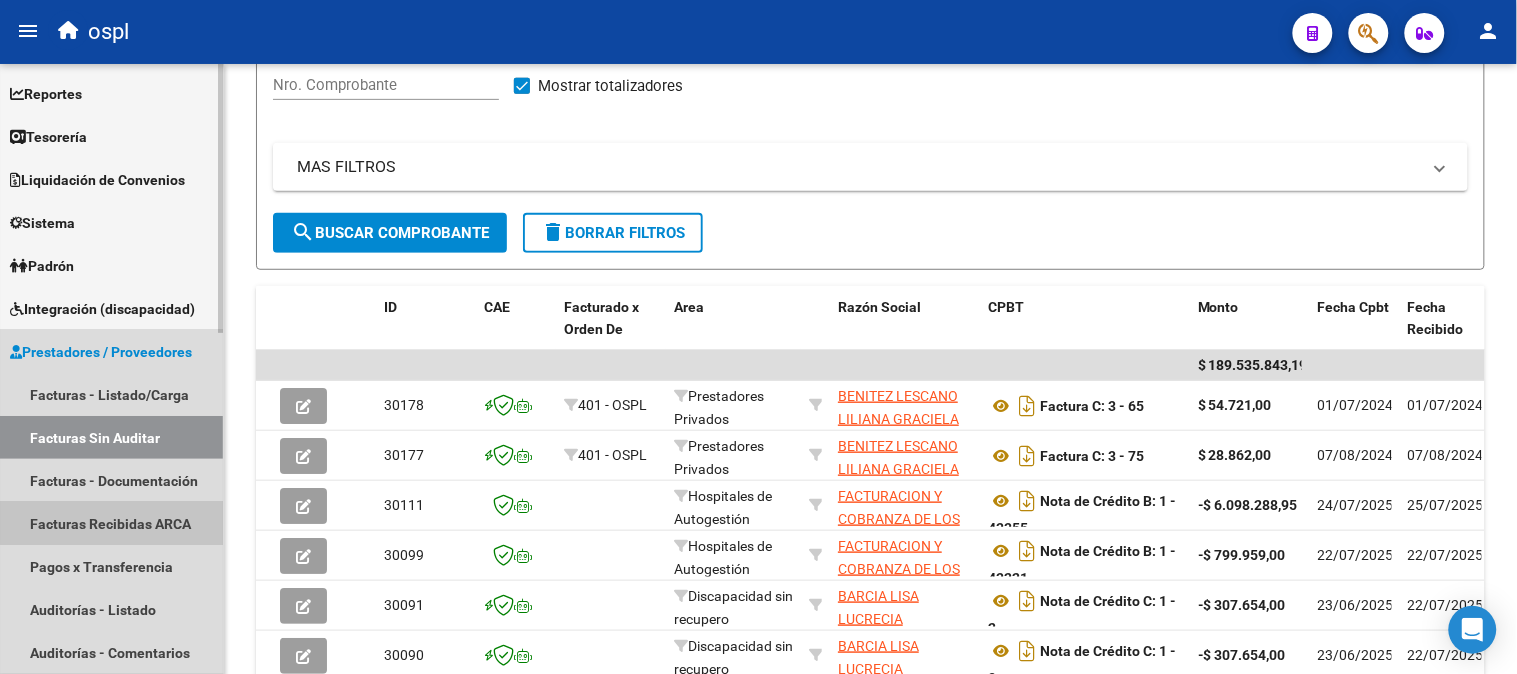 click on "Facturas Recibidas ARCA" at bounding box center [111, 523] 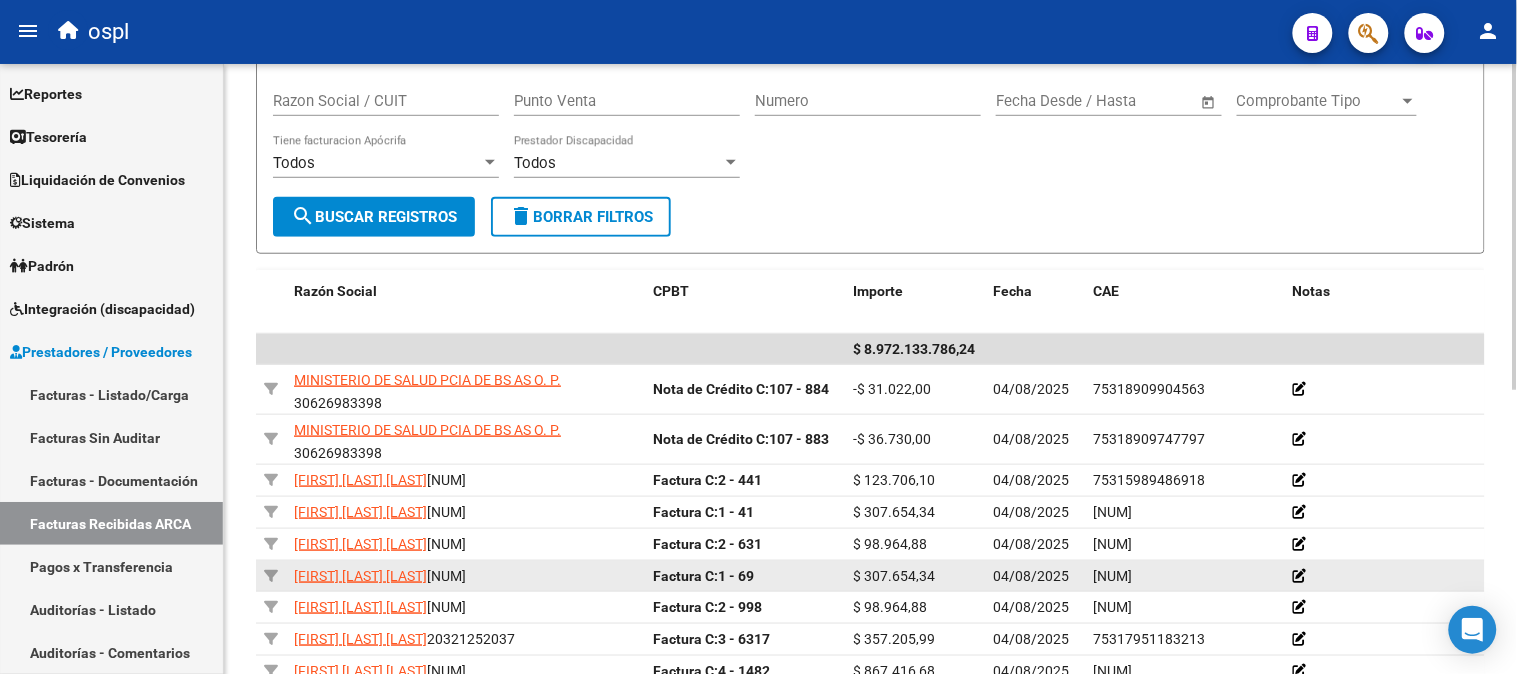 scroll, scrollTop: 237, scrollLeft: 0, axis: vertical 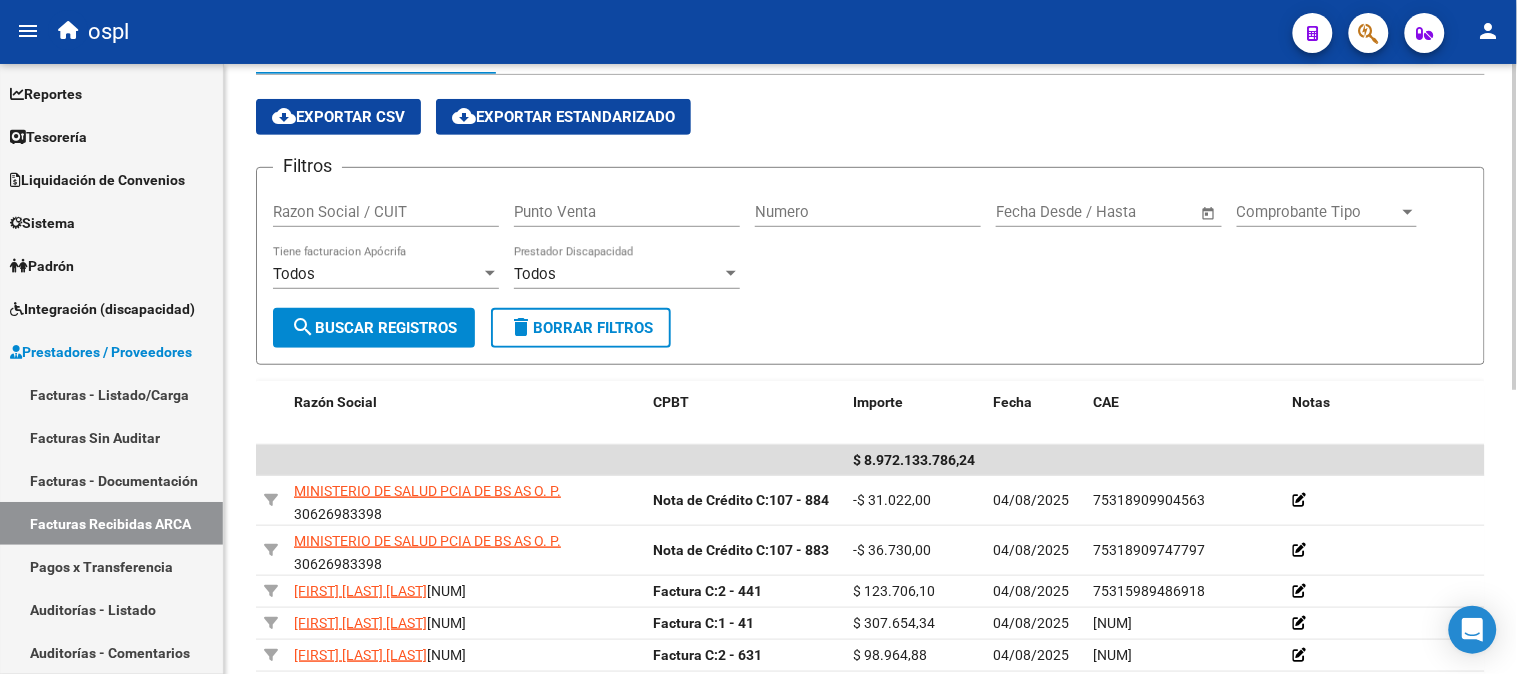 click on "Todos" at bounding box center (618, 274) 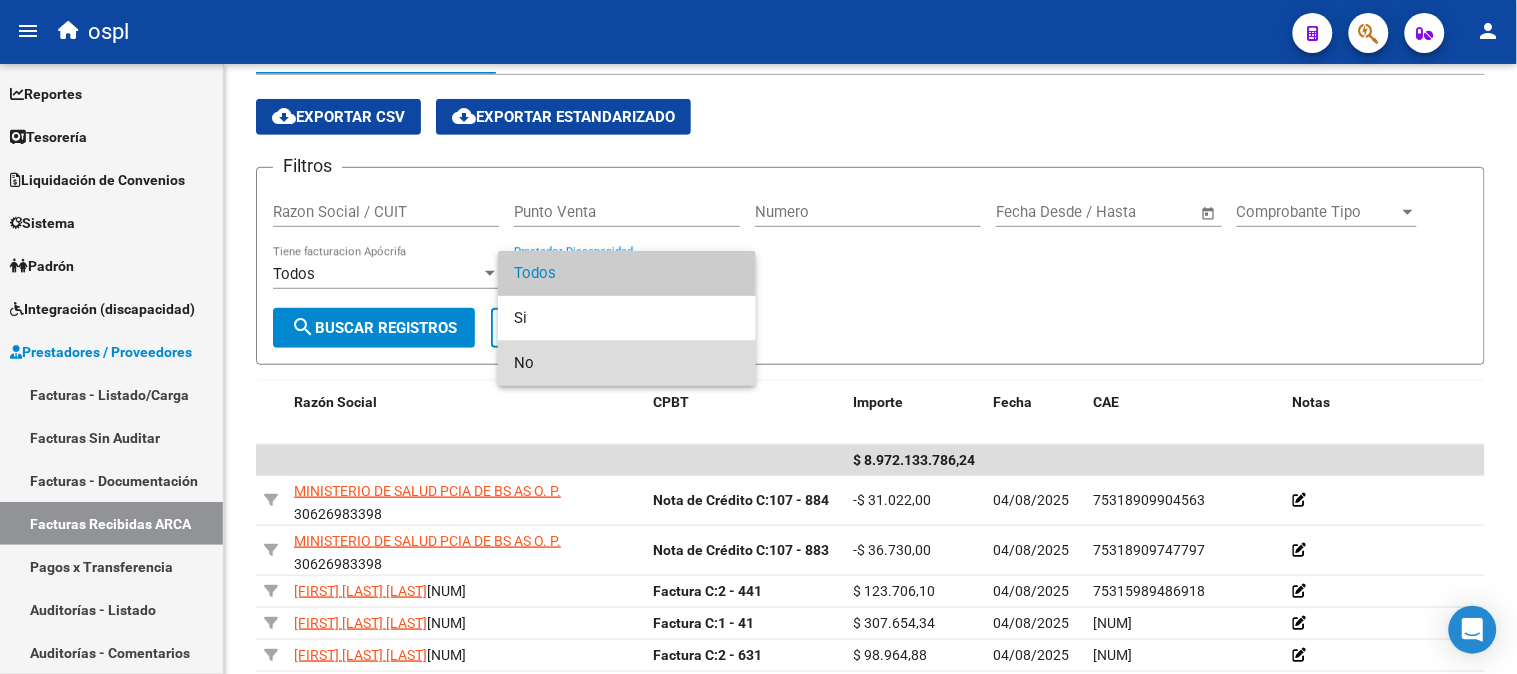 click on "No" at bounding box center [627, 363] 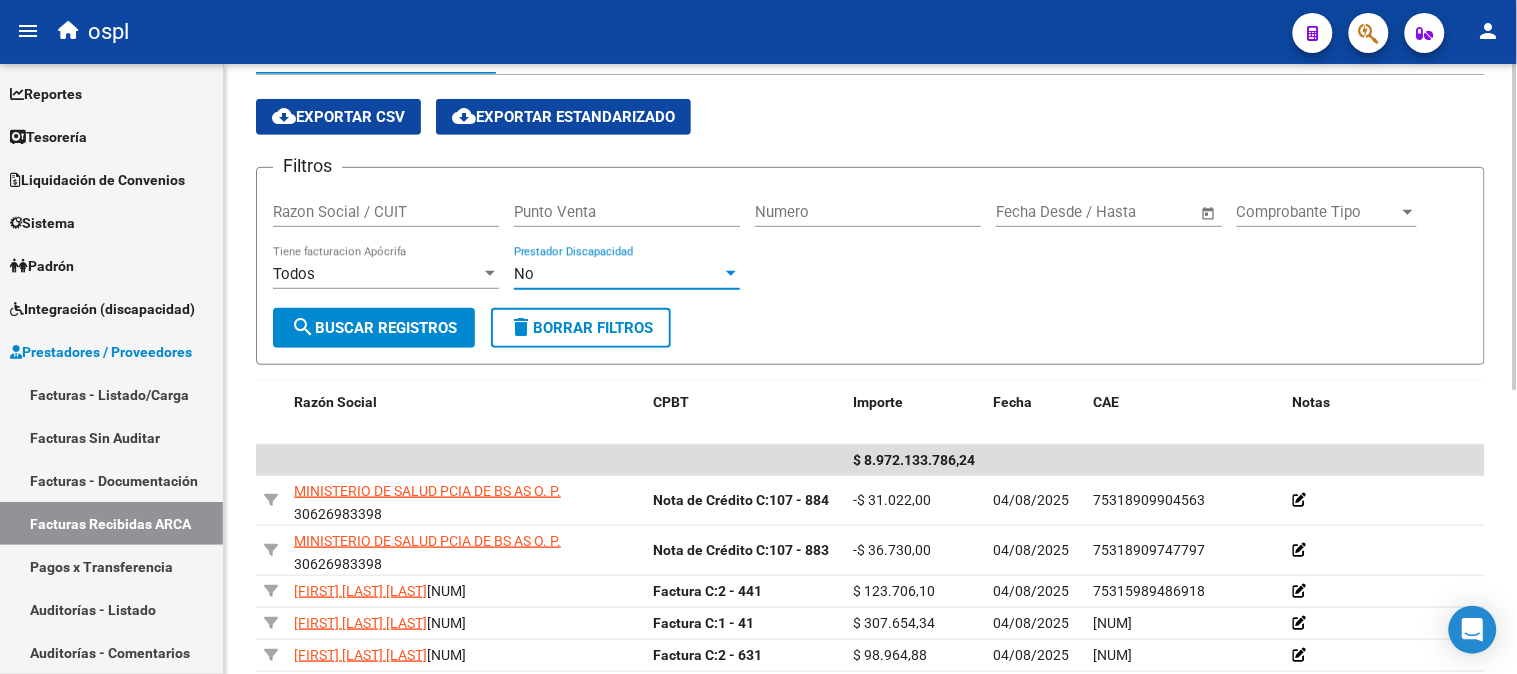 click on "search" at bounding box center (303, 327) 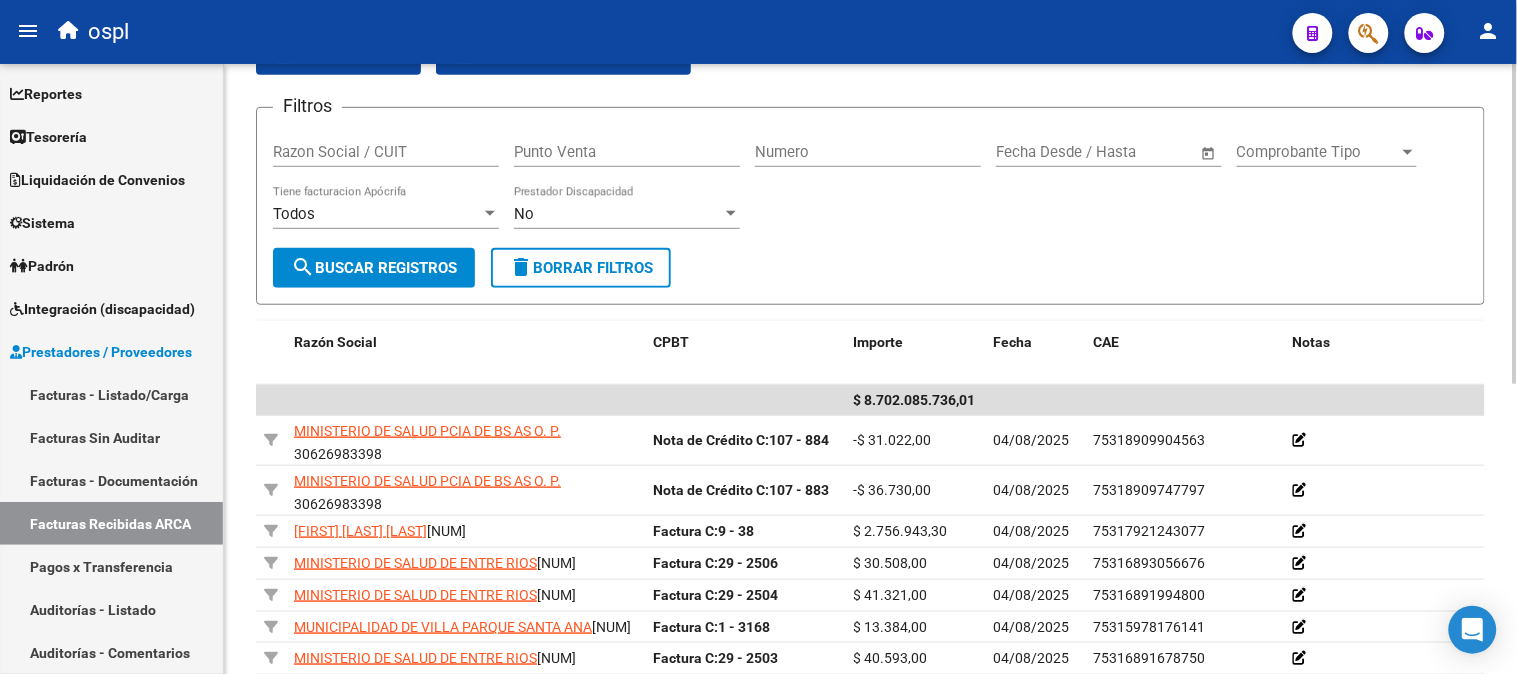 scroll, scrollTop: 217, scrollLeft: 0, axis: vertical 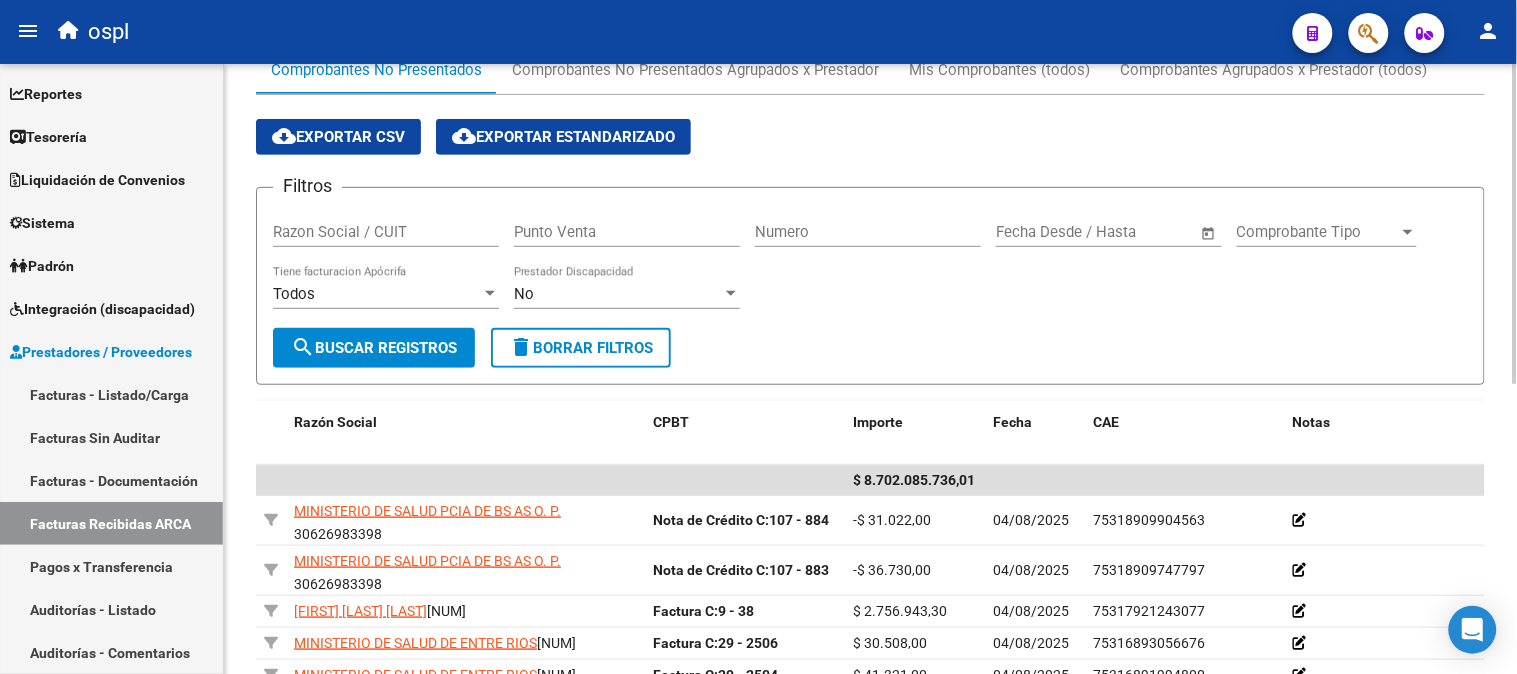 click on "Razon Social / CUIT" at bounding box center (386, 225) 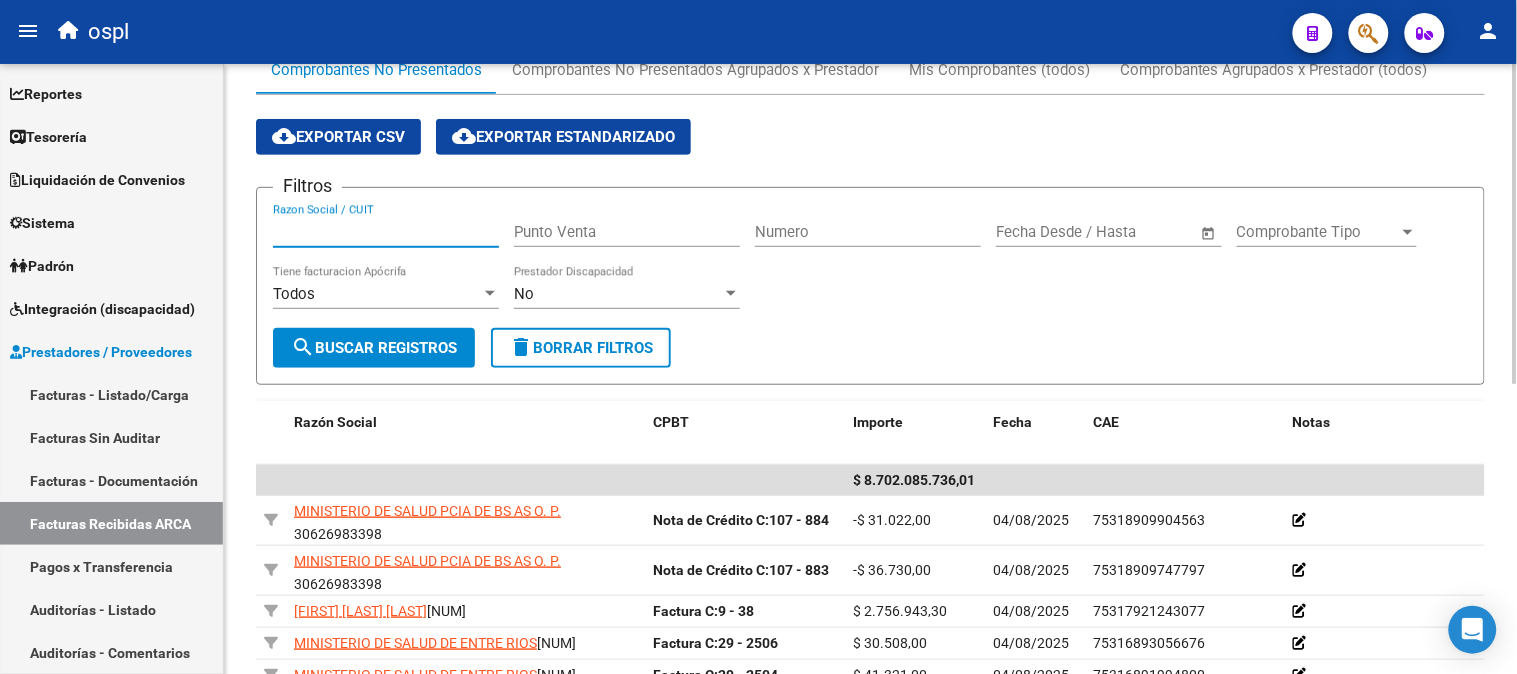 type on "e" 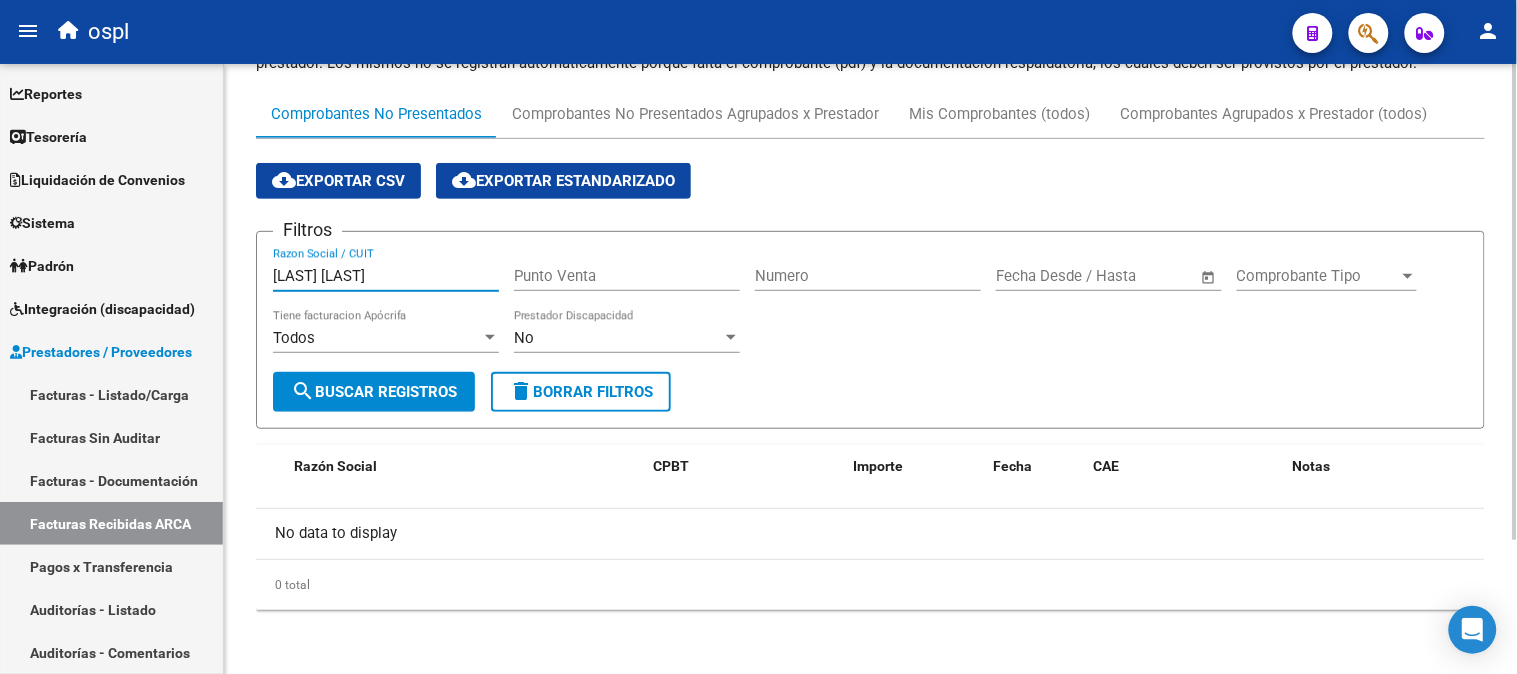 scroll, scrollTop: 172, scrollLeft: 0, axis: vertical 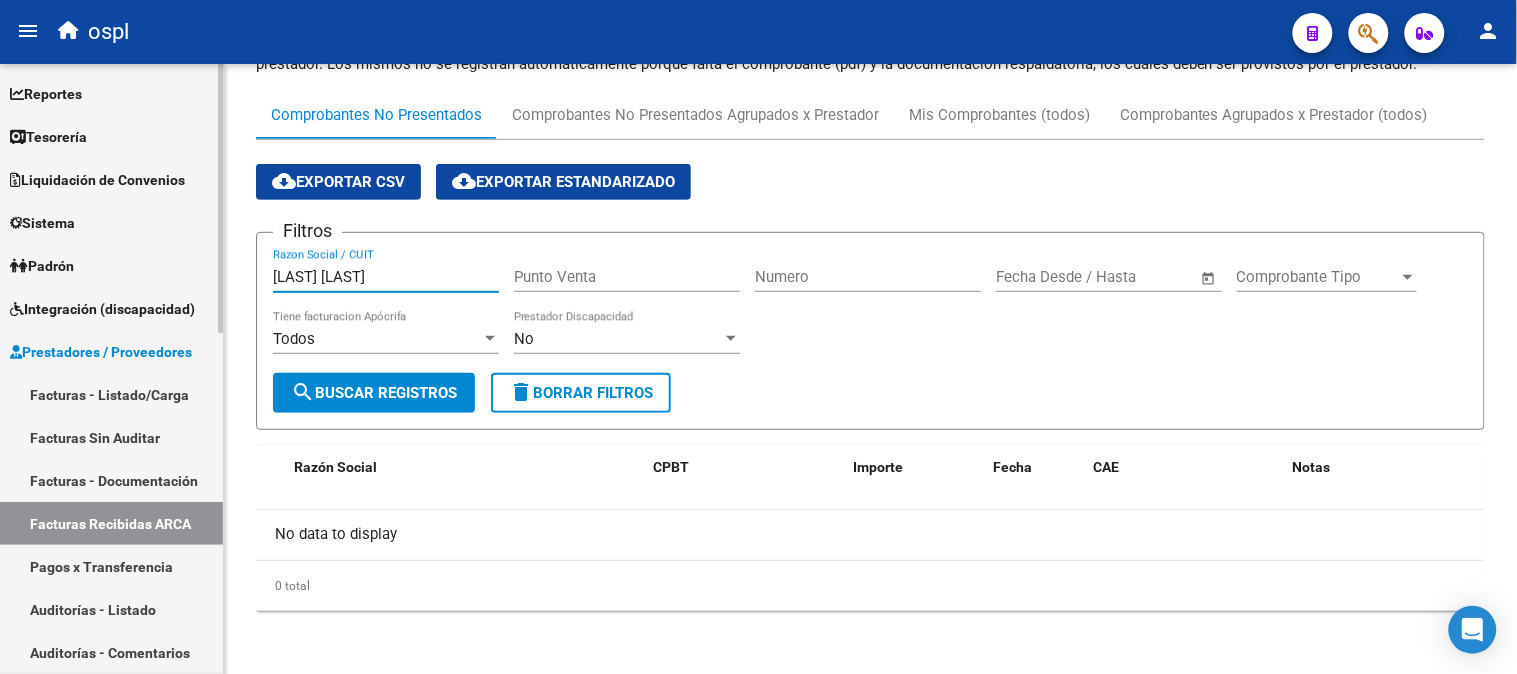 type on "[LAST] [LAST]" 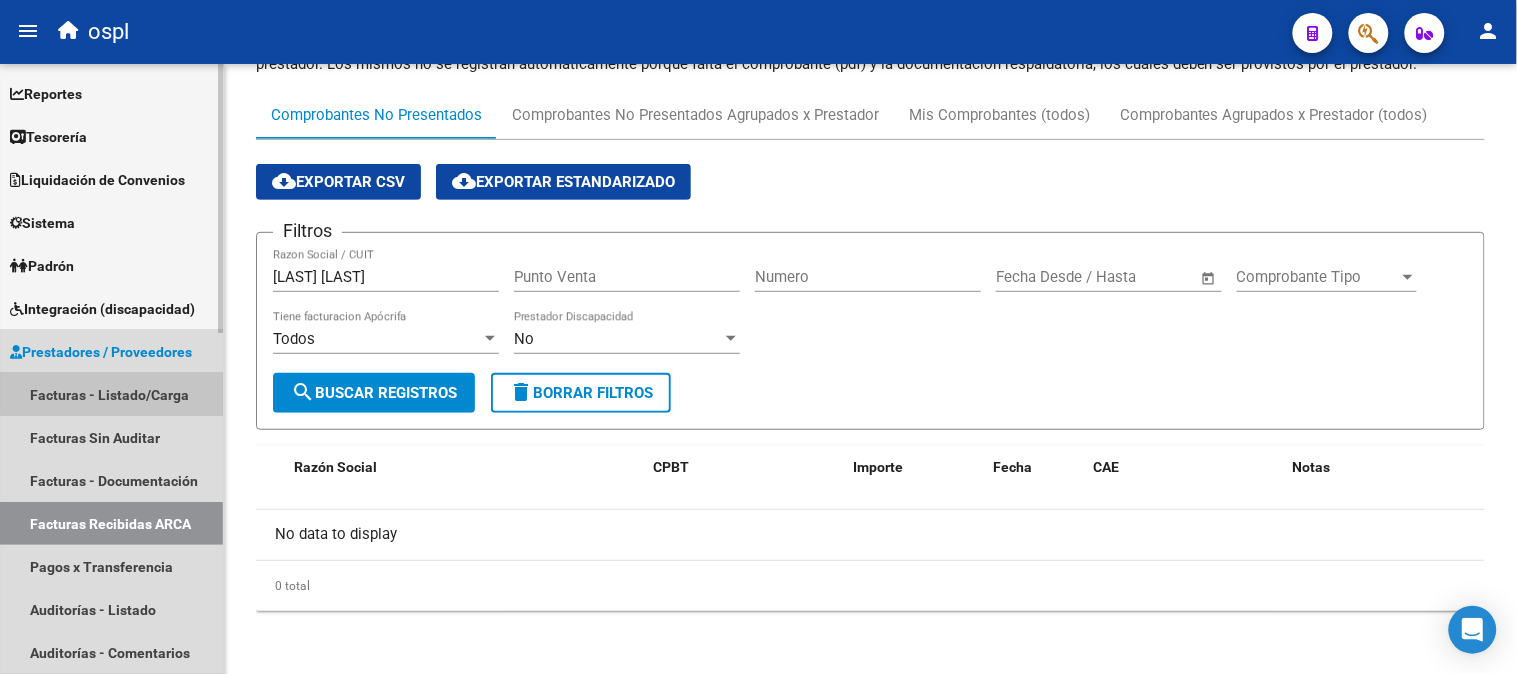 click on "Facturas - Listado/Carga" at bounding box center (111, 394) 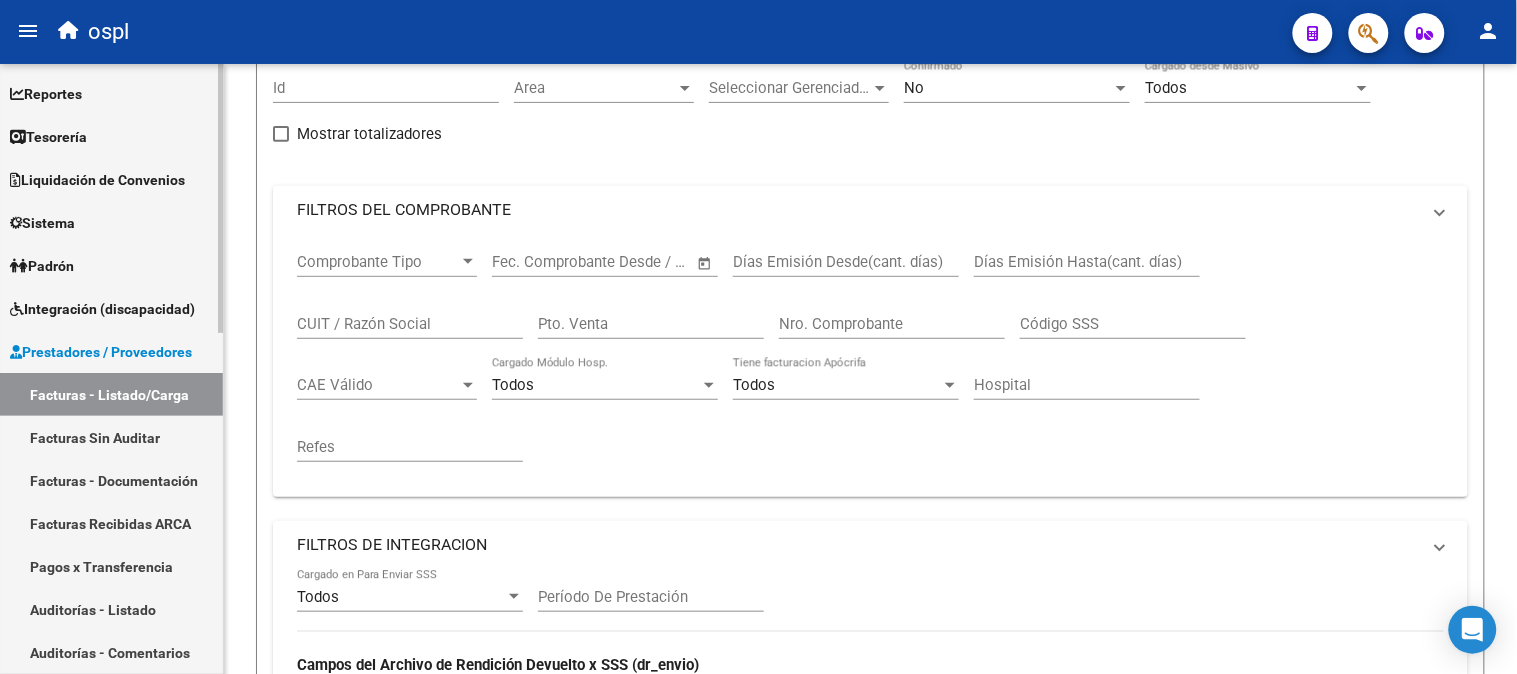 scroll, scrollTop: 0, scrollLeft: 0, axis: both 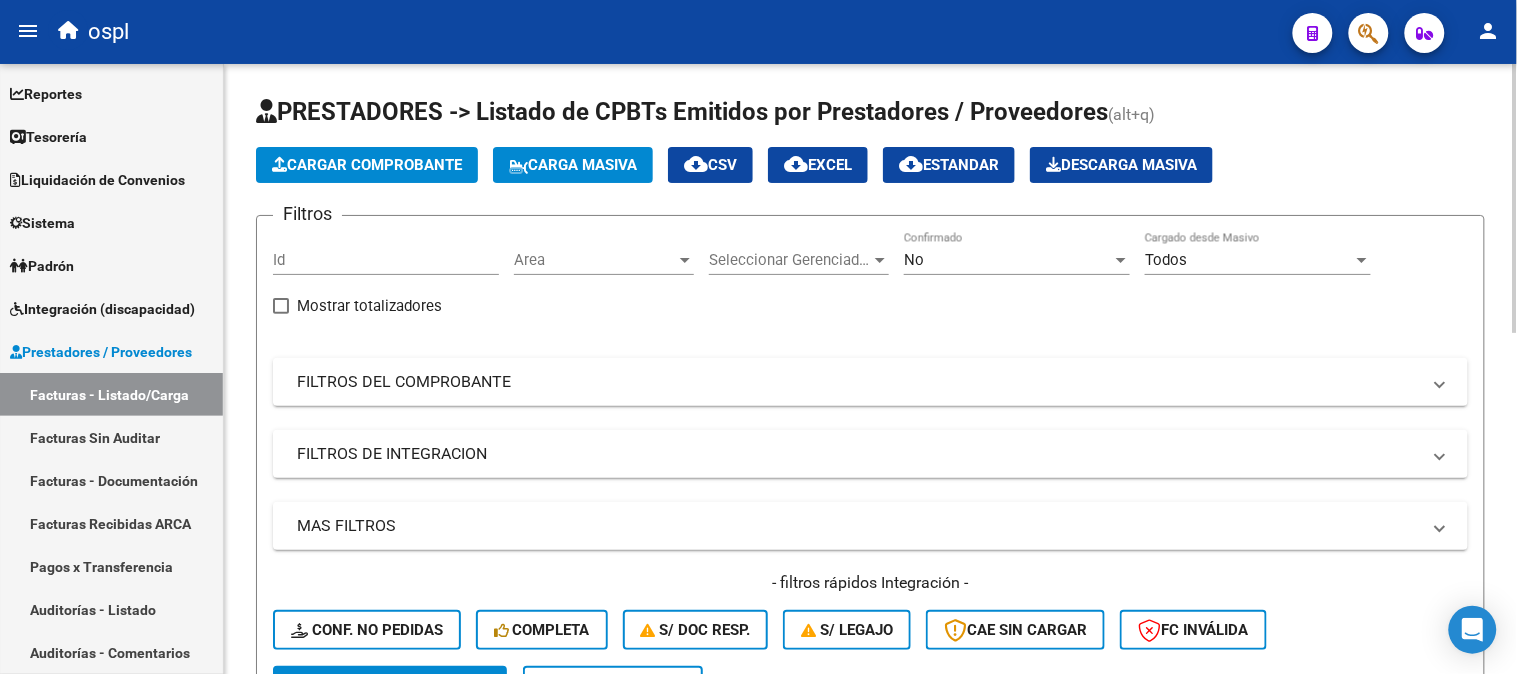 click on "No Confirmado" 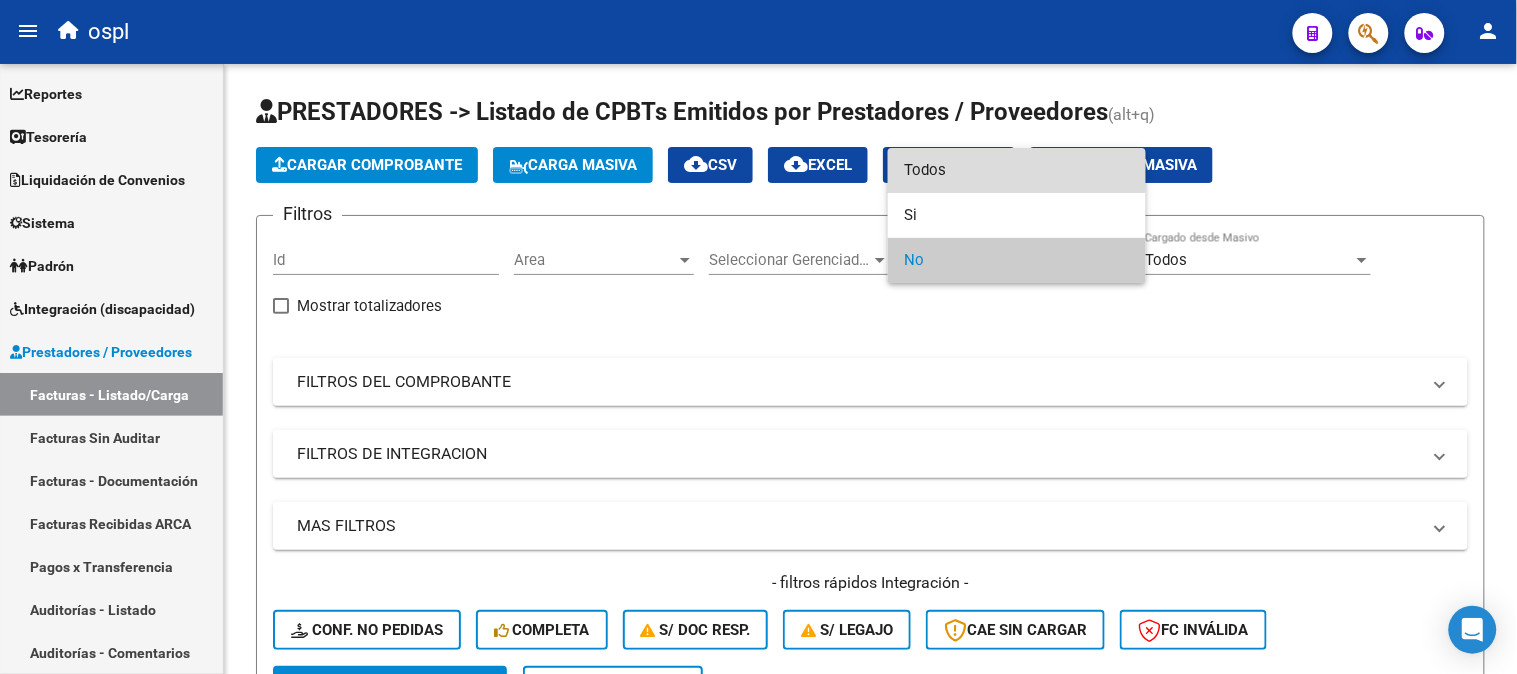 click on "Todos" at bounding box center [1017, 170] 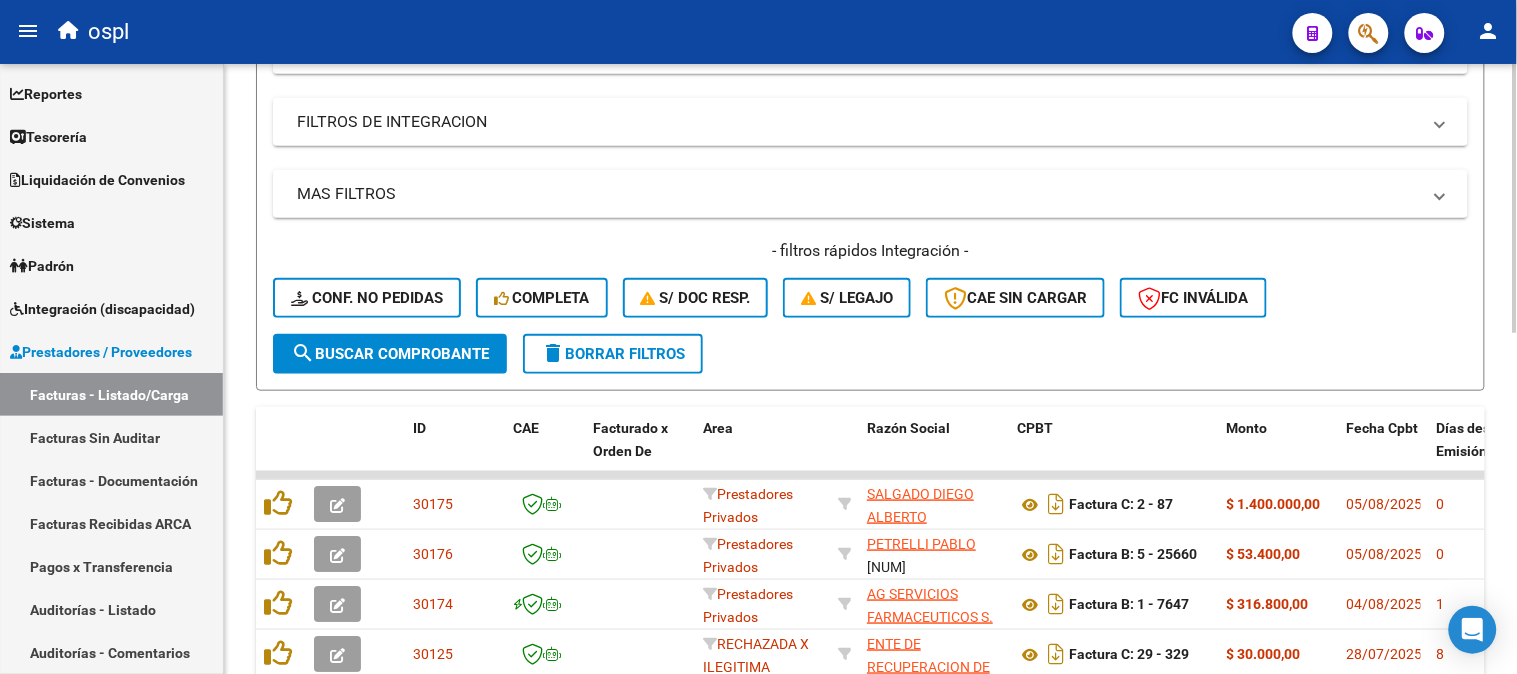 scroll, scrollTop: 333, scrollLeft: 0, axis: vertical 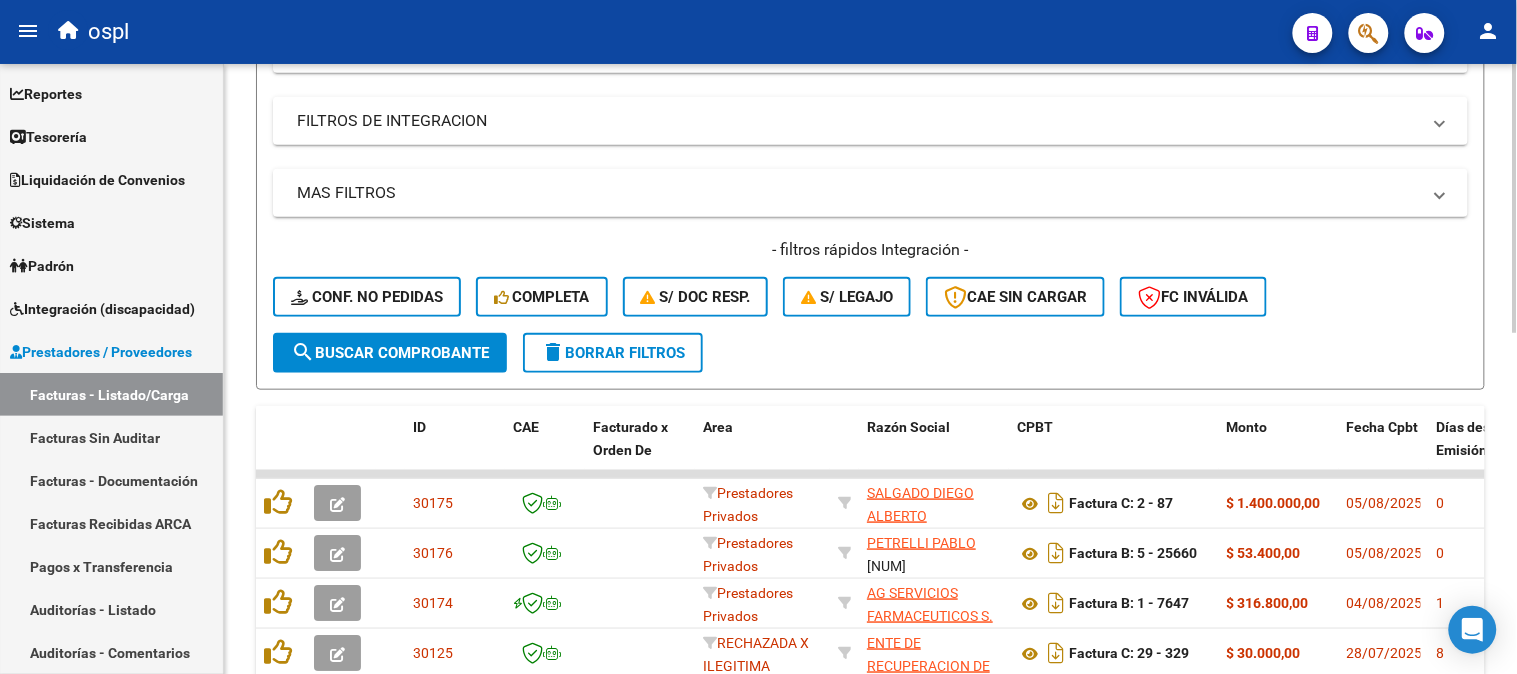 click on "search  Buscar Comprobante" 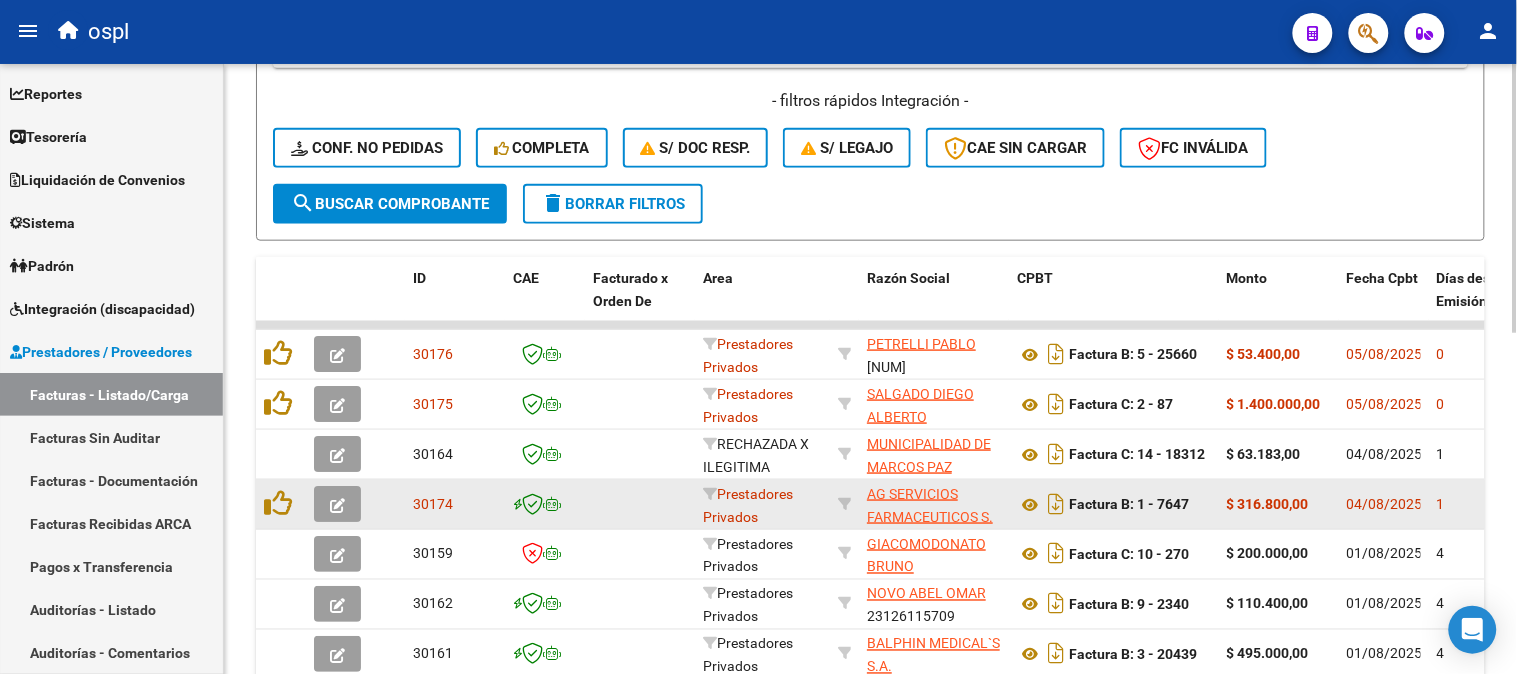 scroll, scrollTop: 555, scrollLeft: 0, axis: vertical 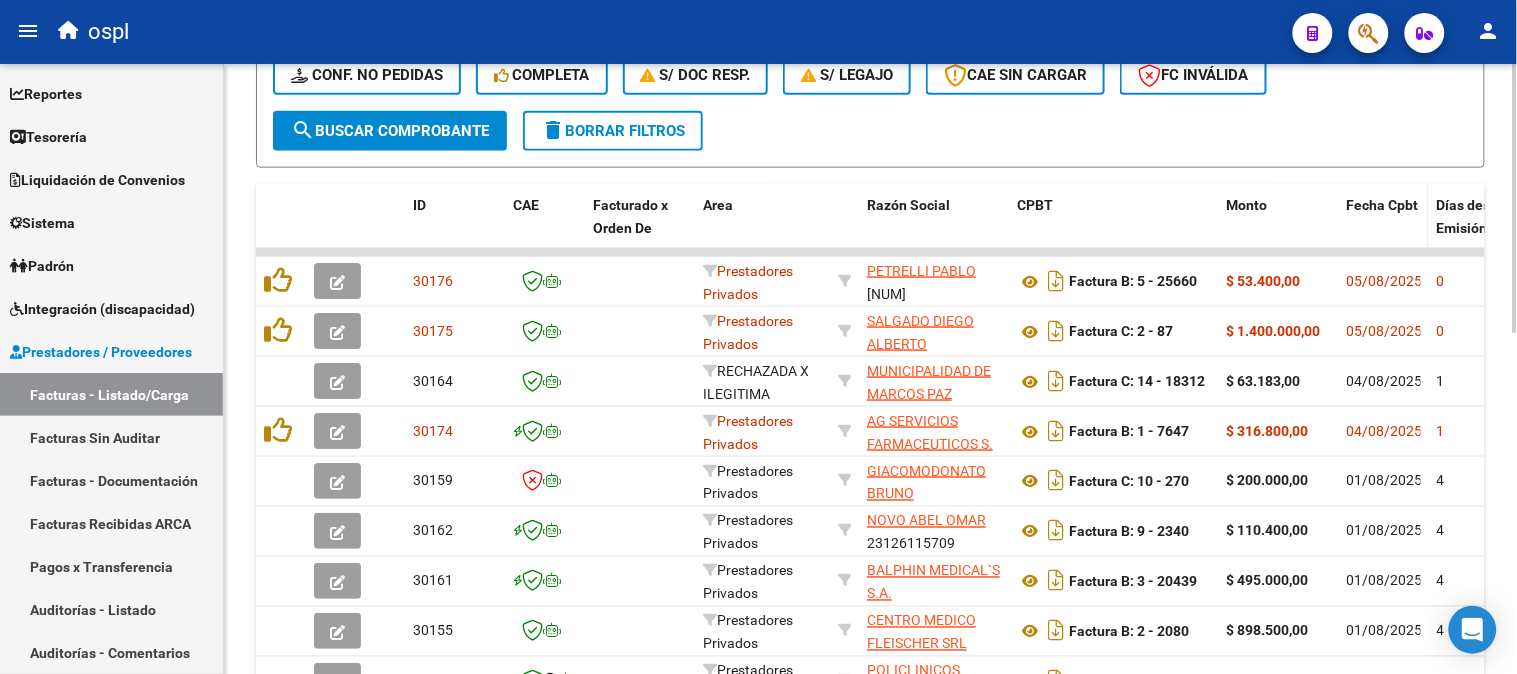 click on "Fecha Cpbt" 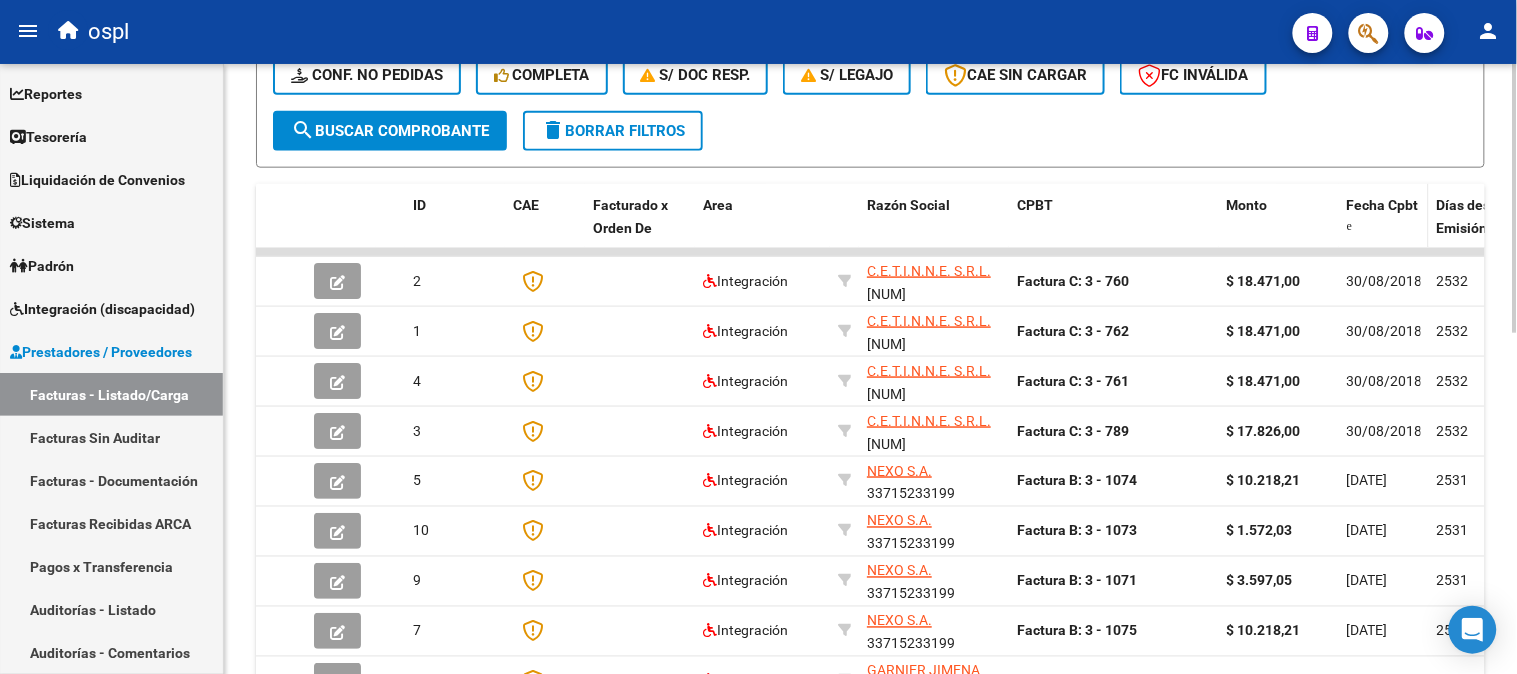 click on "Fecha Cpbt" 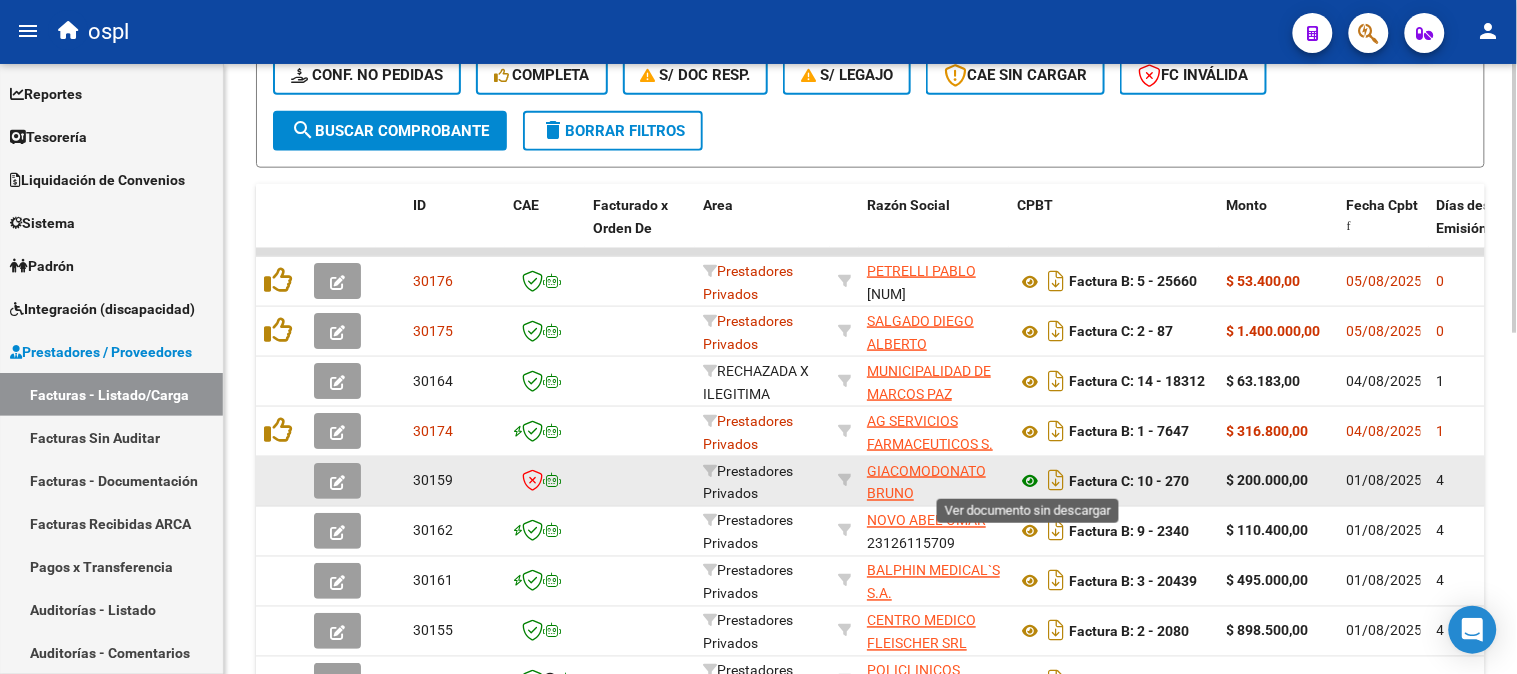 click 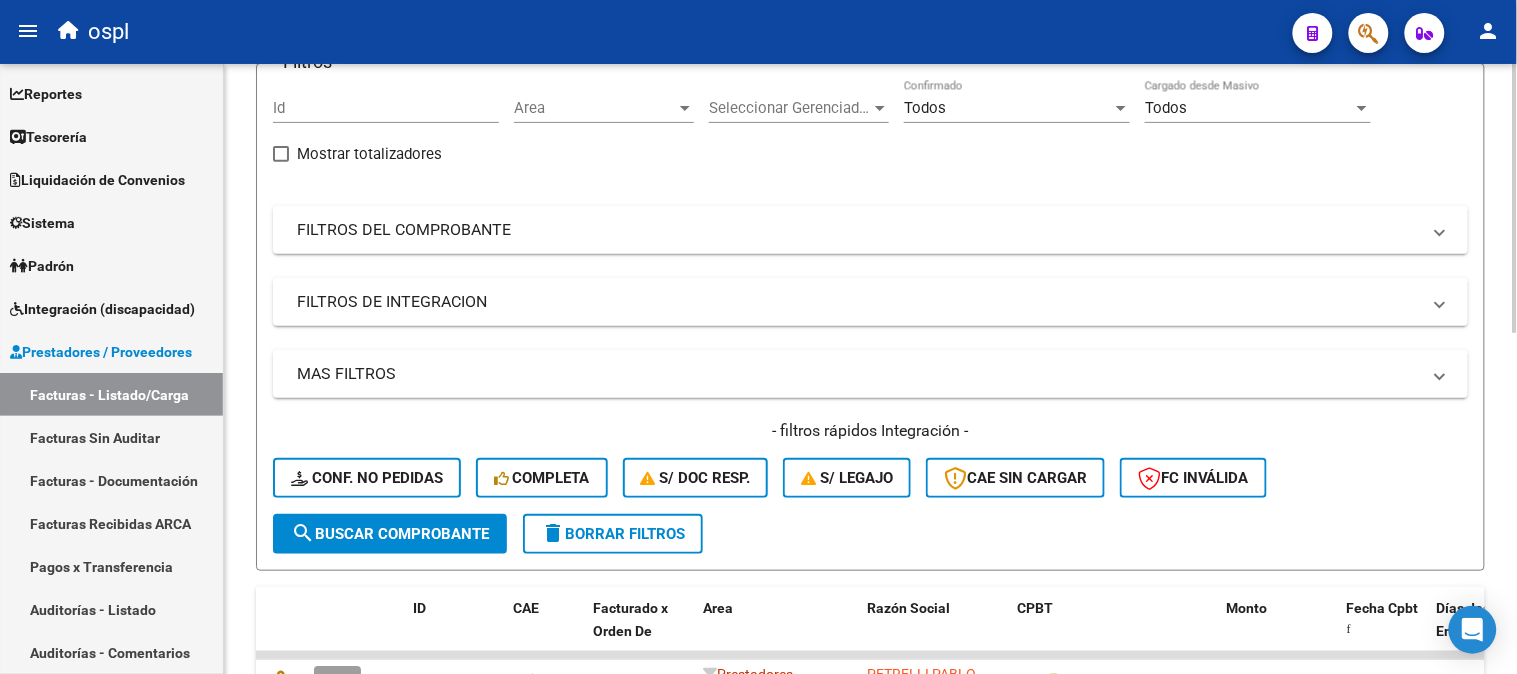scroll, scrollTop: 0, scrollLeft: 0, axis: both 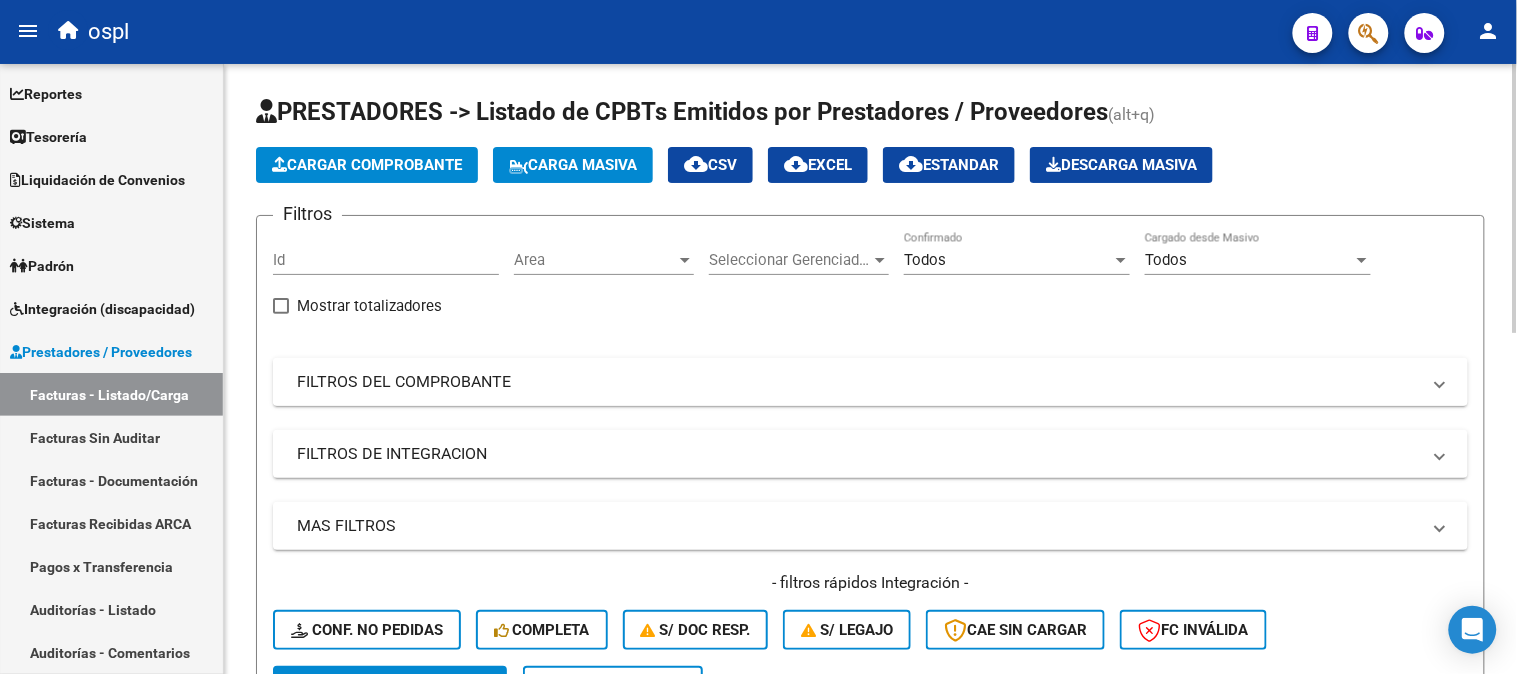 click on "FILTROS DEL COMPROBANTE" at bounding box center (858, 382) 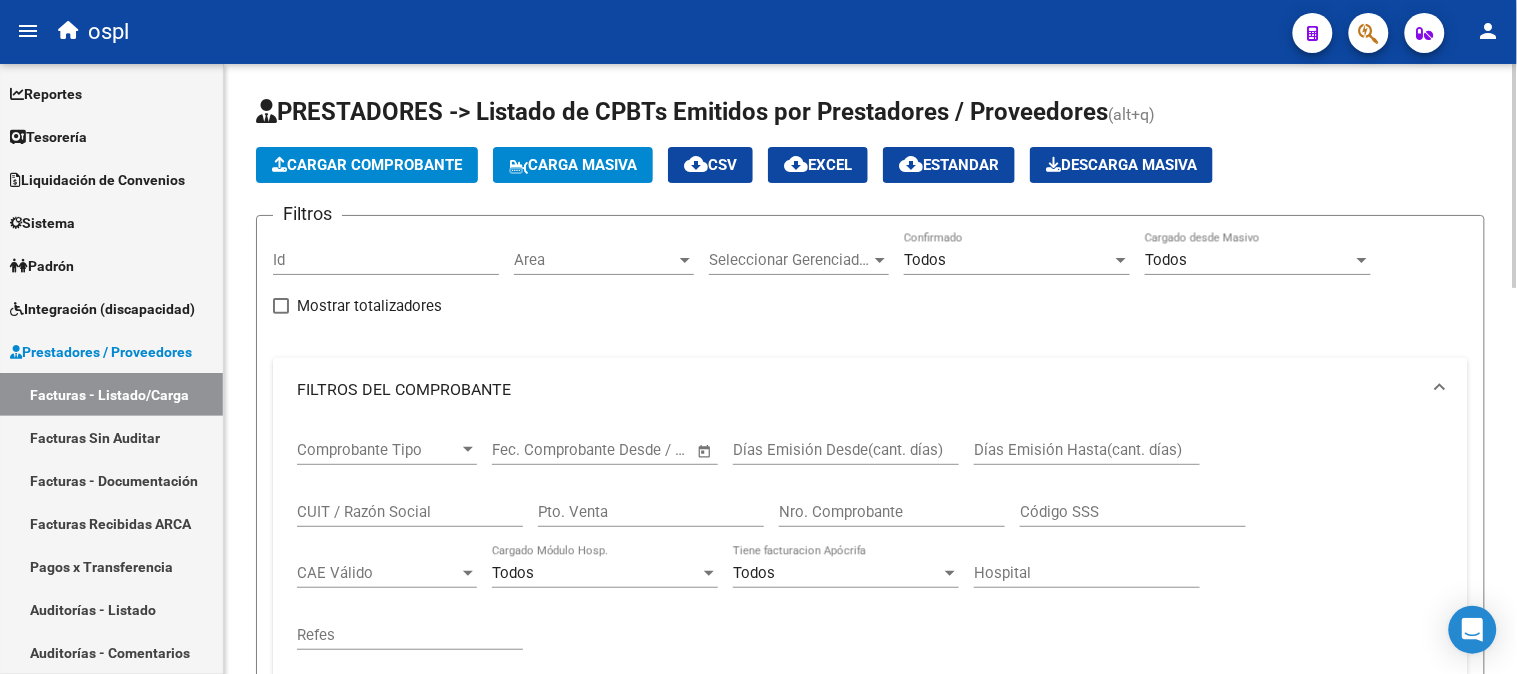 click on "CUIT / Razón Social" at bounding box center [410, 512] 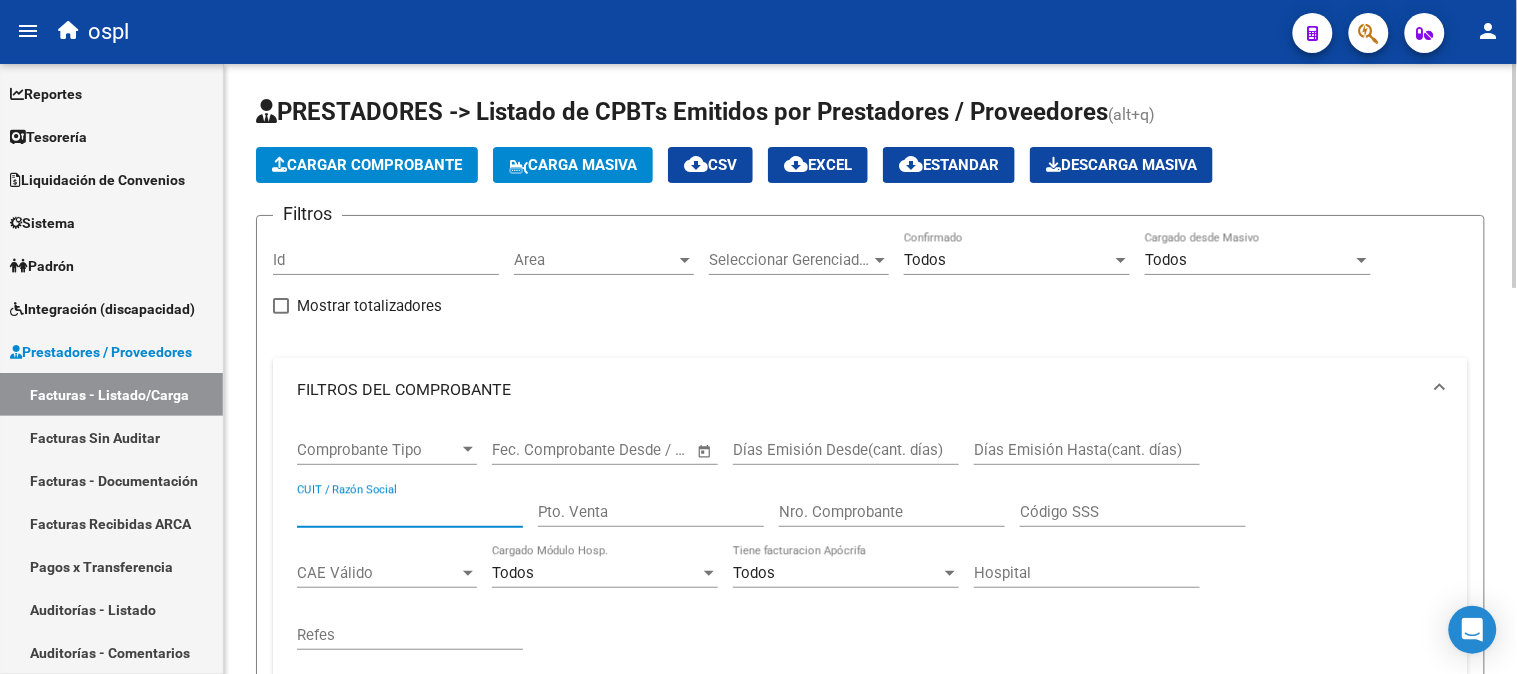 paste on "C & C MEDICAL S SOCIEDAD ANONIMA" 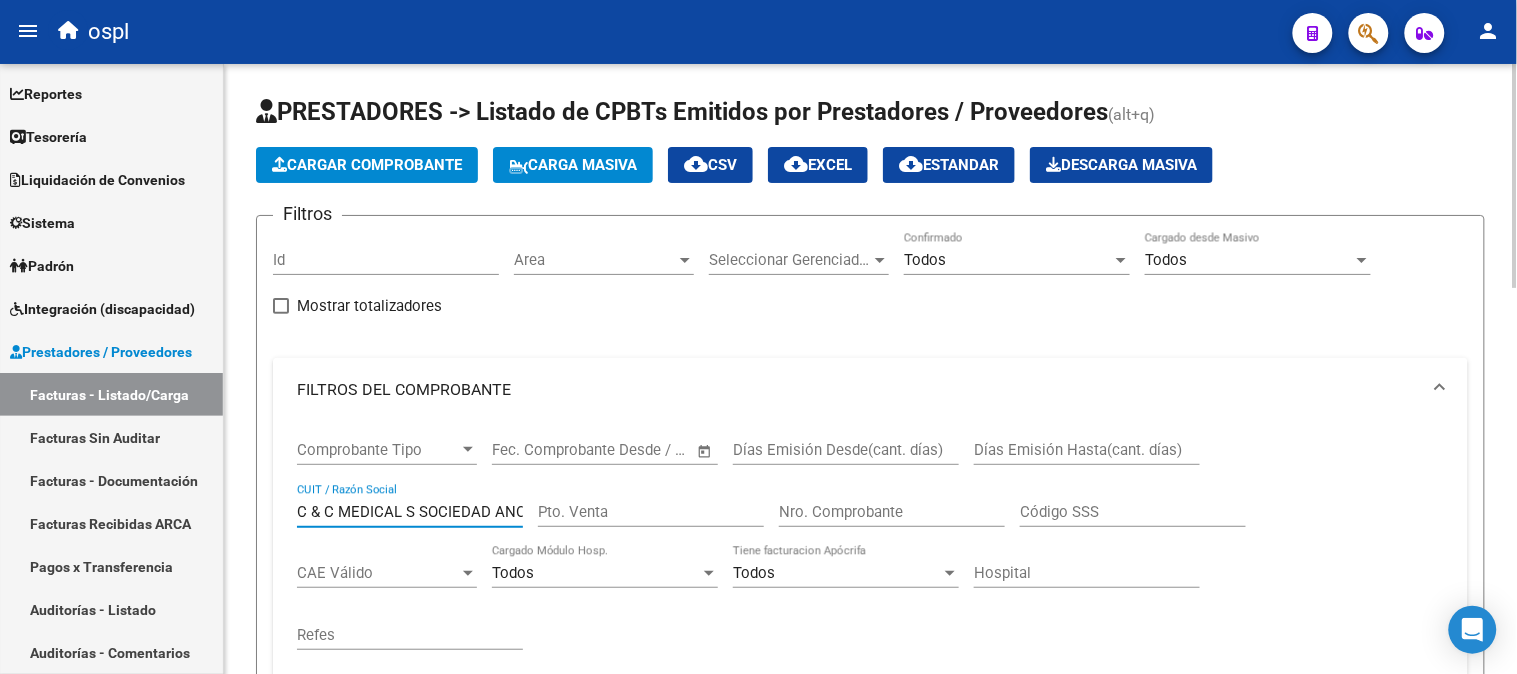 scroll, scrollTop: 0, scrollLeft: 36, axis: horizontal 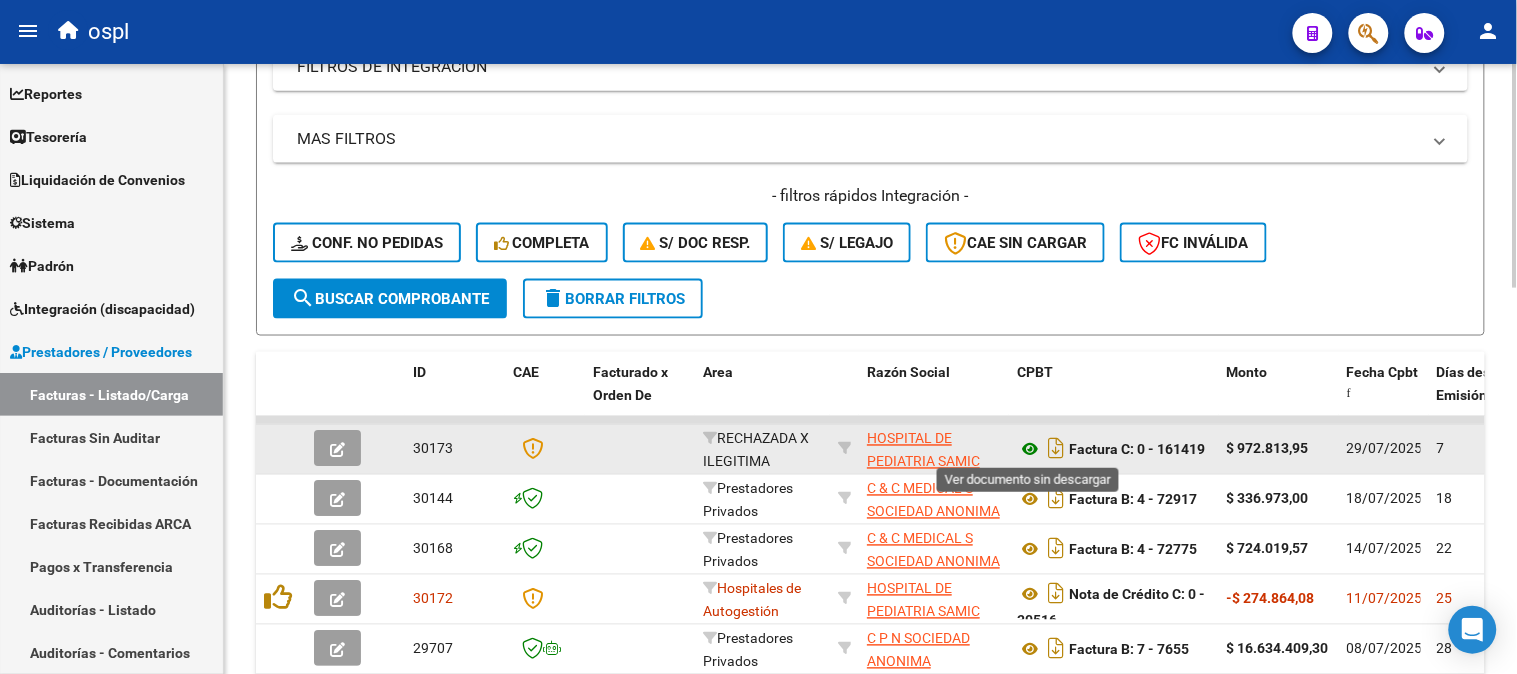 click 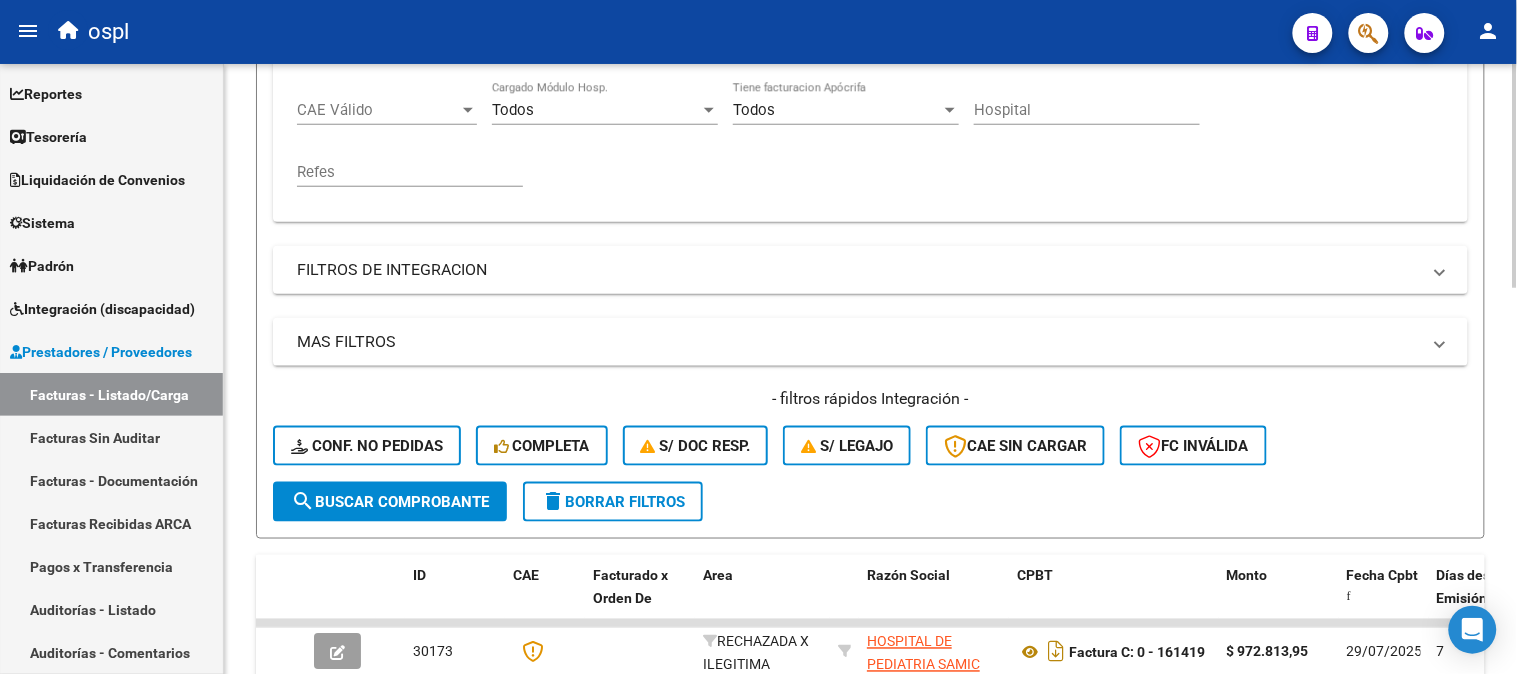 scroll, scrollTop: 444, scrollLeft: 0, axis: vertical 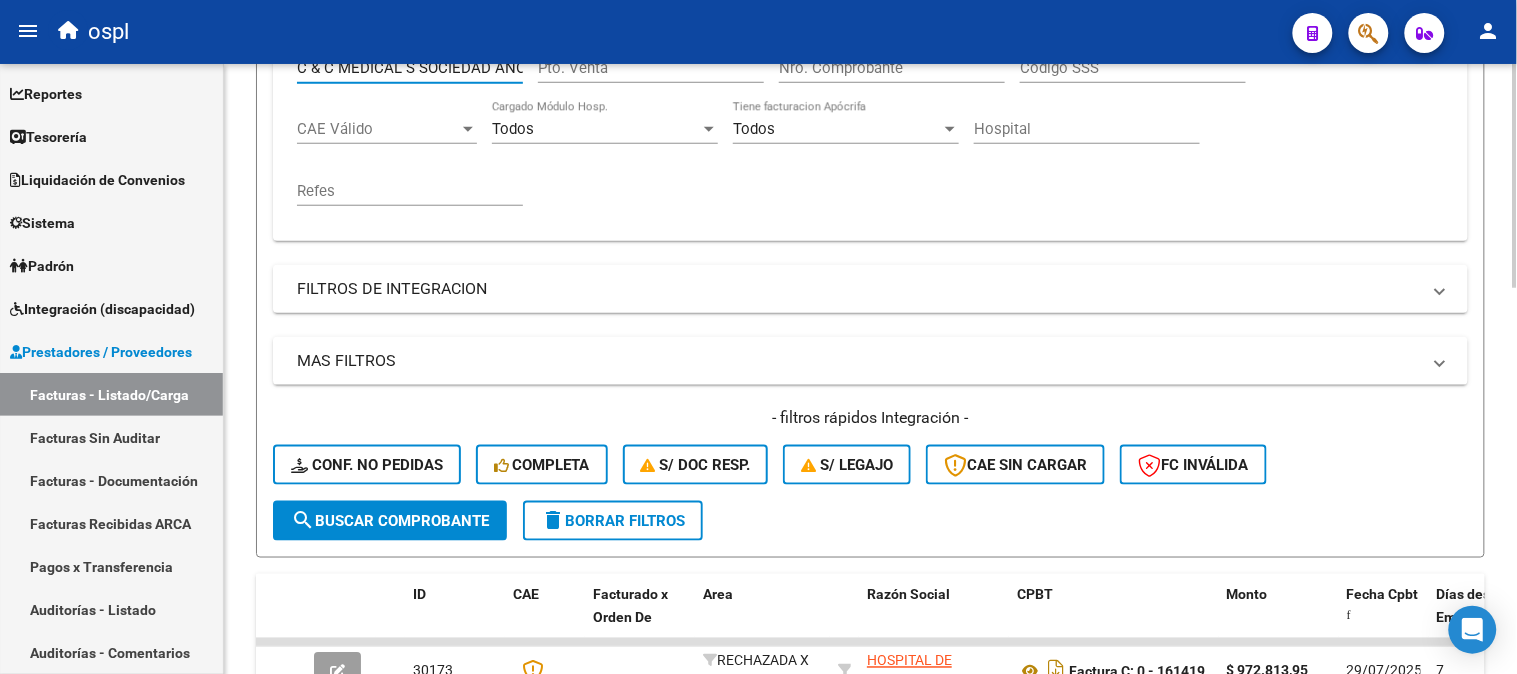 click on "C & C MEDICAL S SOCIEDAD ANONIMA" at bounding box center (410, 68) 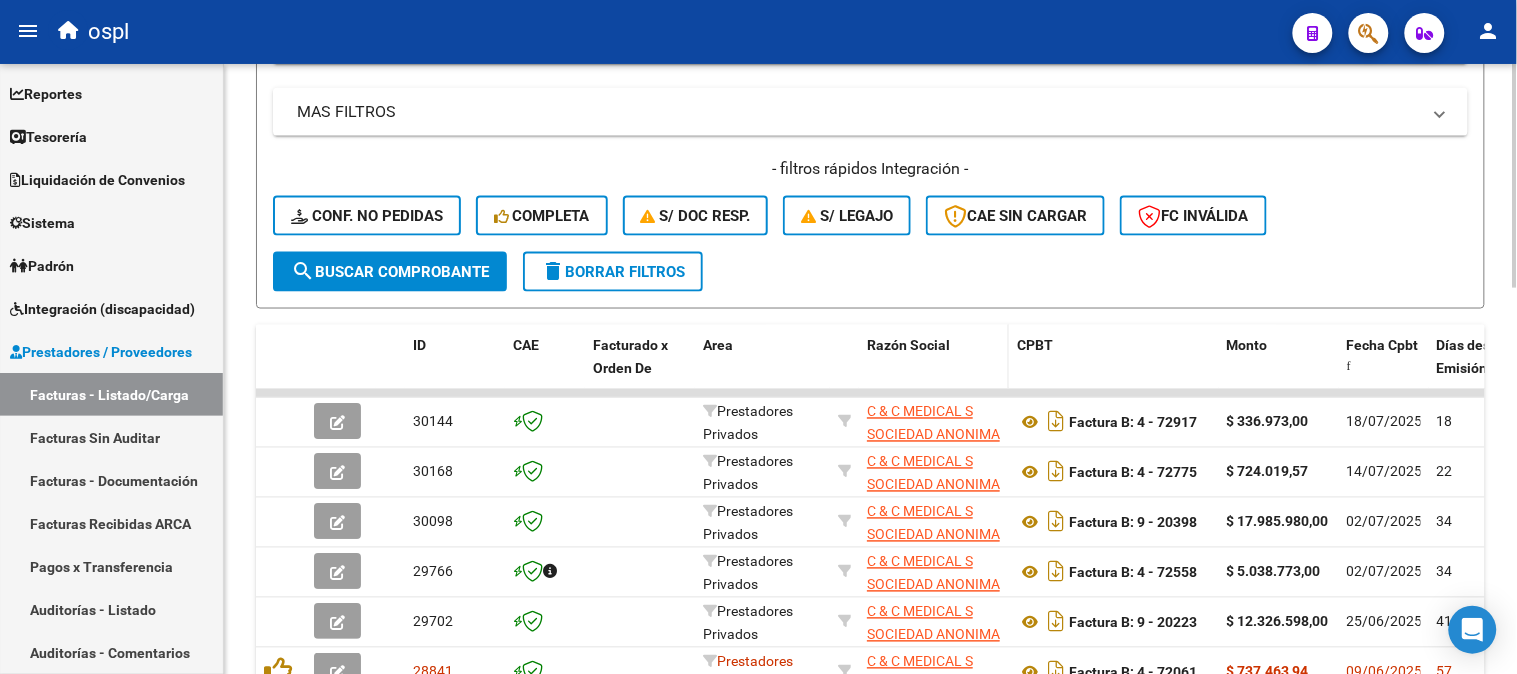 scroll, scrollTop: 773, scrollLeft: 0, axis: vertical 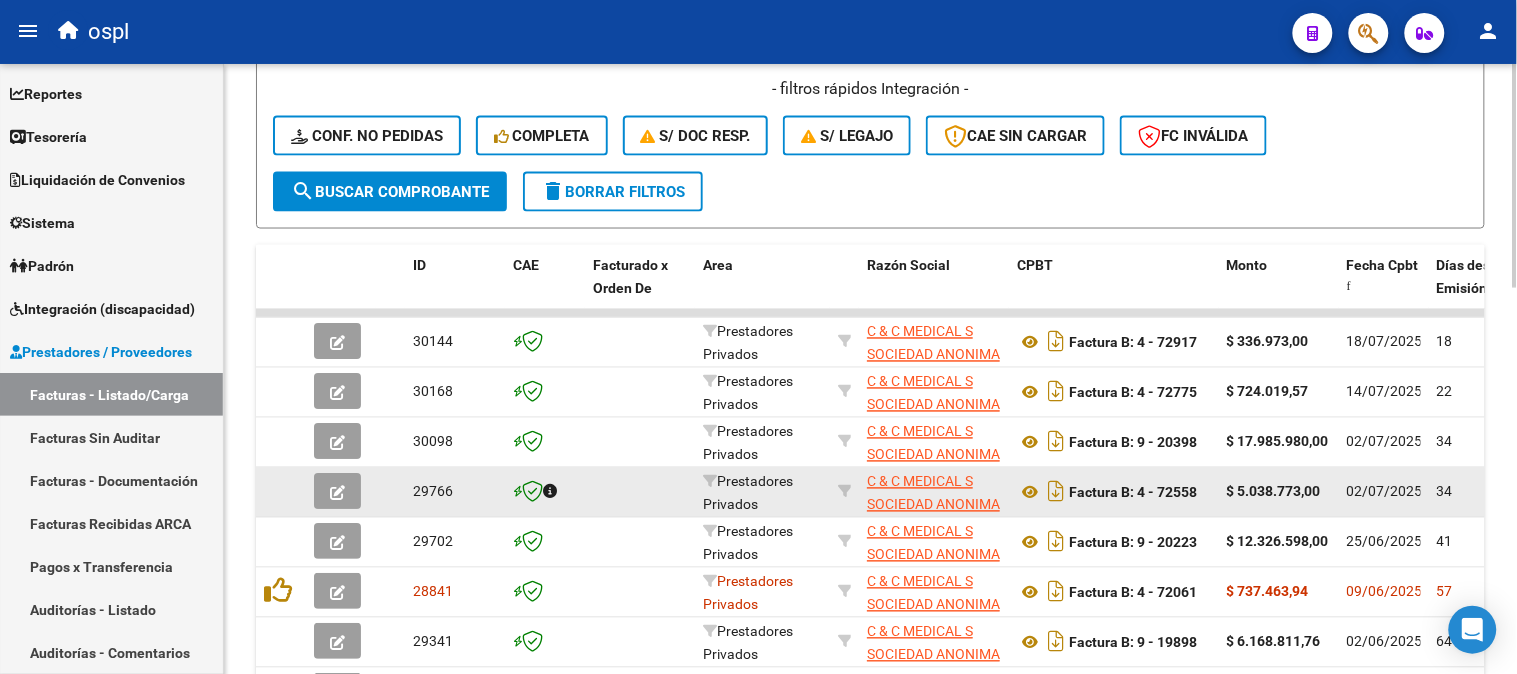 type on "MEDICAL S SOCIEDAD ANONIMA" 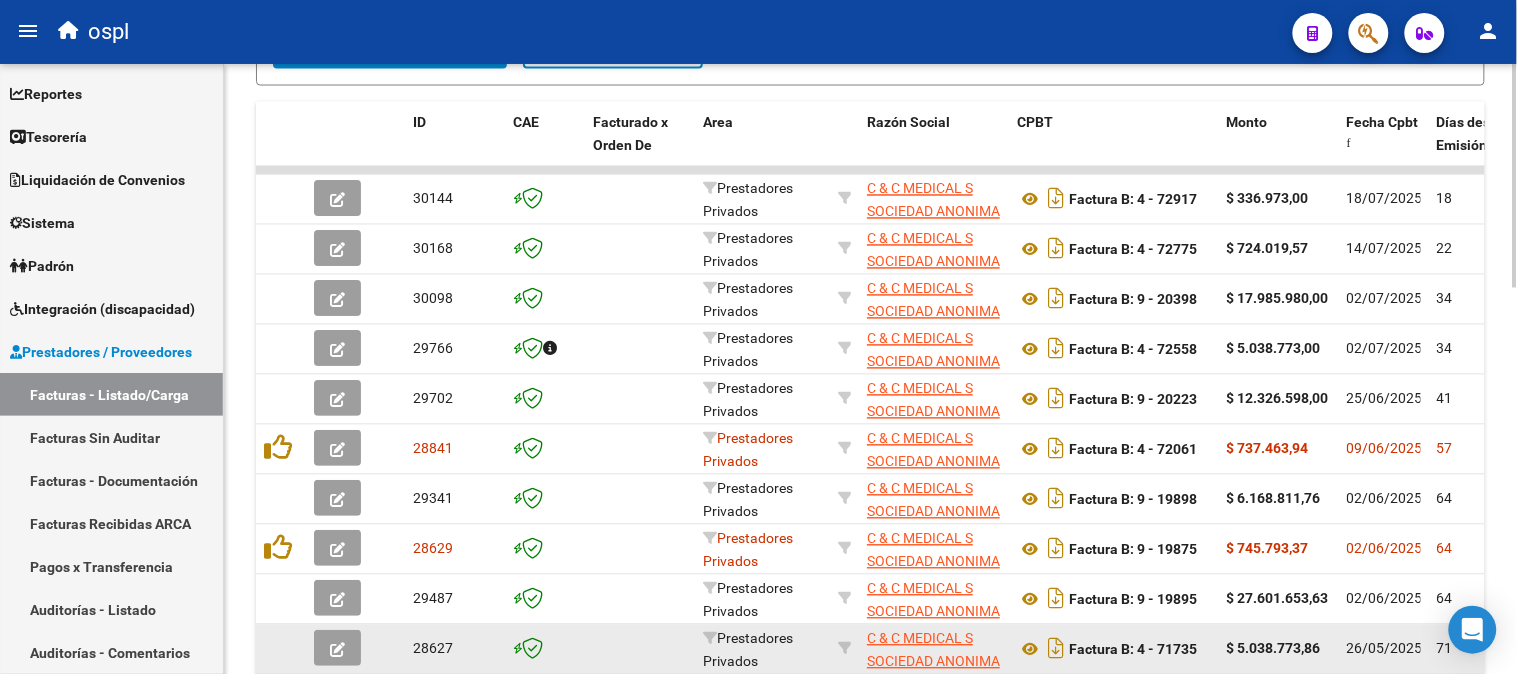scroll, scrollTop: 884, scrollLeft: 0, axis: vertical 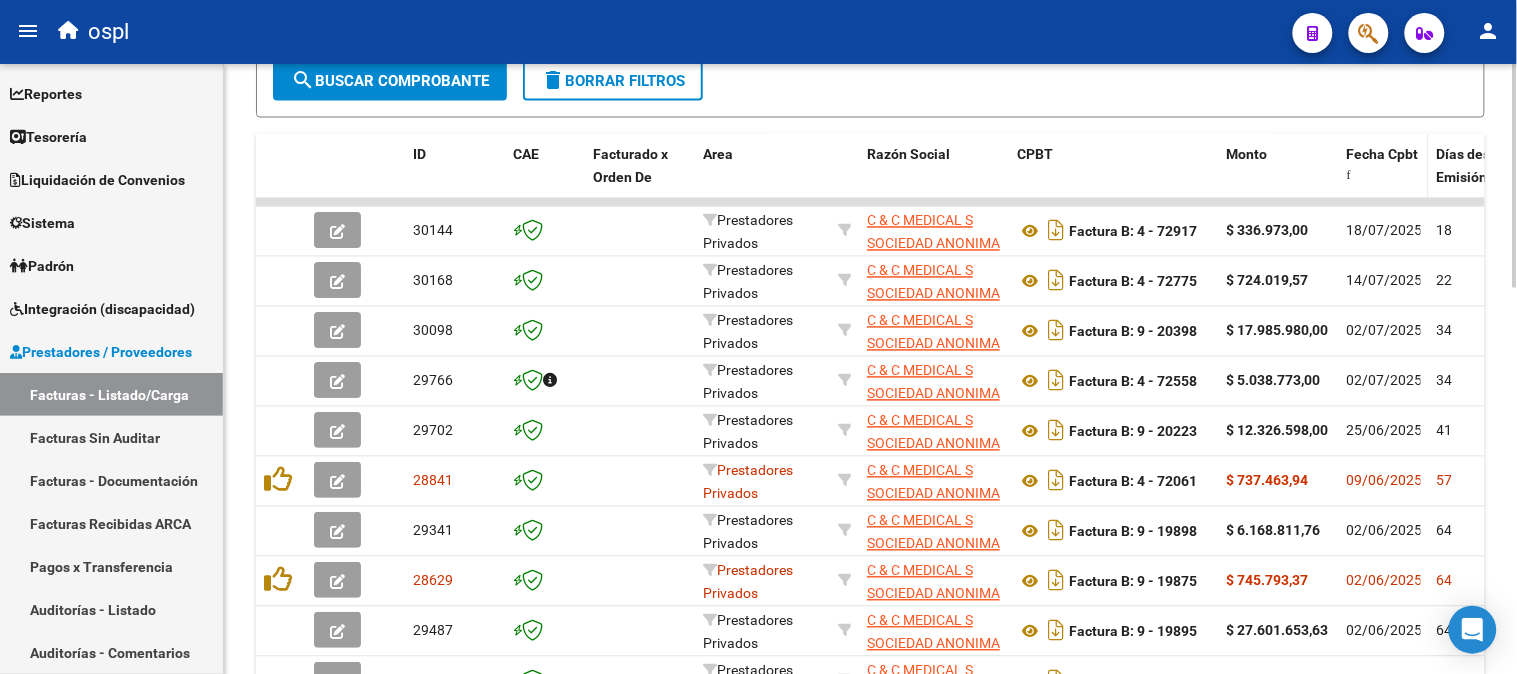 click on "Fecha Cpbt" 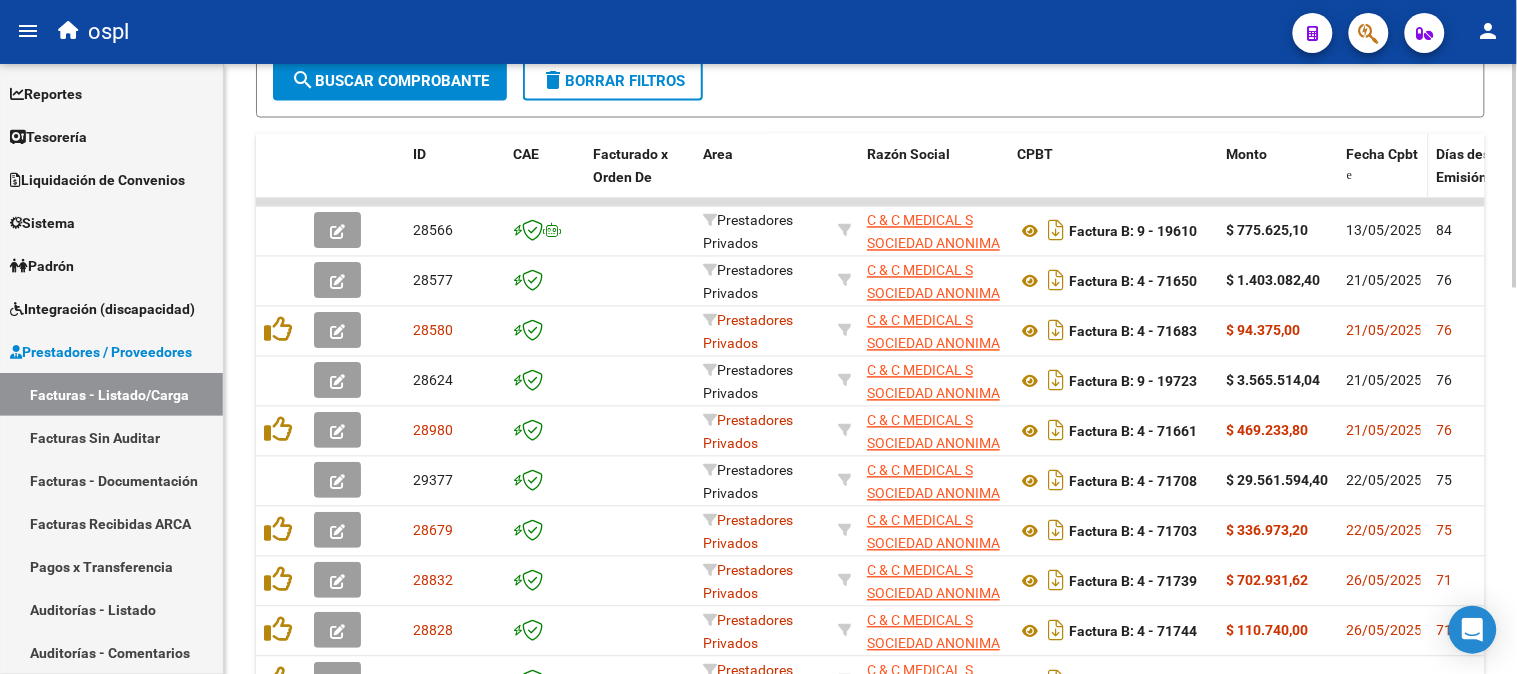 click on "Fecha Cpbt" 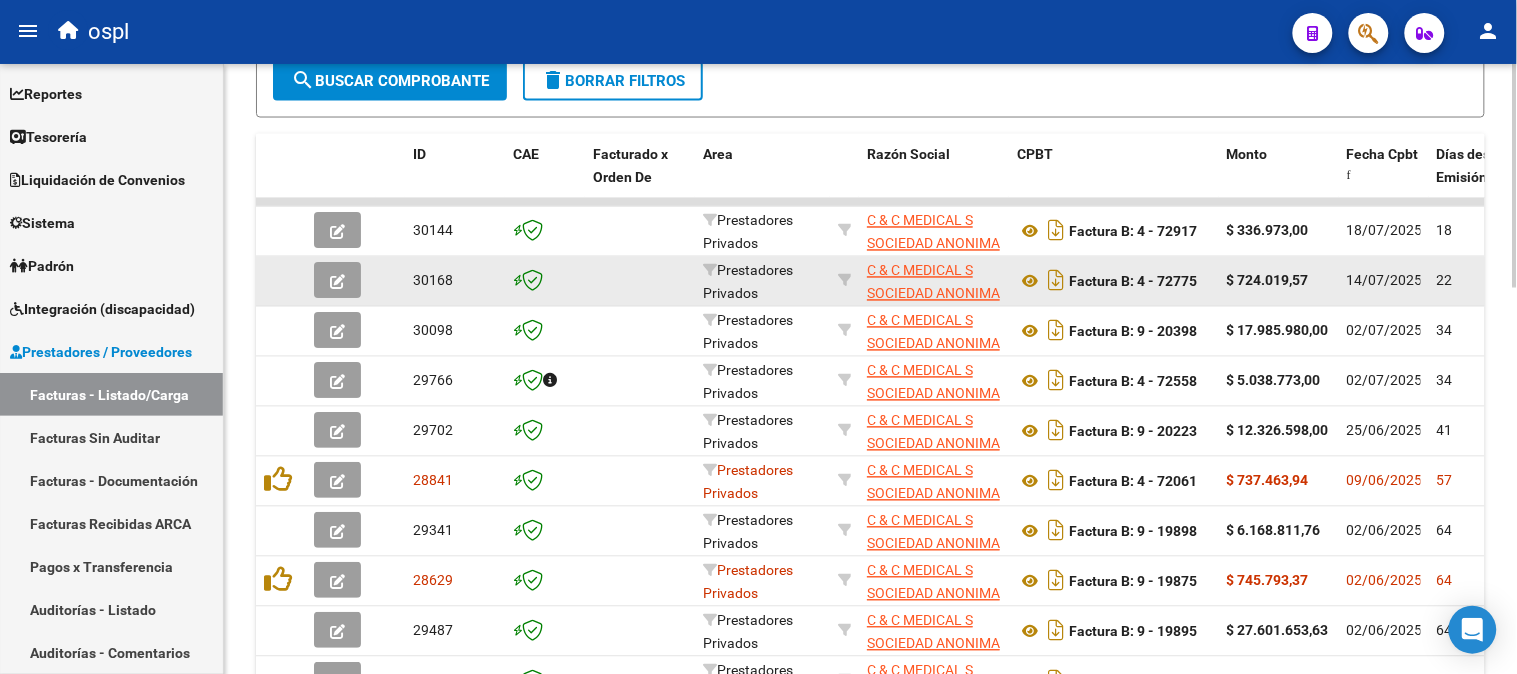 scroll, scrollTop: 328, scrollLeft: 0, axis: vertical 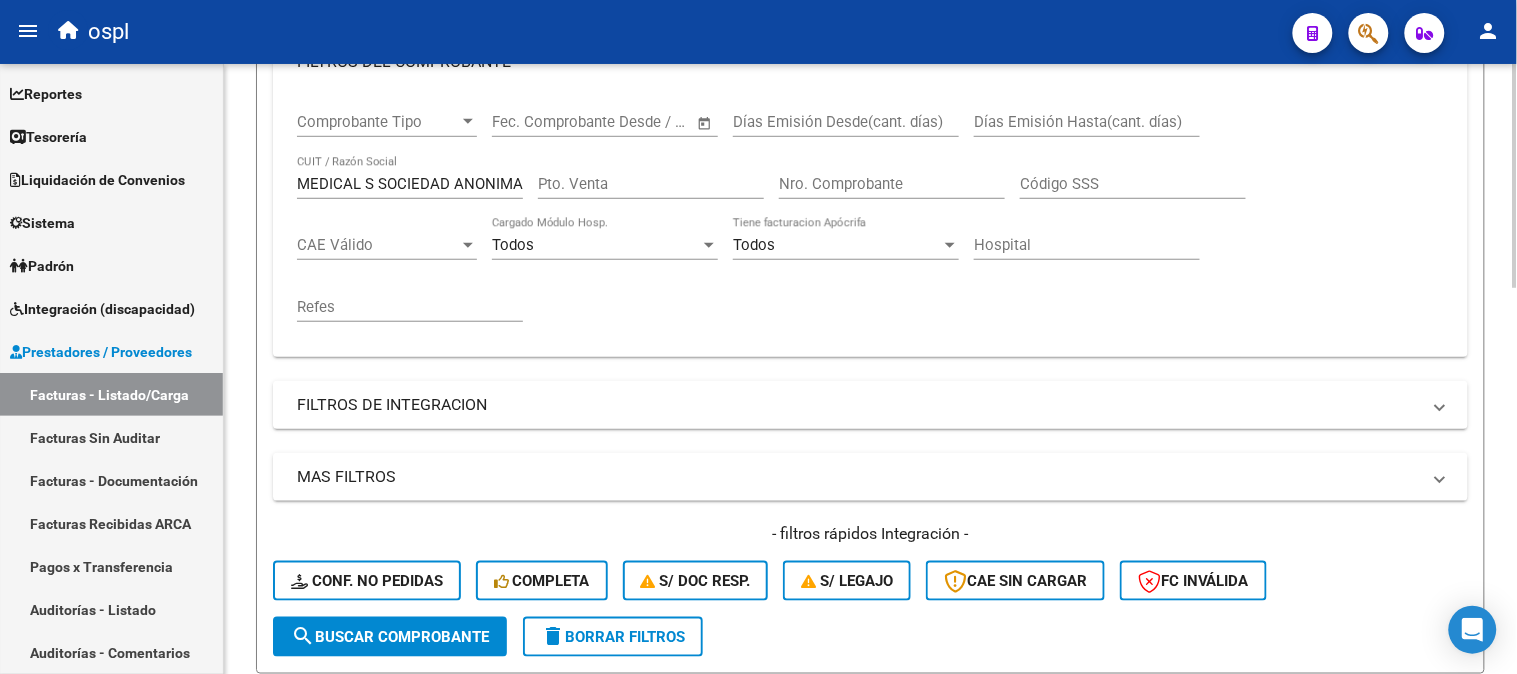click on "Nro. Comprobante" at bounding box center [892, 184] 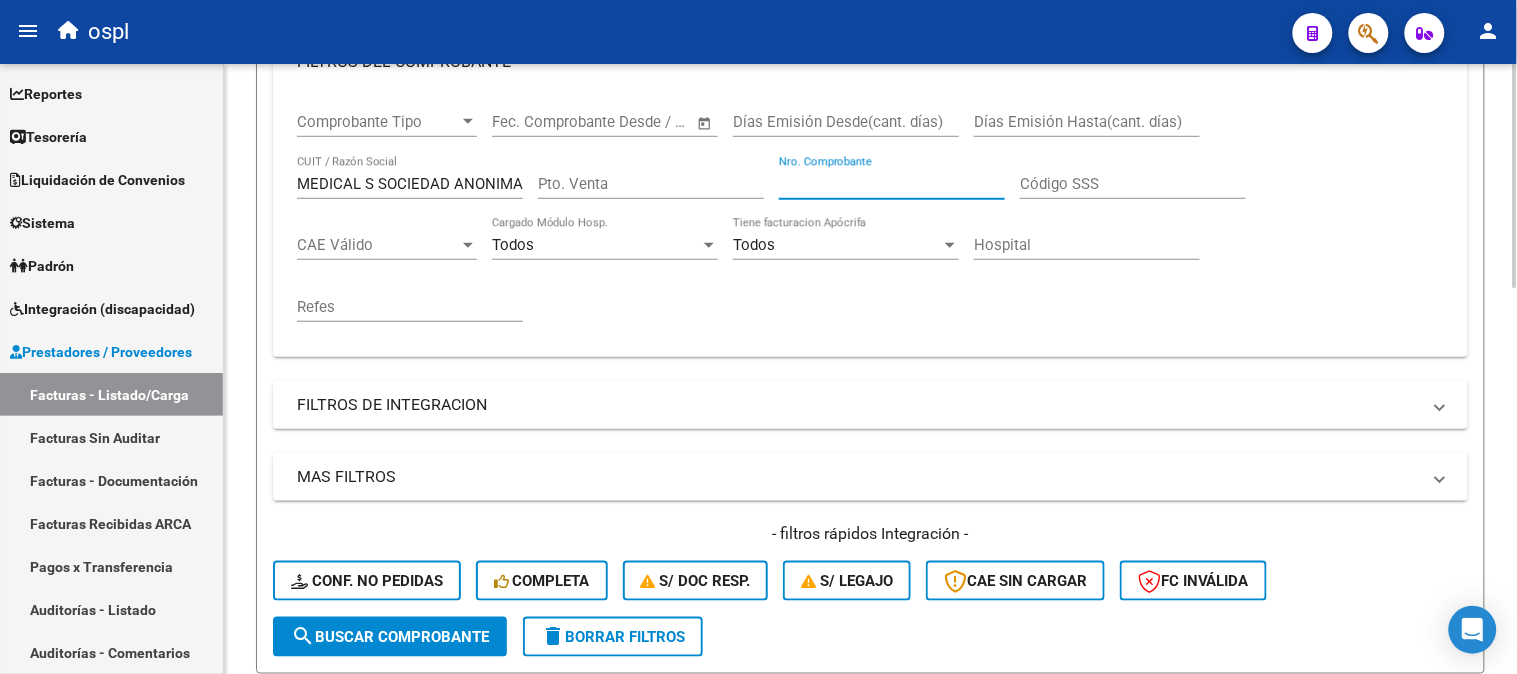 paste on "919610" 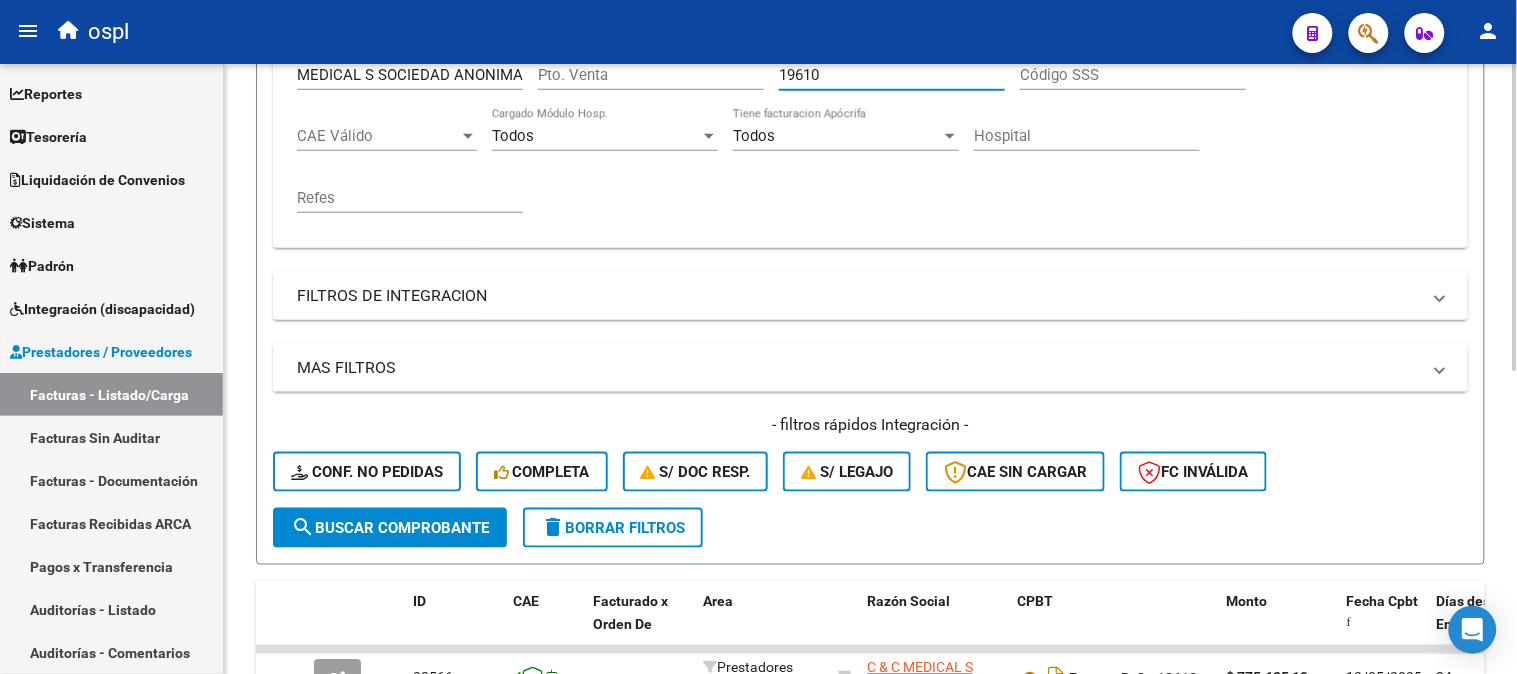 scroll, scrollTop: 603, scrollLeft: 0, axis: vertical 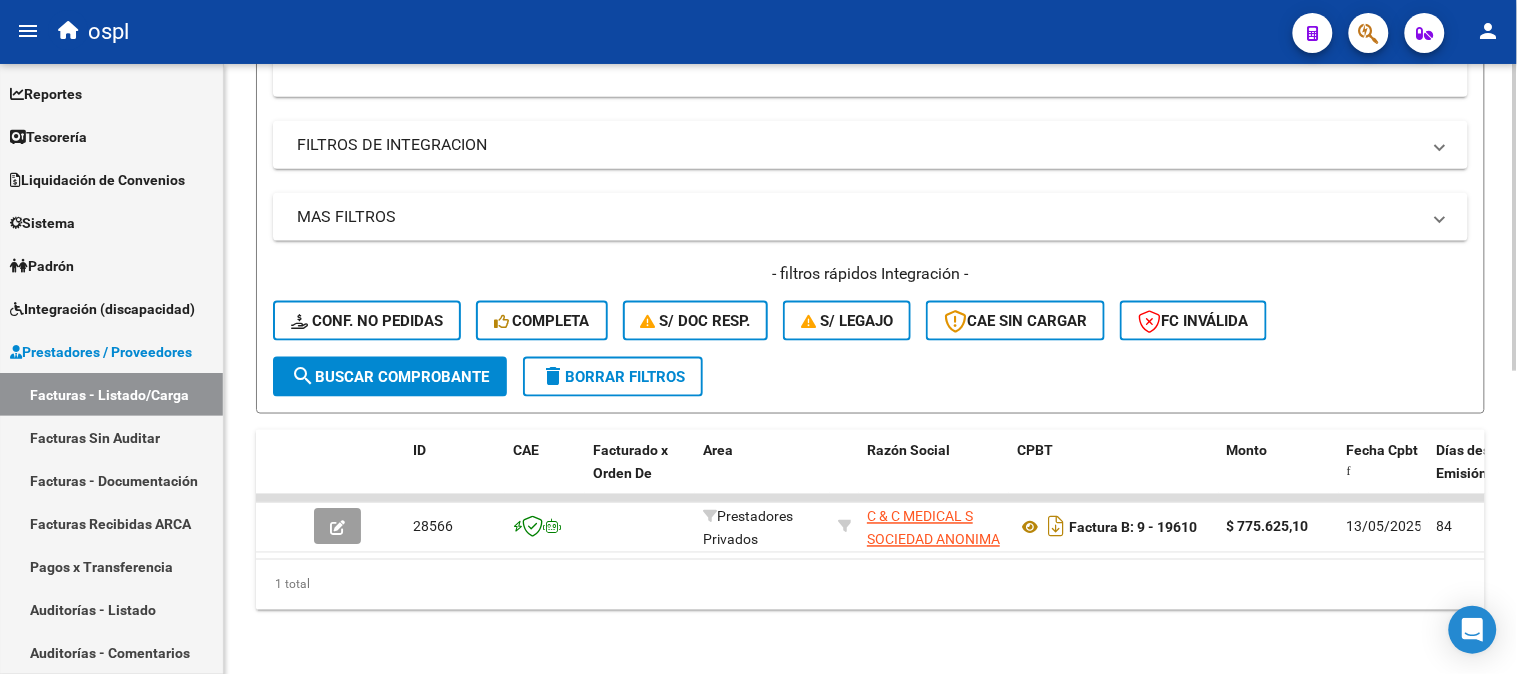 type on "19610" 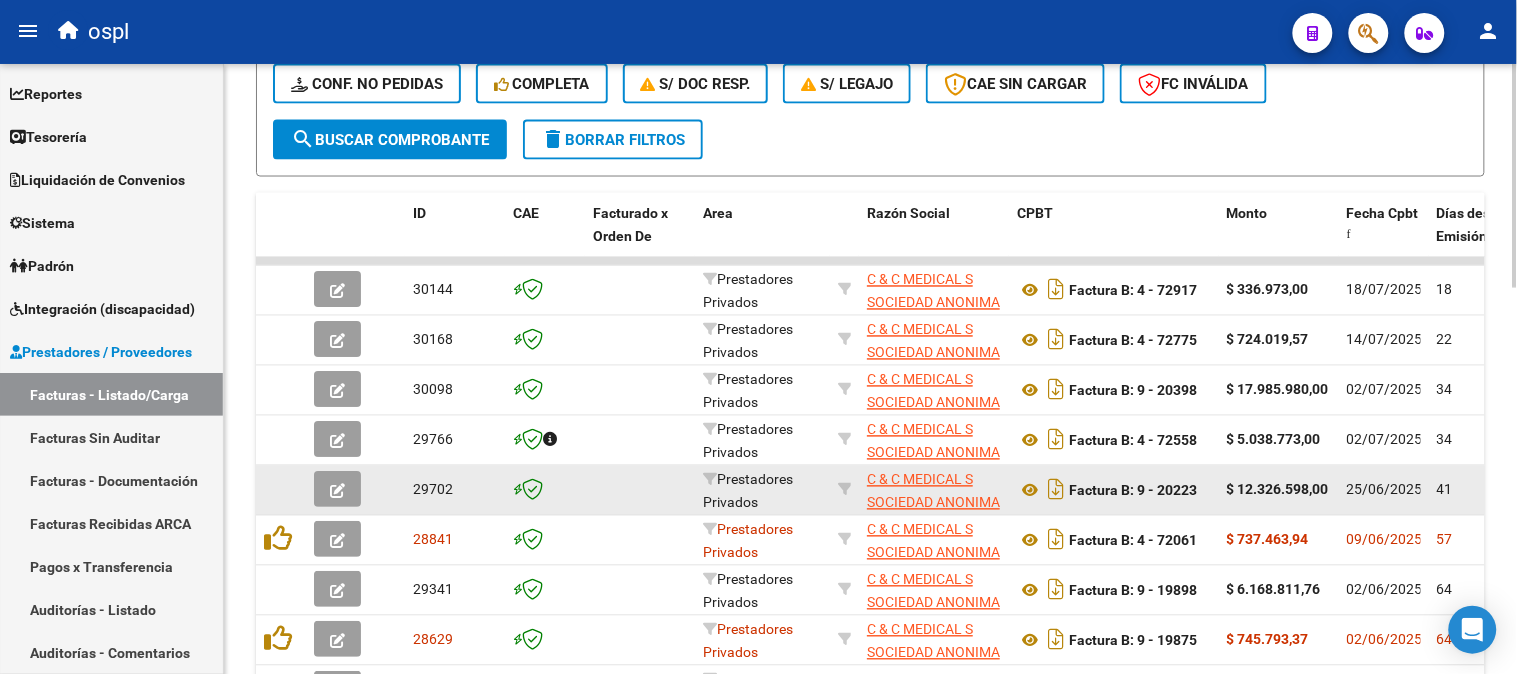 scroll, scrollTop: 1053, scrollLeft: 0, axis: vertical 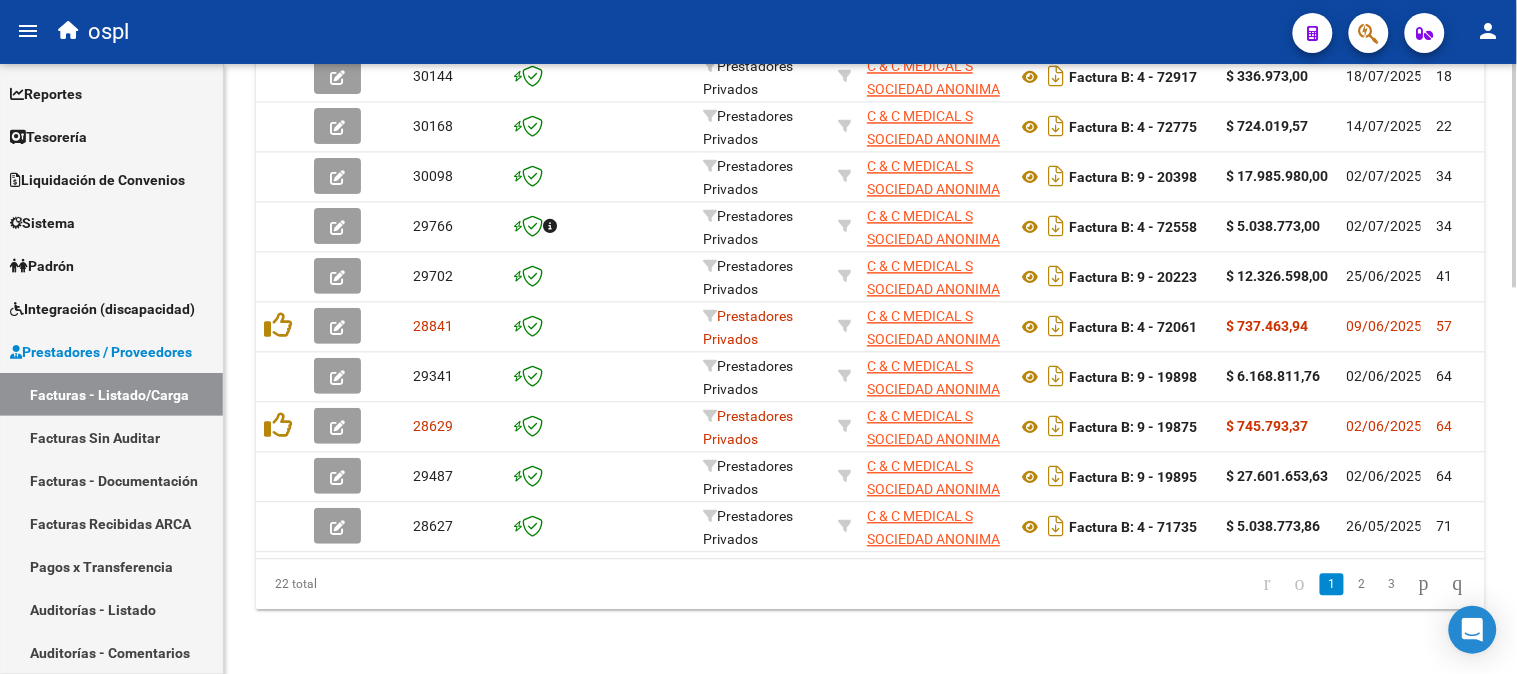 click on "3" 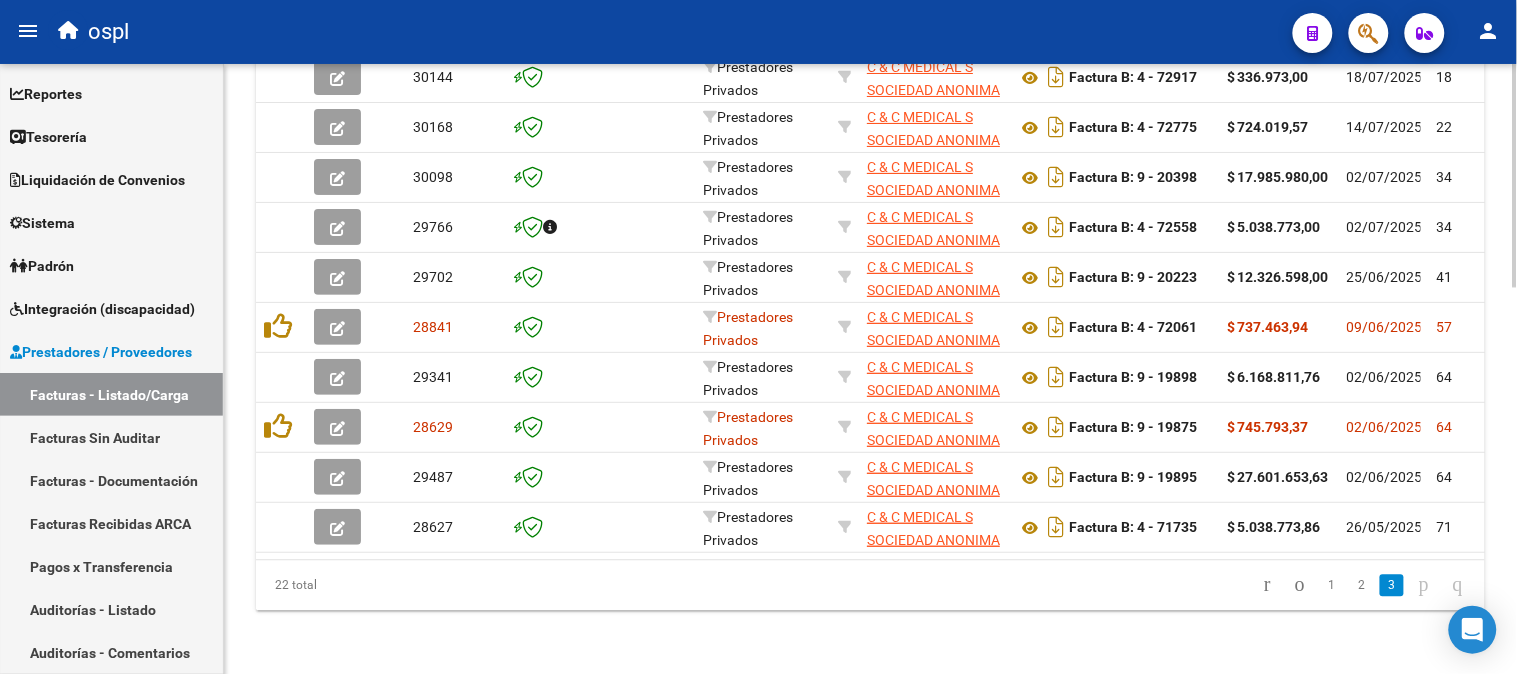 scroll, scrollTop: 653, scrollLeft: 0, axis: vertical 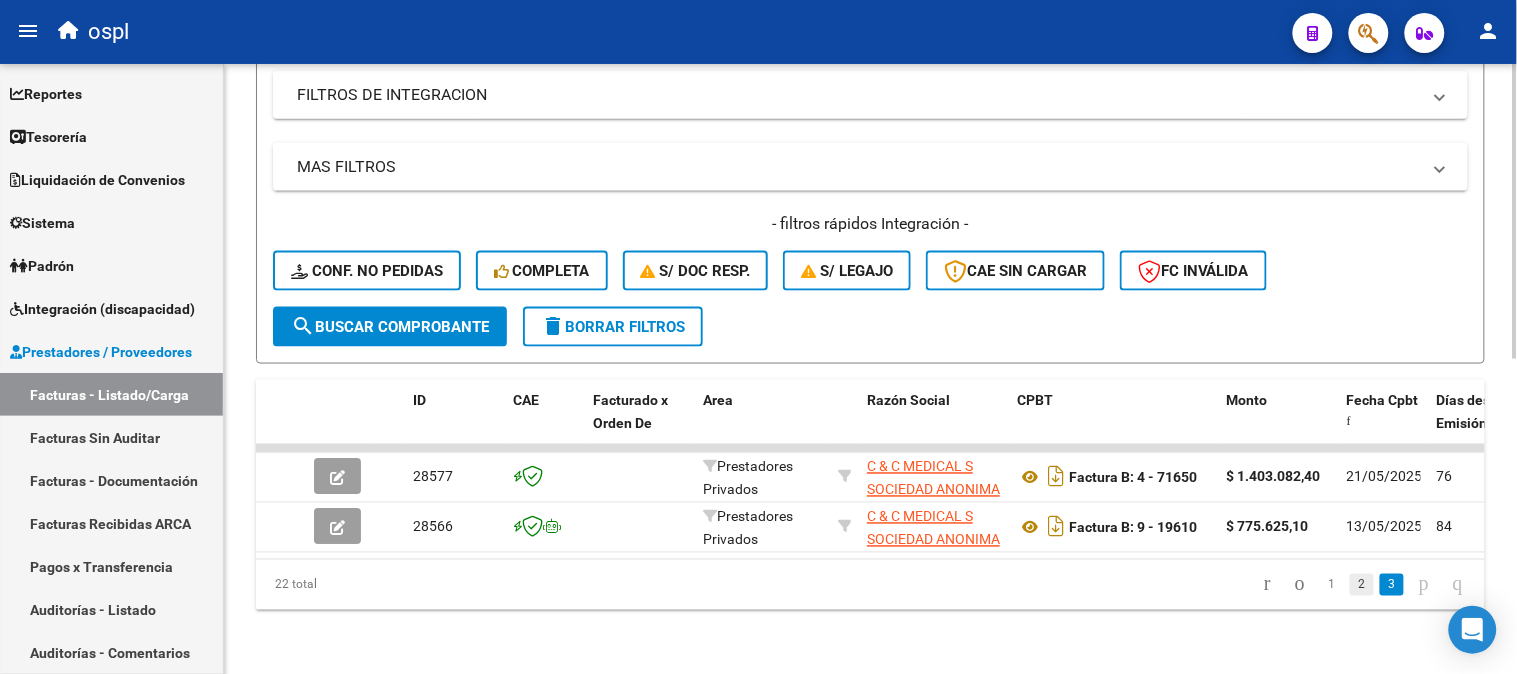 click on "2" 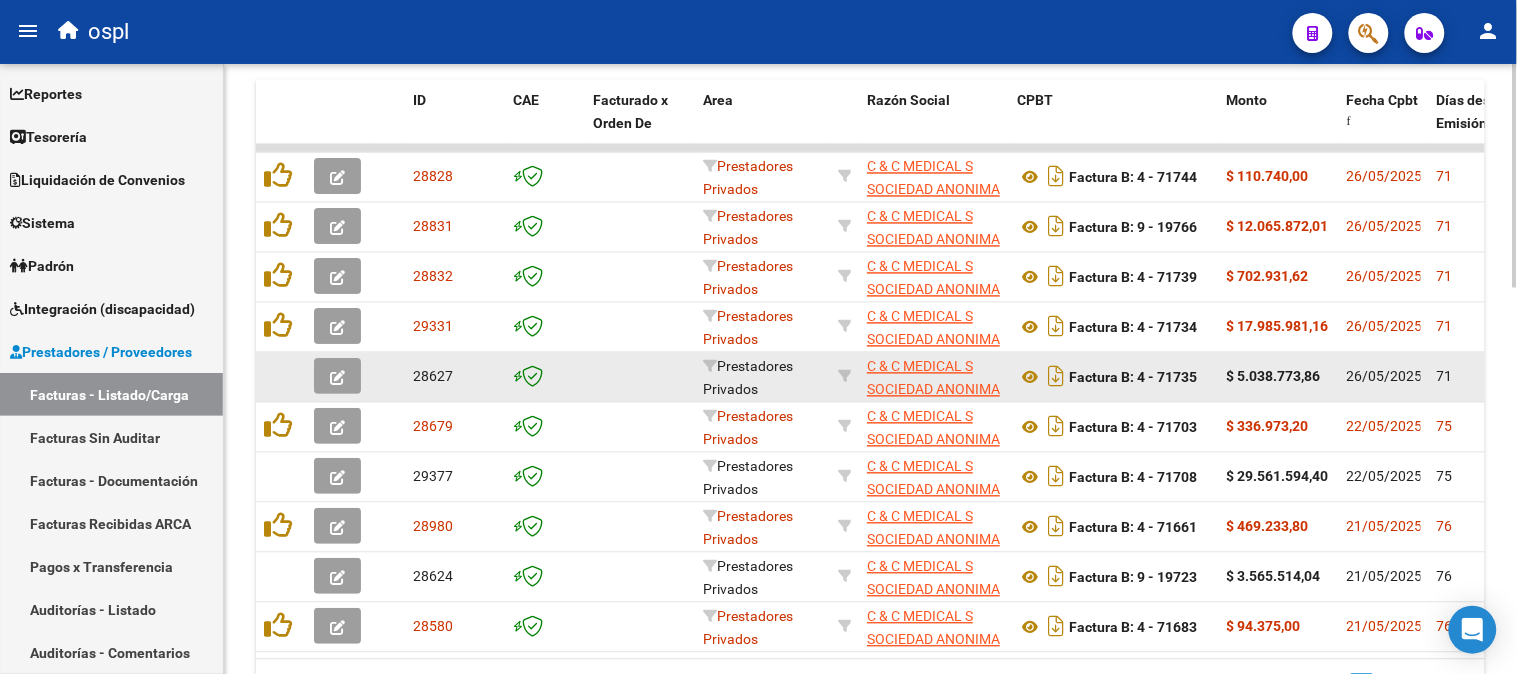 scroll, scrollTop: 986, scrollLeft: 0, axis: vertical 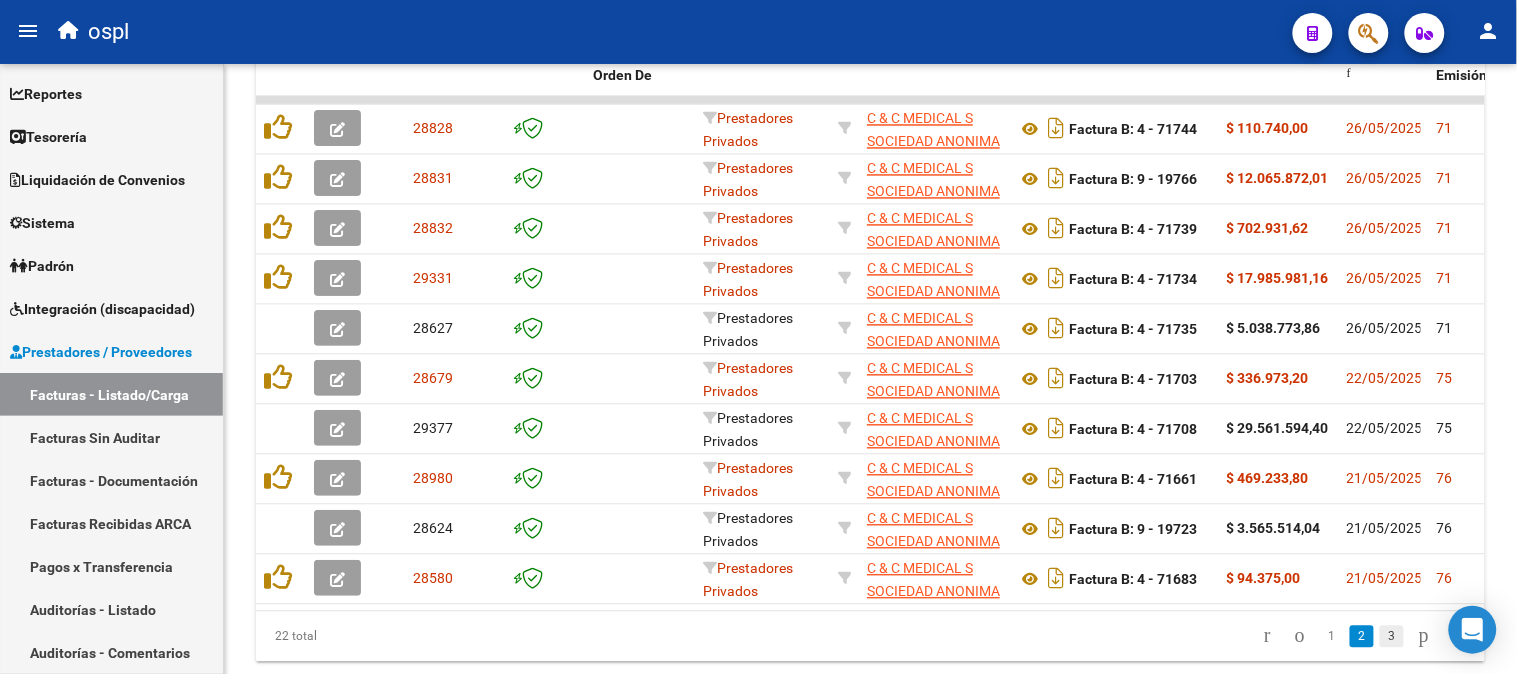 click on "3" 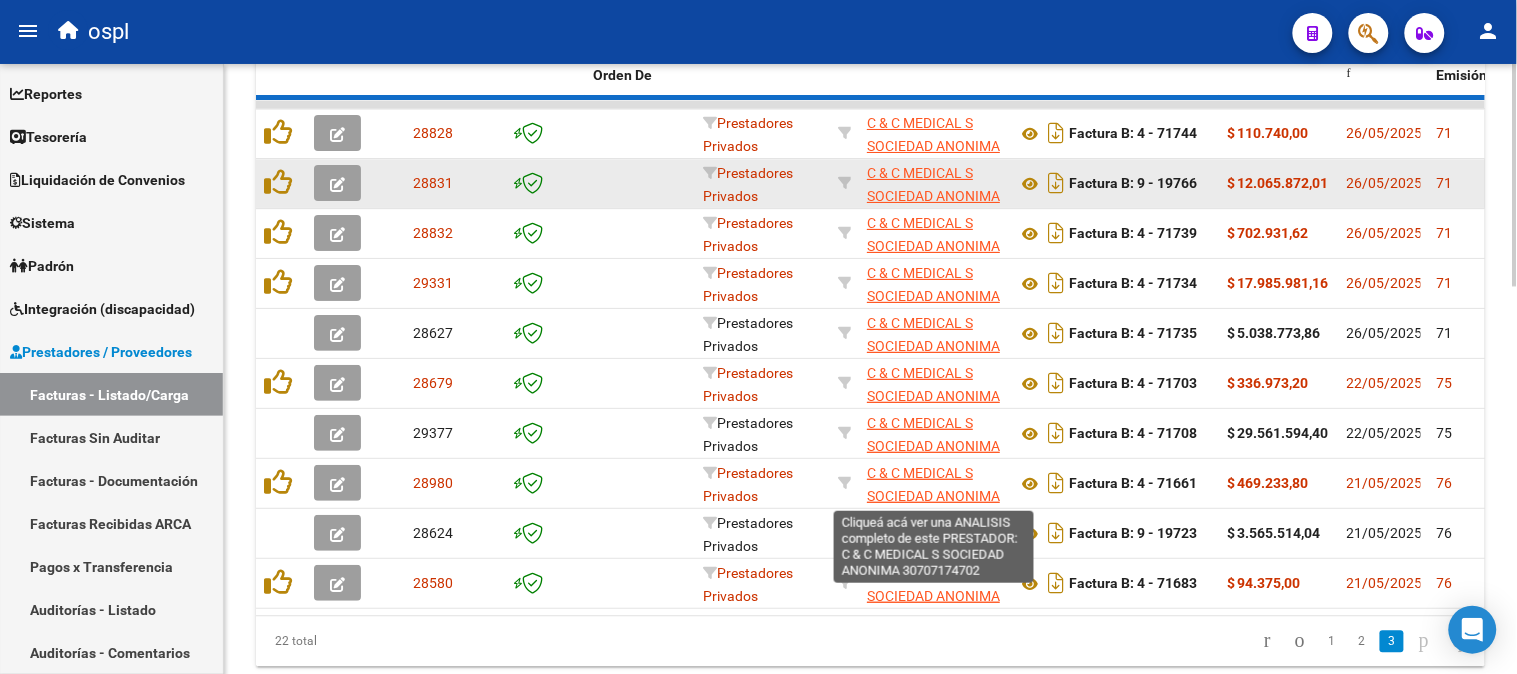 scroll, scrollTop: 653, scrollLeft: 0, axis: vertical 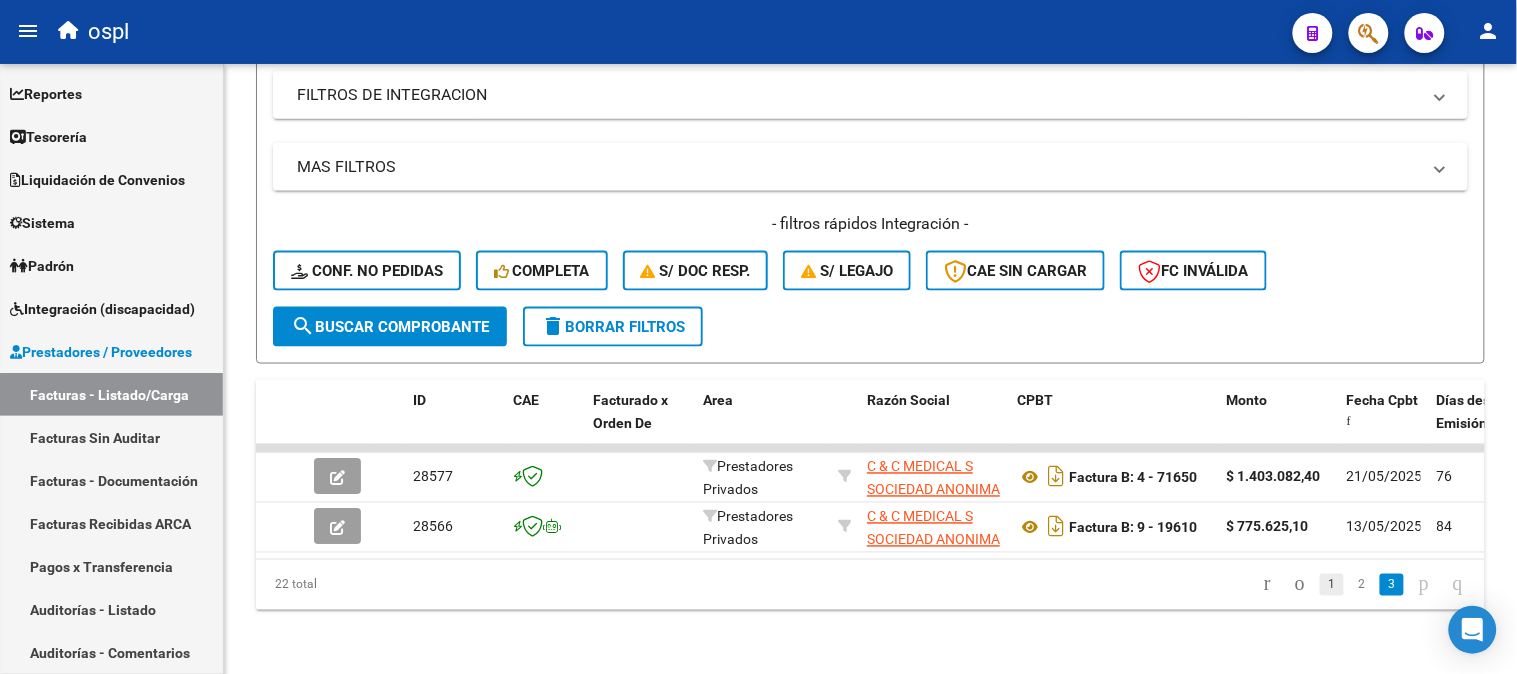 click on "1" 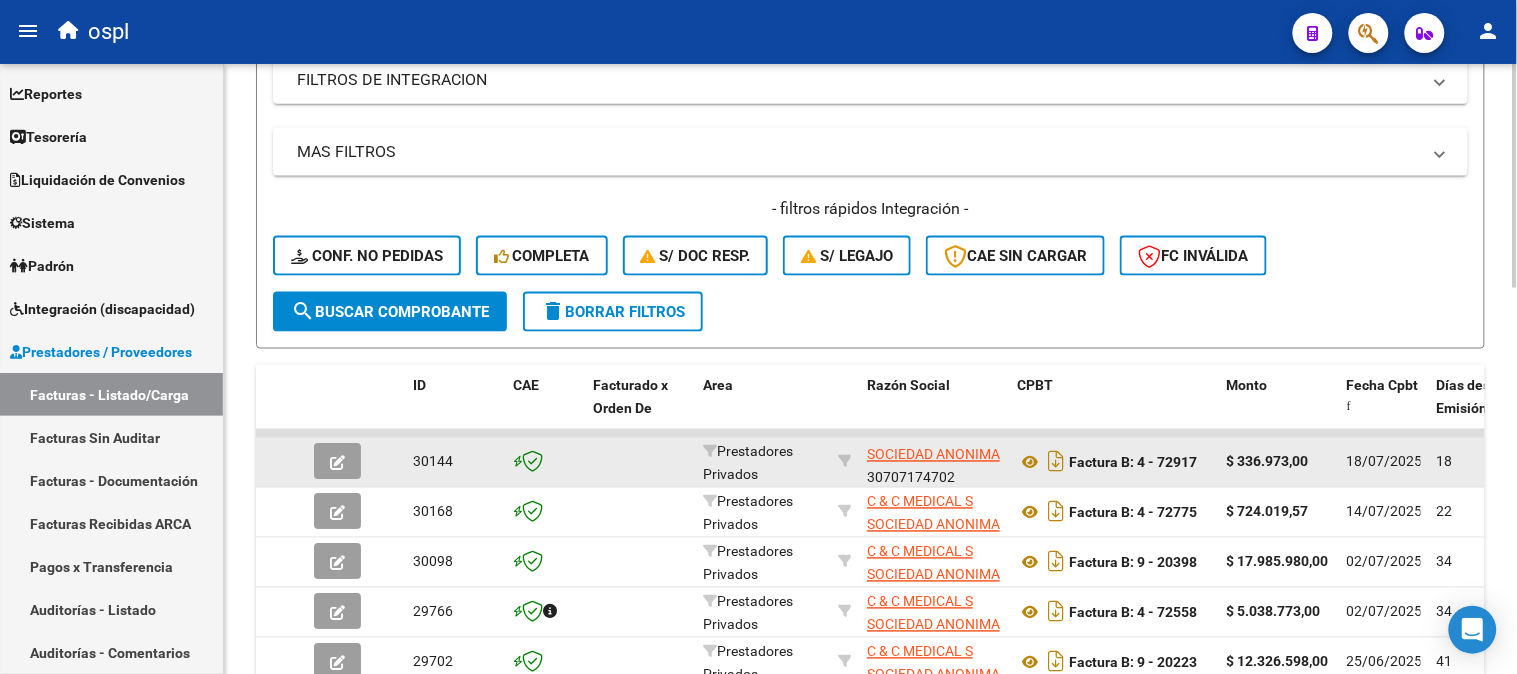 scroll, scrollTop: 25, scrollLeft: 0, axis: vertical 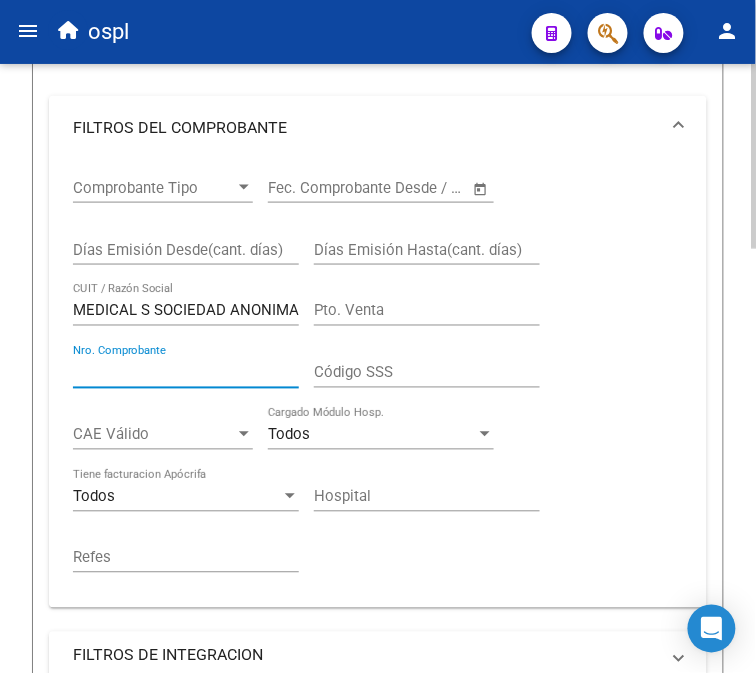 click on "Nro. Comprobante" at bounding box center [186, 373] 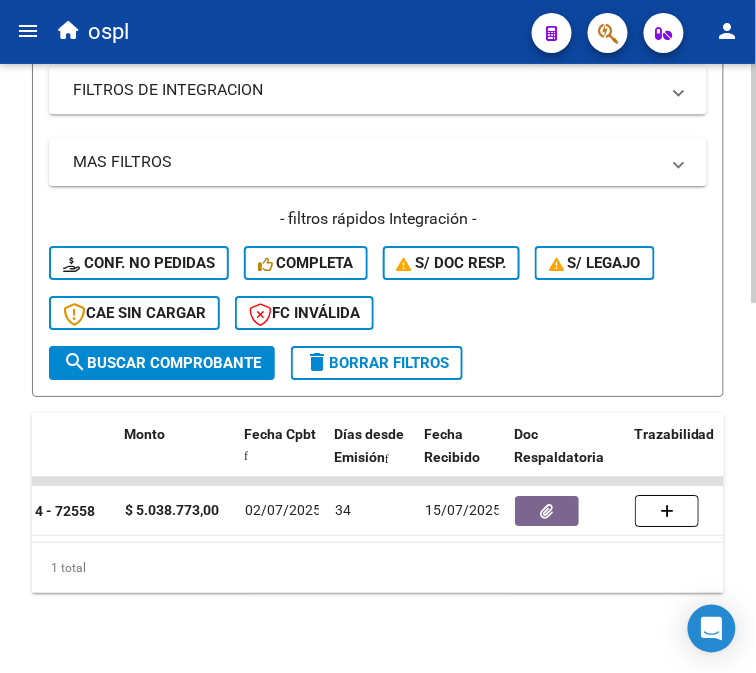 scroll, scrollTop: 942, scrollLeft: 0, axis: vertical 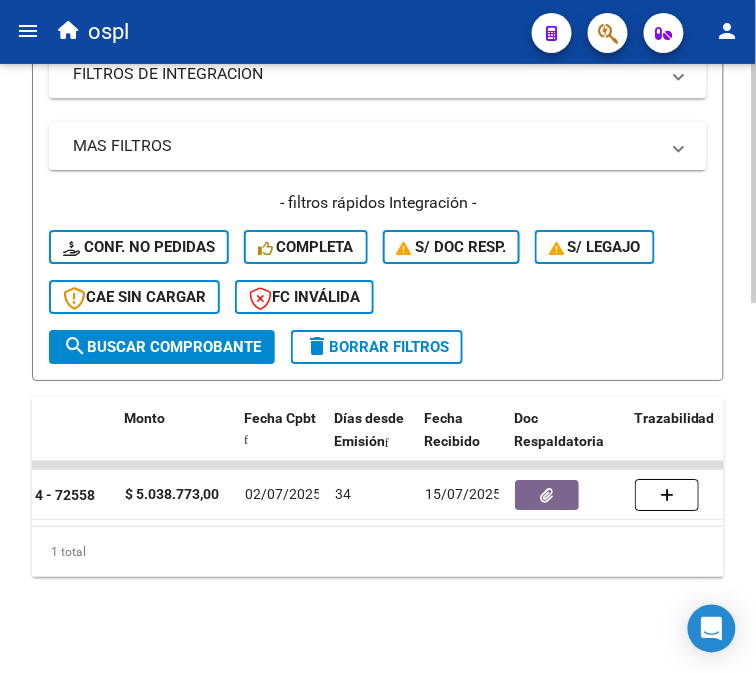 type on "72558" 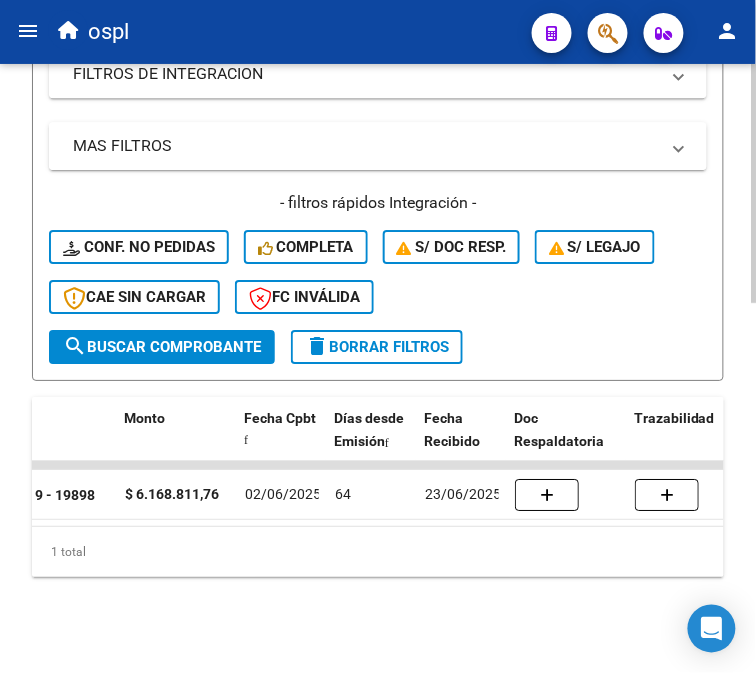 scroll, scrollTop: 942, scrollLeft: 0, axis: vertical 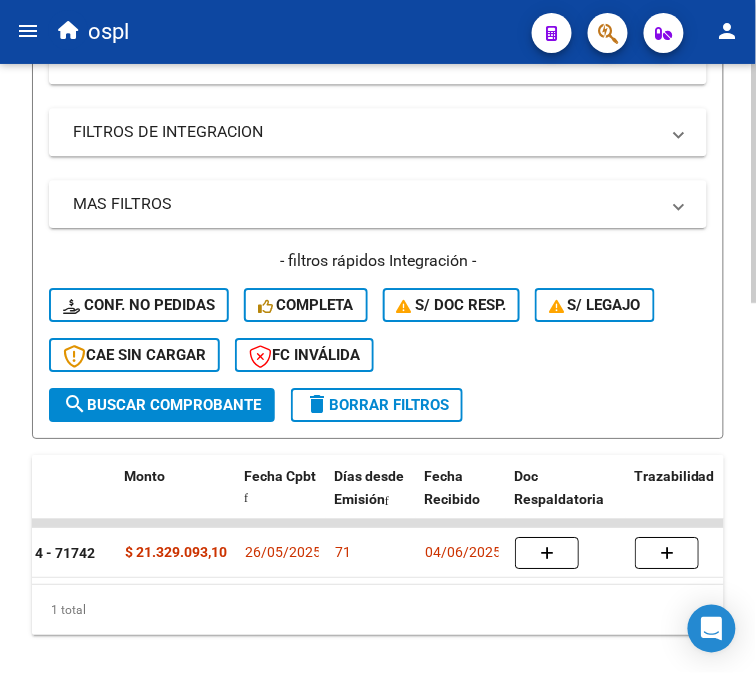 click on "Video tutorial   PRESTADORES -> Listado de CPBTs Emitidos por Prestadores / Proveedores (alt+q)   Cargar Comprobante
Carga Masiva  cloud_download  CSV  cloud_download  EXCEL  cloud_download  Estandar   Descarga Masiva
Filtros Id Area Area Seleccionar Gerenciador Seleccionar Gerenciador Todos Confirmado Todos Cargado desde Masivo   Mostrar totalizadores   FILTROS DEL COMPROBANTE  Comprobante Tipo Comprobante Tipo Start date – End date Fec. Comprobante Desde / Hasta Días Emisión Desde(cant. días) Días Emisión Hasta(cant. días) MEDICAL S SOCIEDAD ANONIMA CUIT / Razón Social Pto. Venta 71742 Nro. Comprobante Código SSS CAE Válido CAE Válido Todos Cargado Módulo Hosp. Todos Tiene facturacion Apócrifa Hospital Refes  FILTROS DE INTEGRACION  Todos Cargado en Para Enviar SSS Período De Prestación Campos del Archivo de Rendición Devuelto x SSS (dr_envio) Todos Rendido x SSS (dr_envio) Tipo de Registro Tipo de Registro Período Presentación Período Presentación Afiliado Legajo (cuil/nombre)" 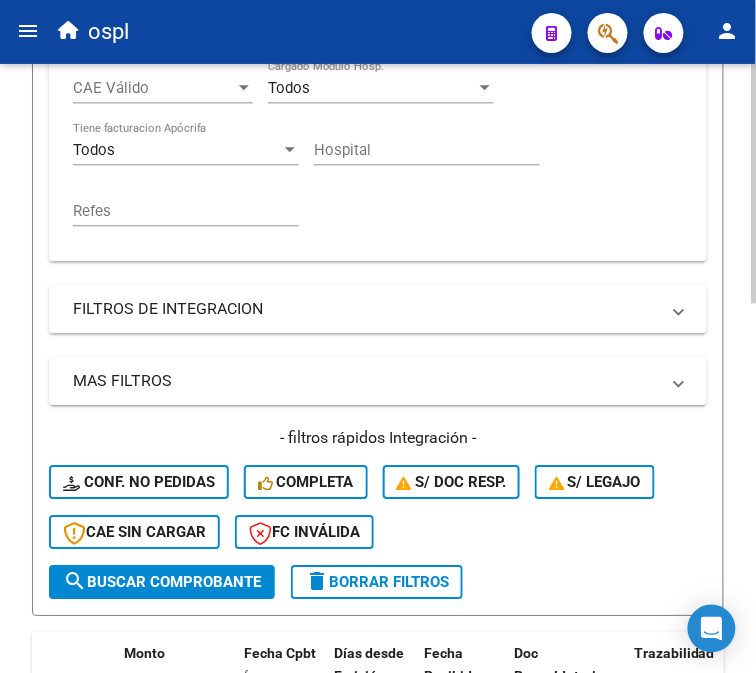 scroll, scrollTop: 647, scrollLeft: 0, axis: vertical 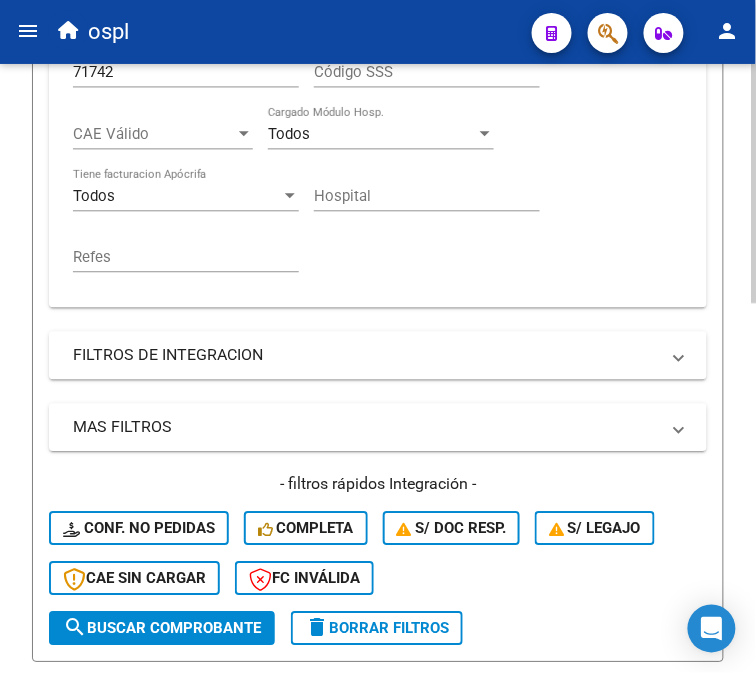 click on "71742" at bounding box center (186, 72) 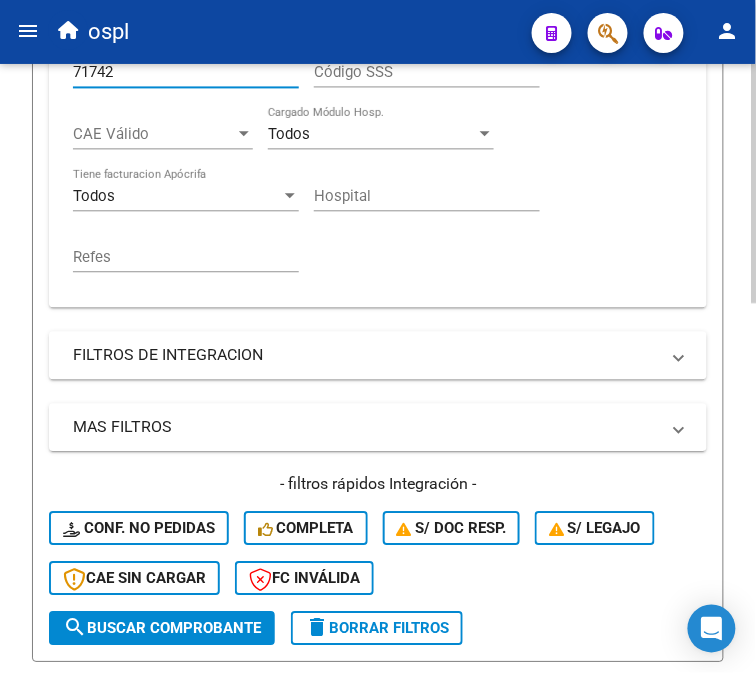 click on "71742" at bounding box center (186, 72) 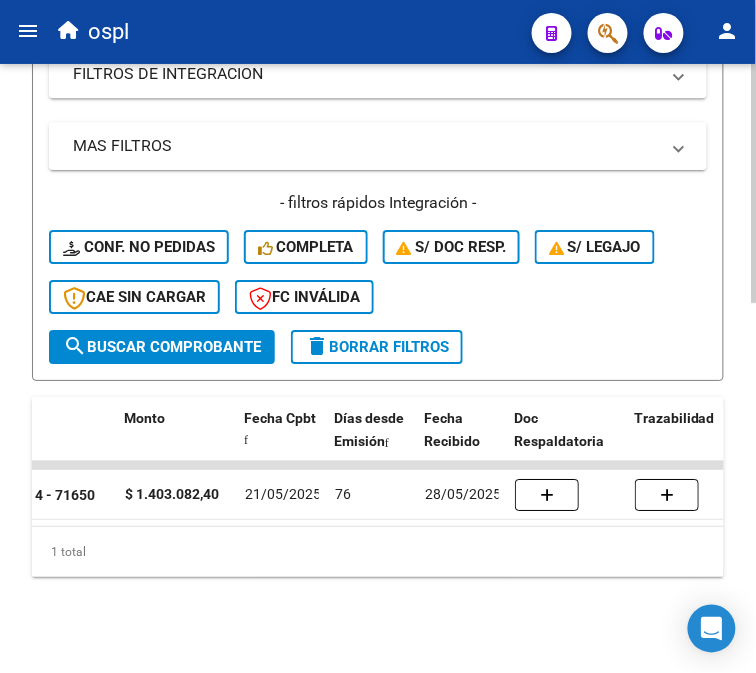 scroll, scrollTop: 647, scrollLeft: 0, axis: vertical 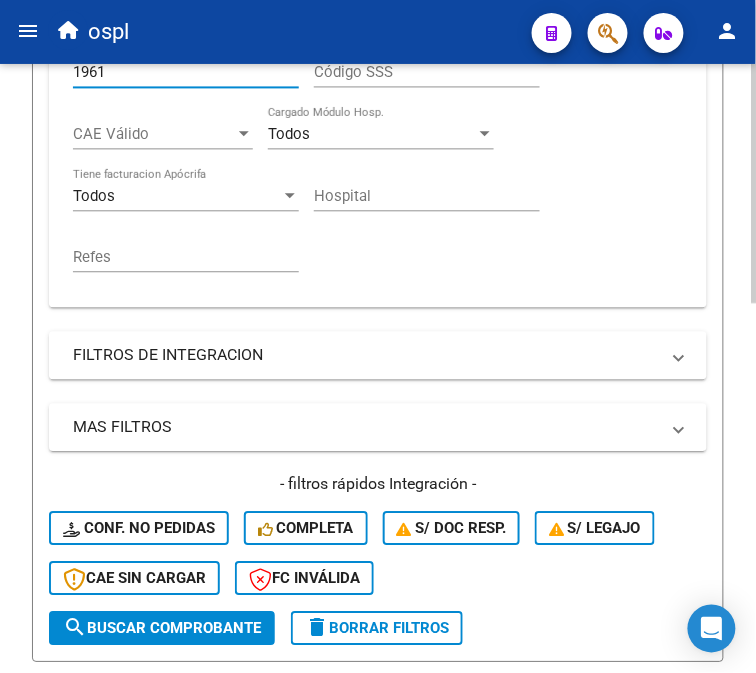 type on "19610" 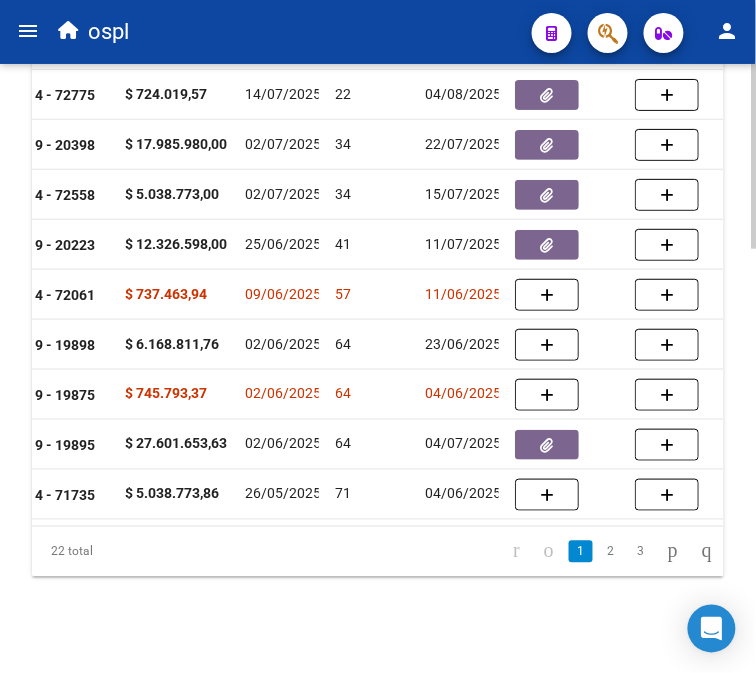 scroll, scrollTop: 1392, scrollLeft: 0, axis: vertical 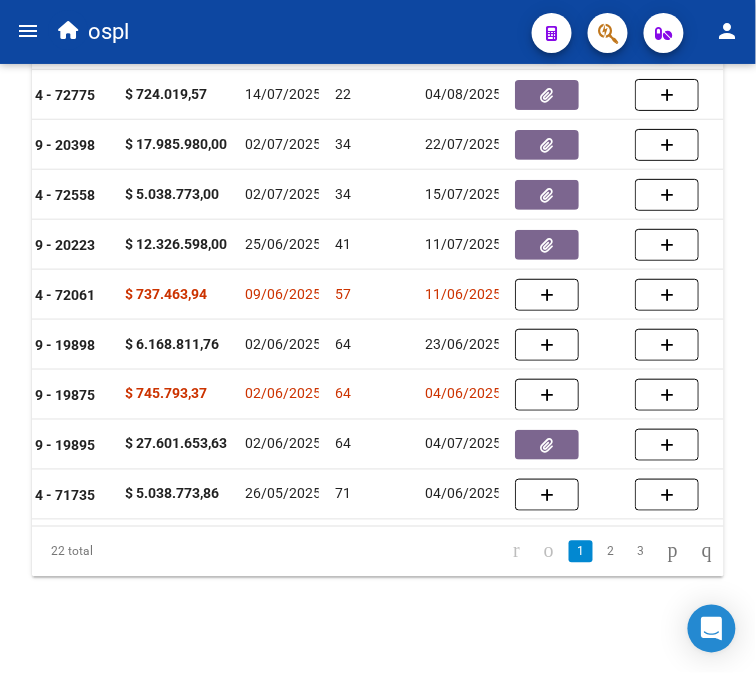 click on "22 total   1   2   3" 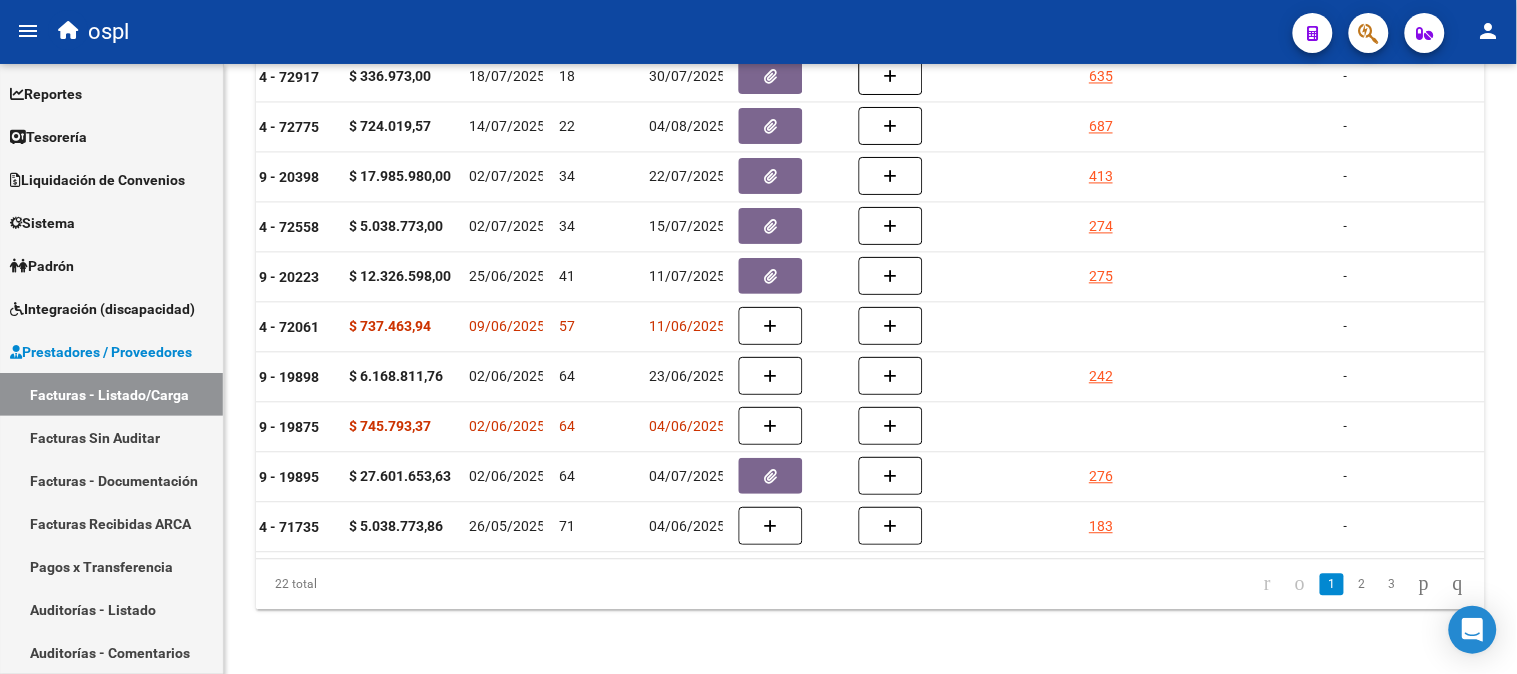scroll, scrollTop: 1053, scrollLeft: 0, axis: vertical 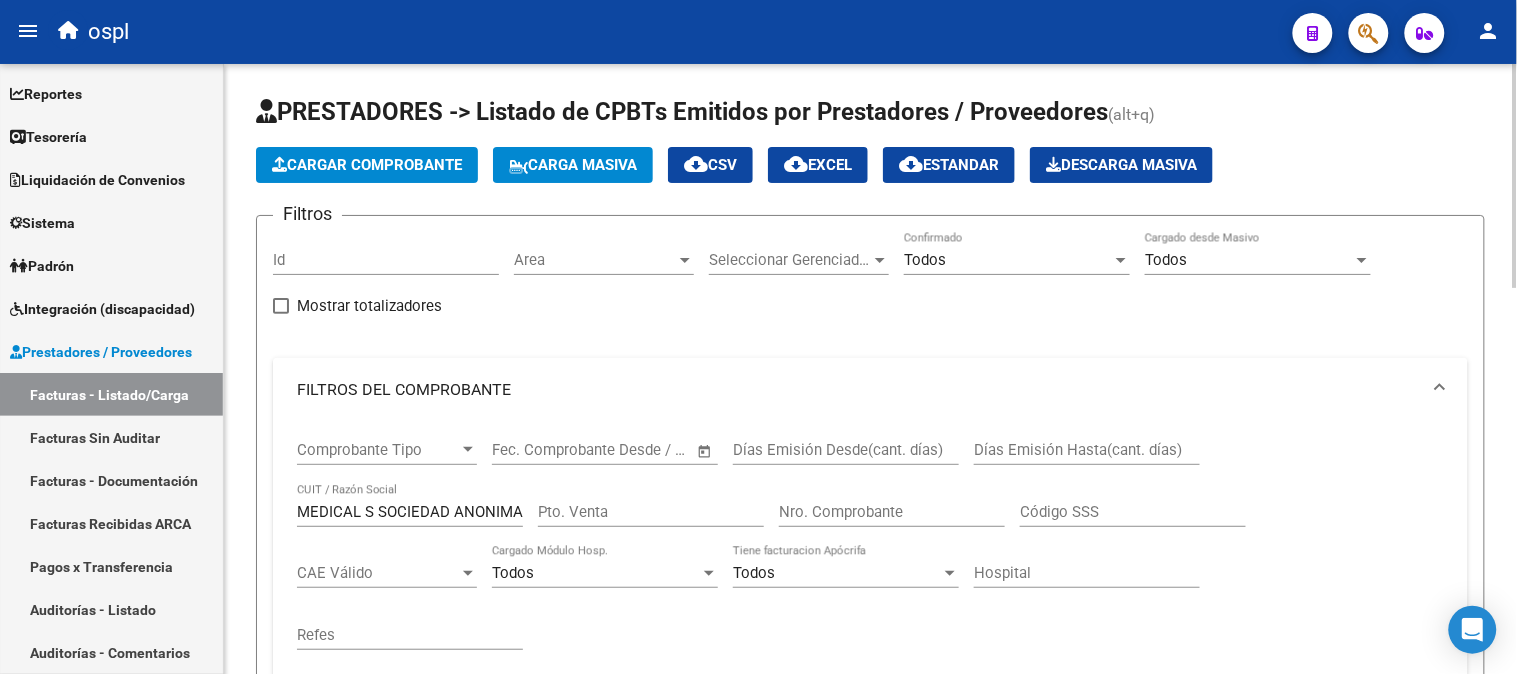 click on "Descarga Masiva" 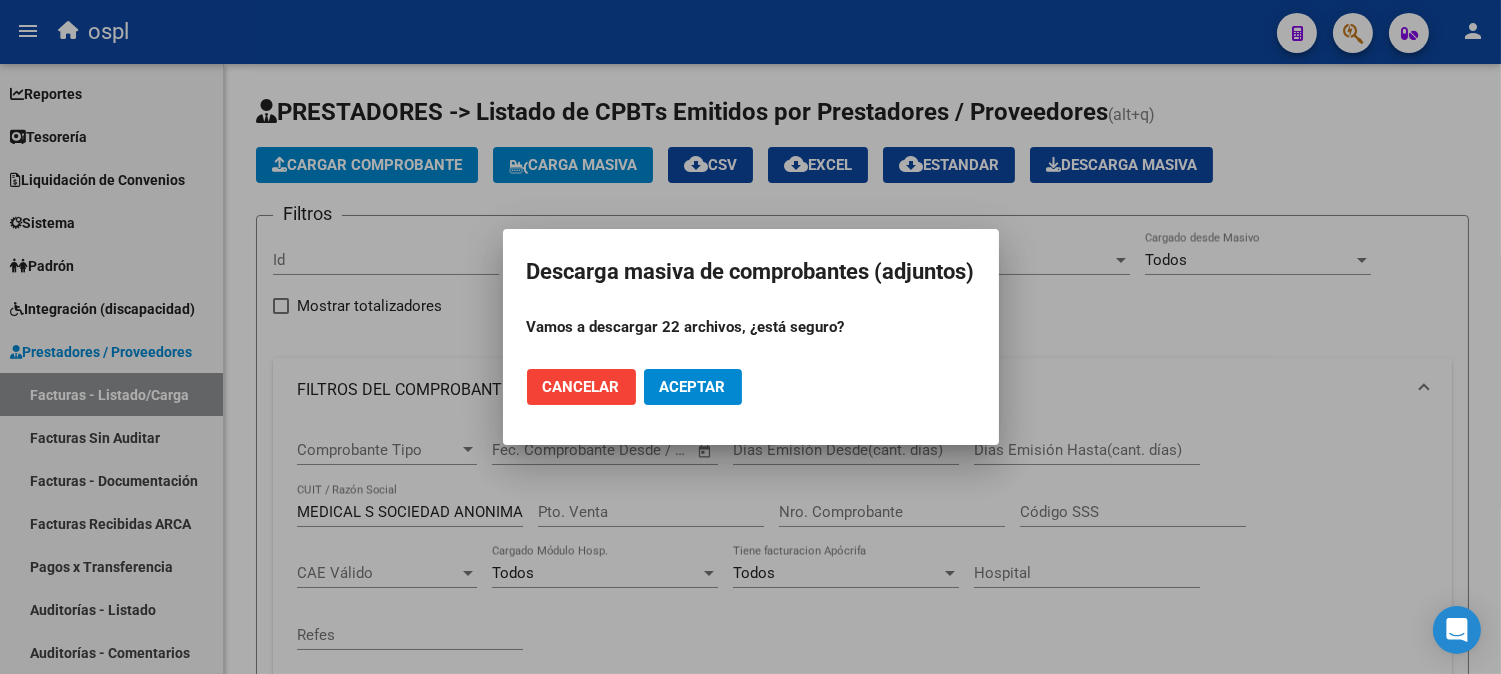 click on "Cancelar" 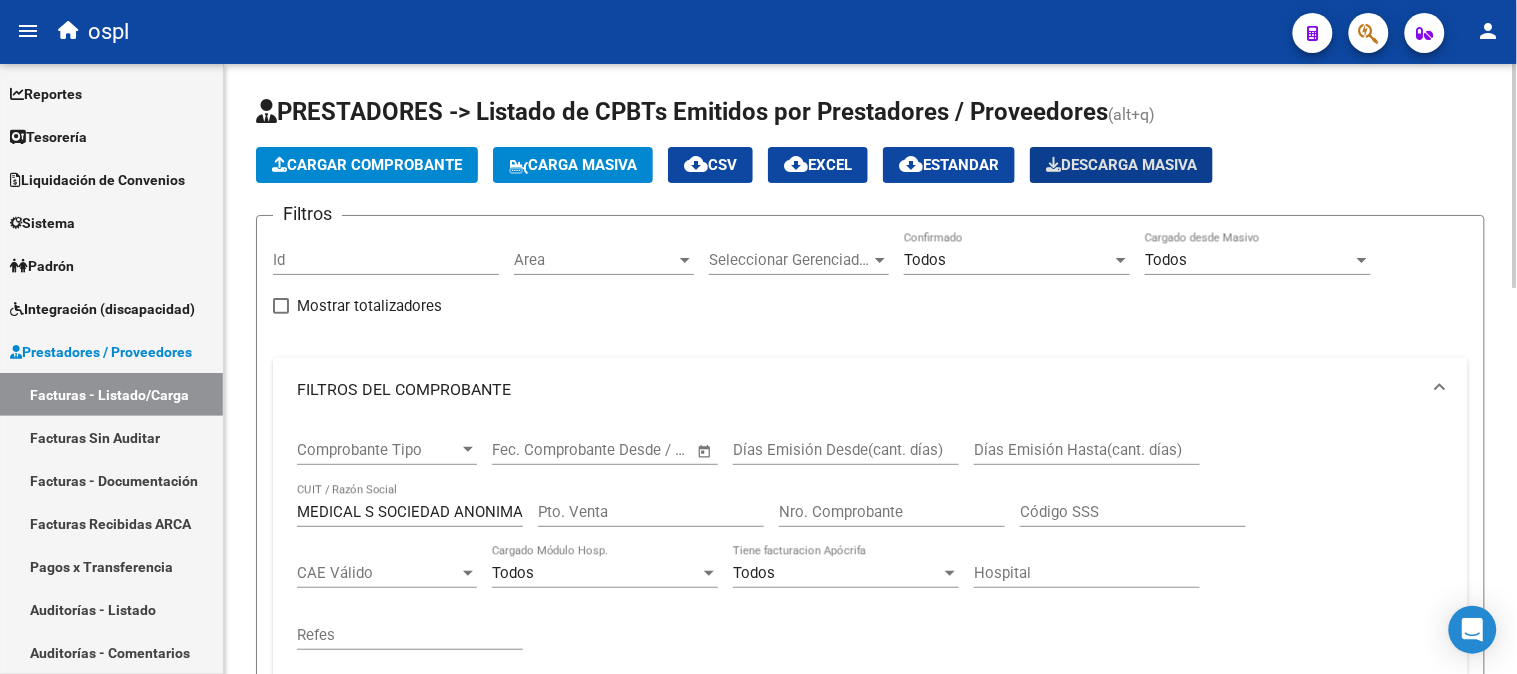 click on "cloud_download" 